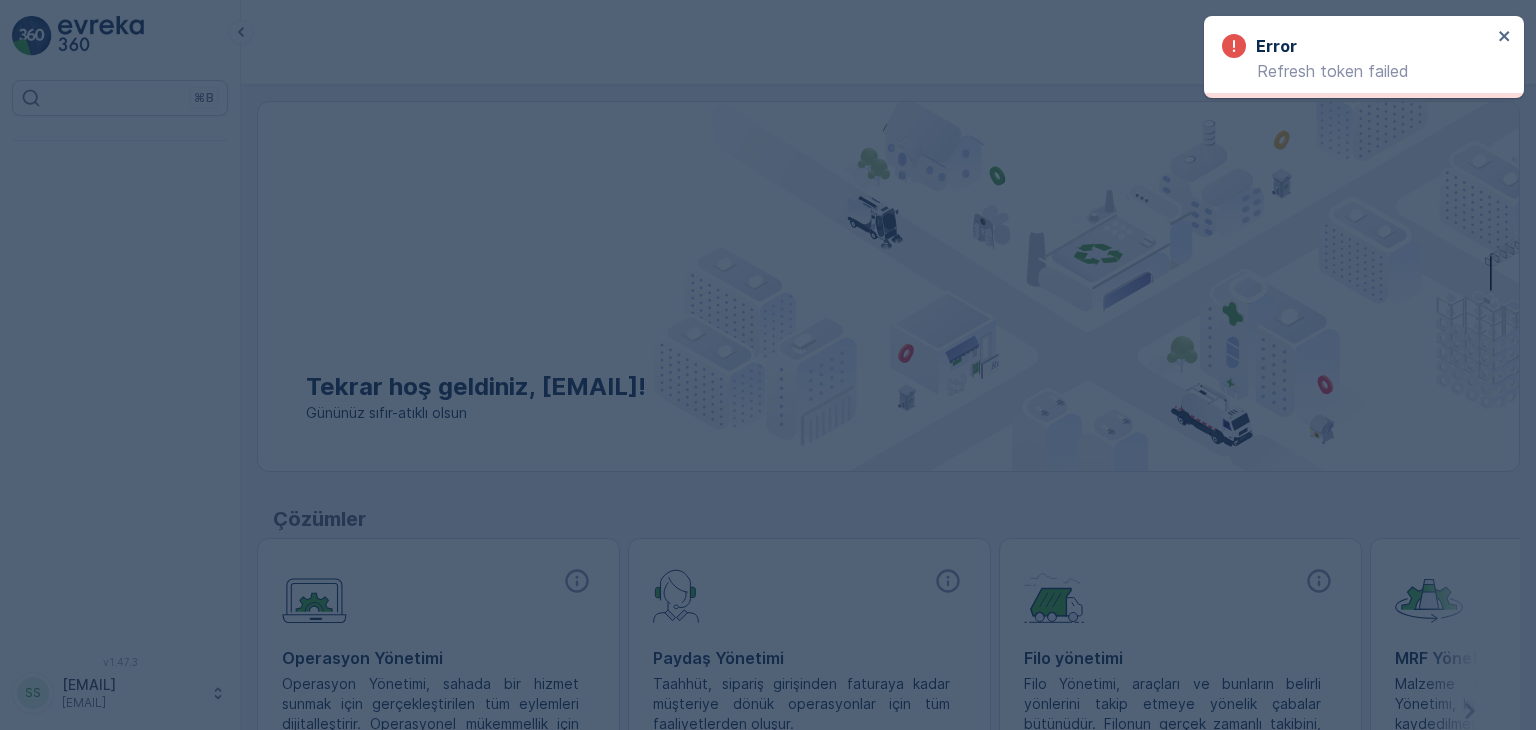 scroll, scrollTop: 0, scrollLeft: 0, axis: both 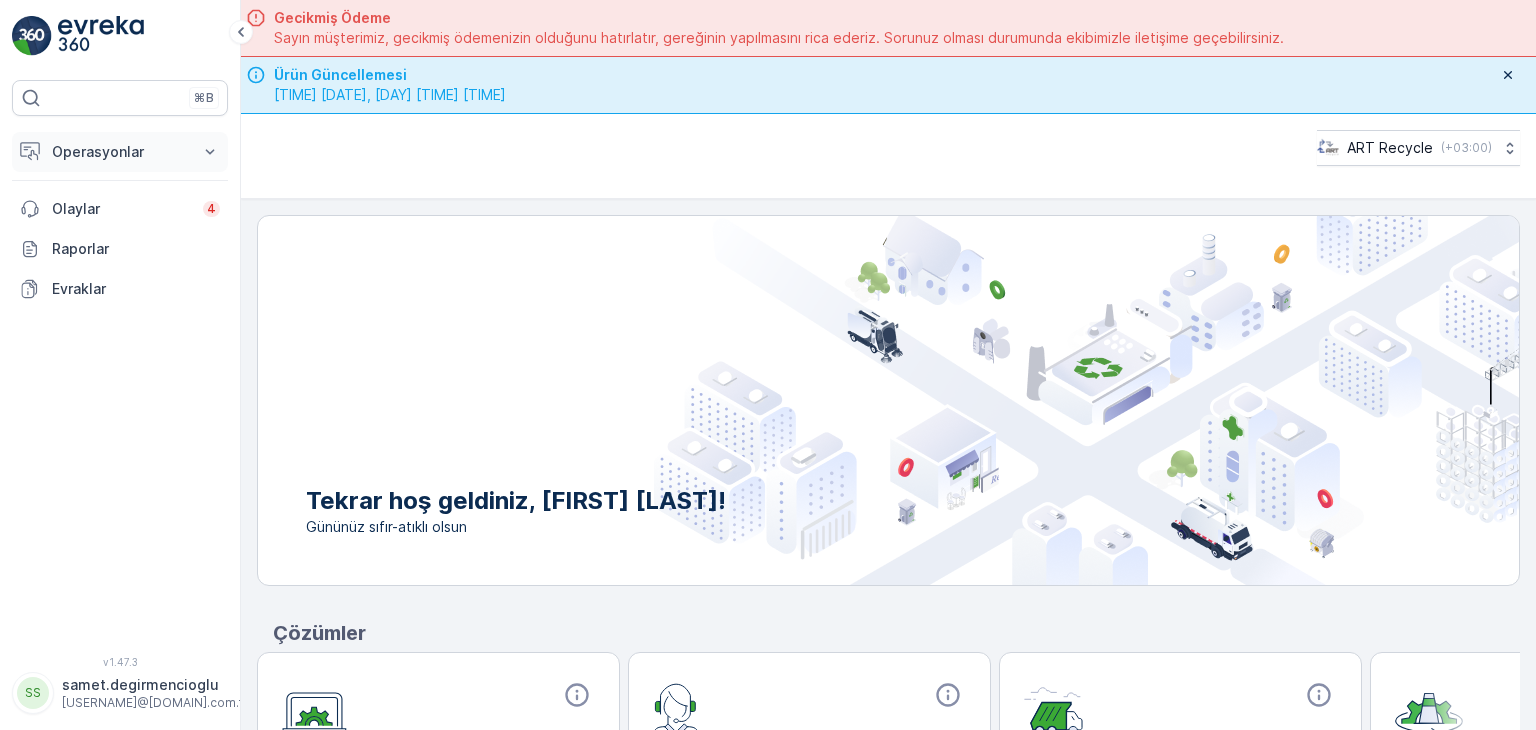 click on "Operasyonlar" at bounding box center [120, 152] 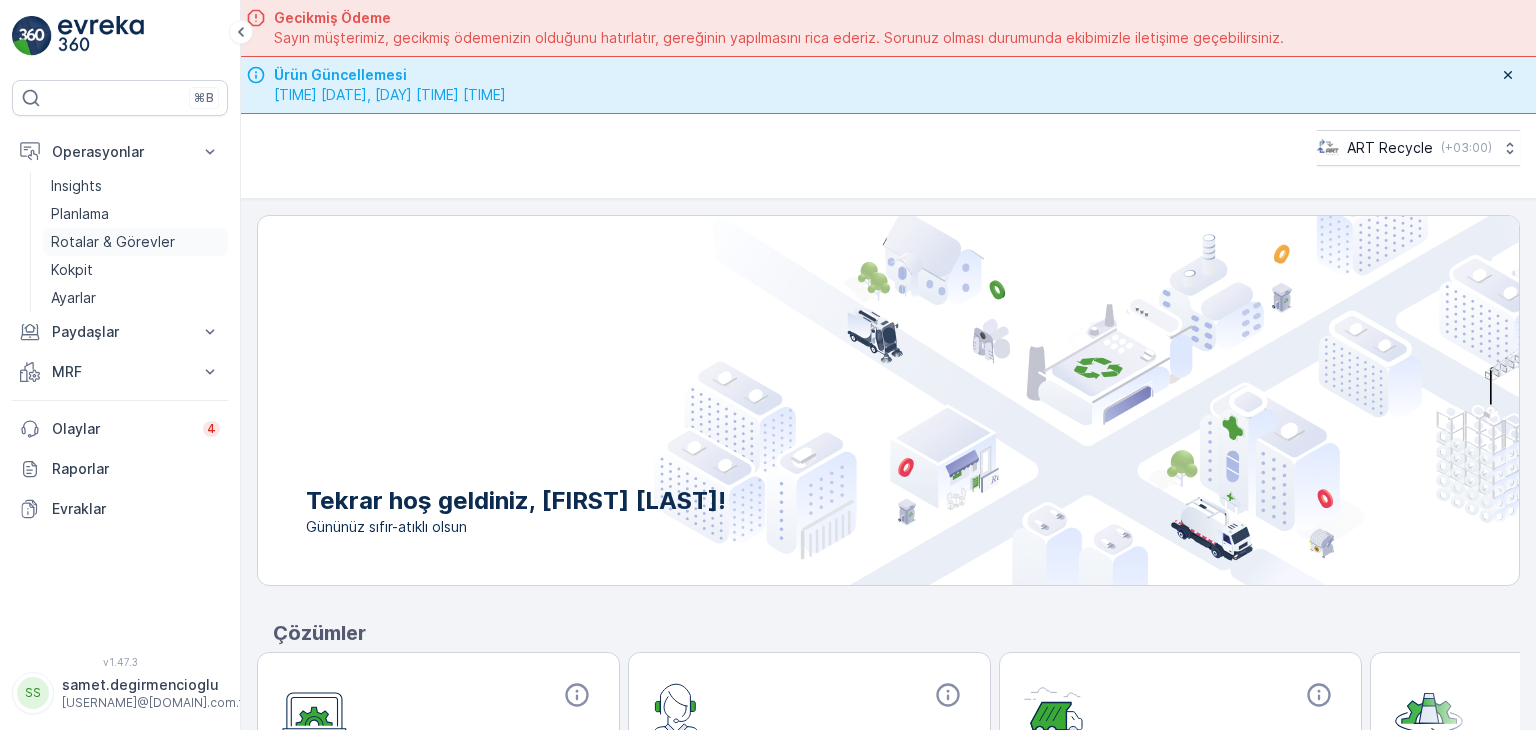 click on "Rotalar & Görevler" at bounding box center (113, 242) 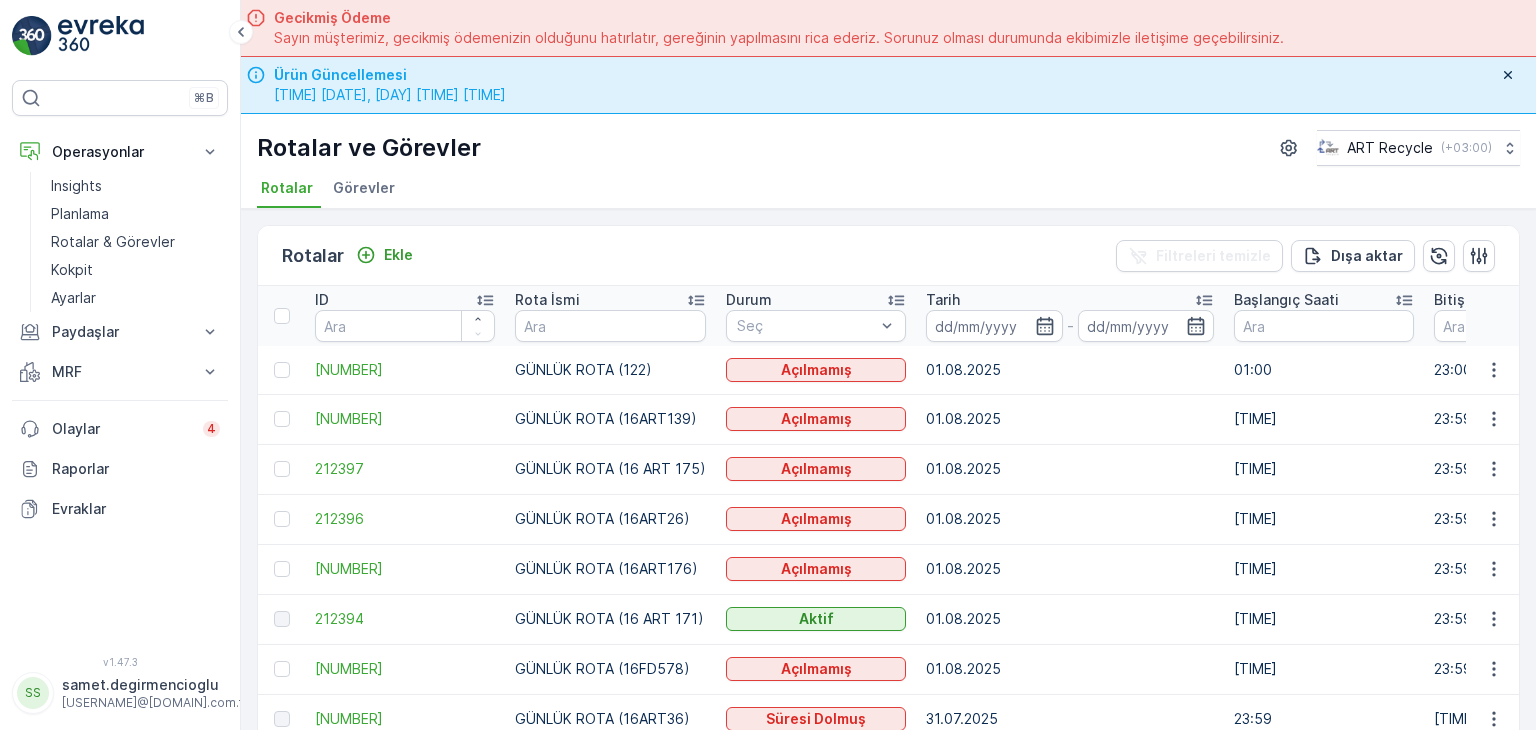 scroll, scrollTop: 100, scrollLeft: 0, axis: vertical 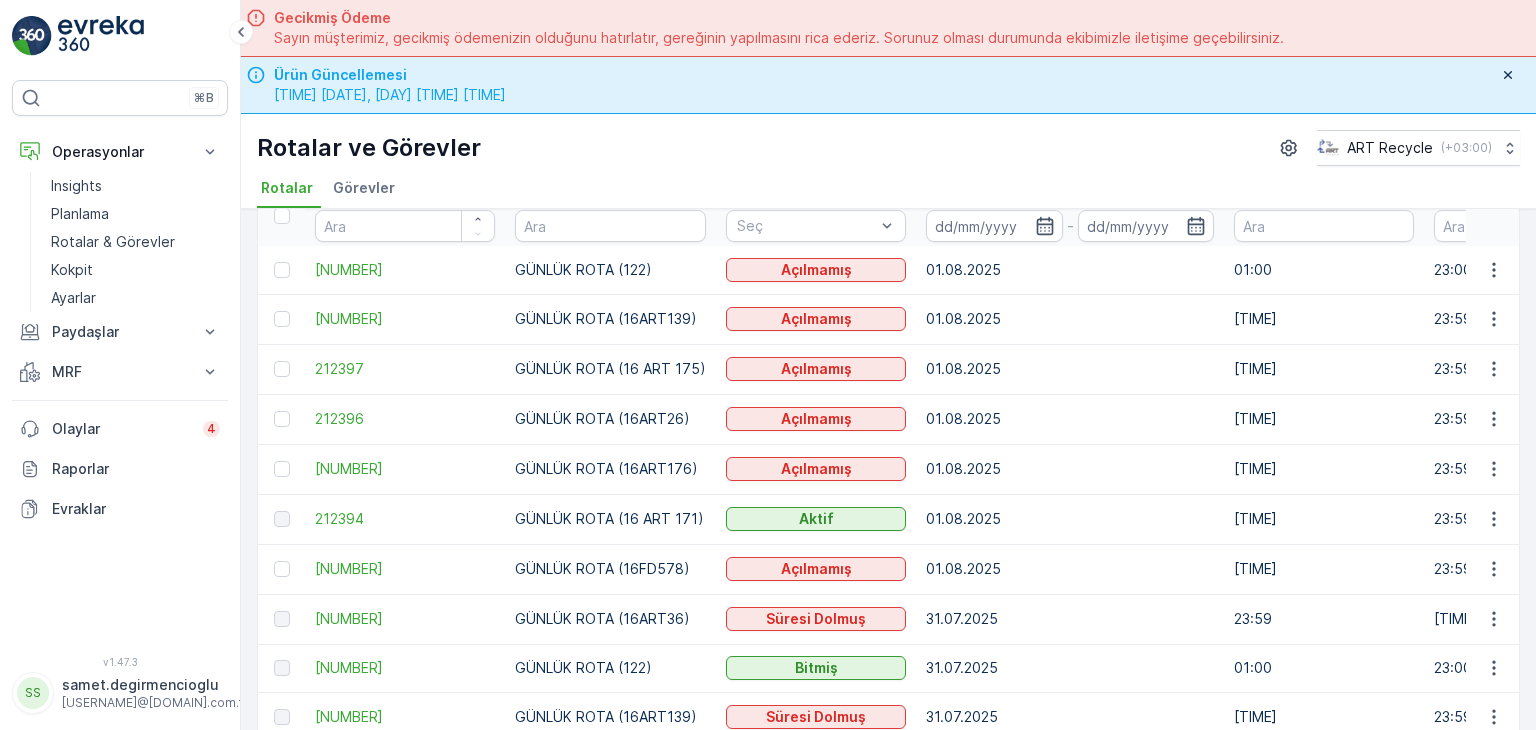 click on "GÜNLÜK ROTA (16 ART 171)" at bounding box center (610, 519) 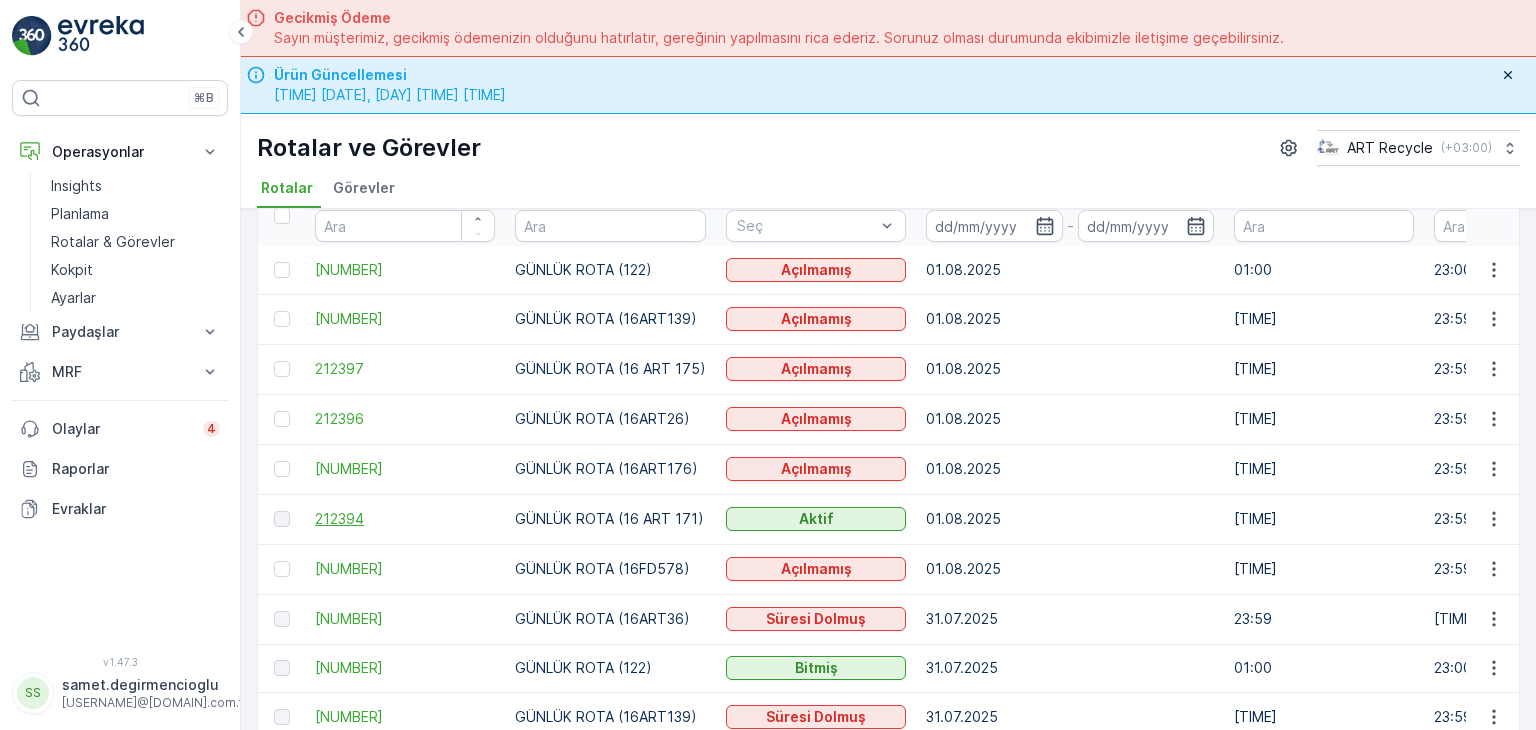 click on "212394" at bounding box center [405, 519] 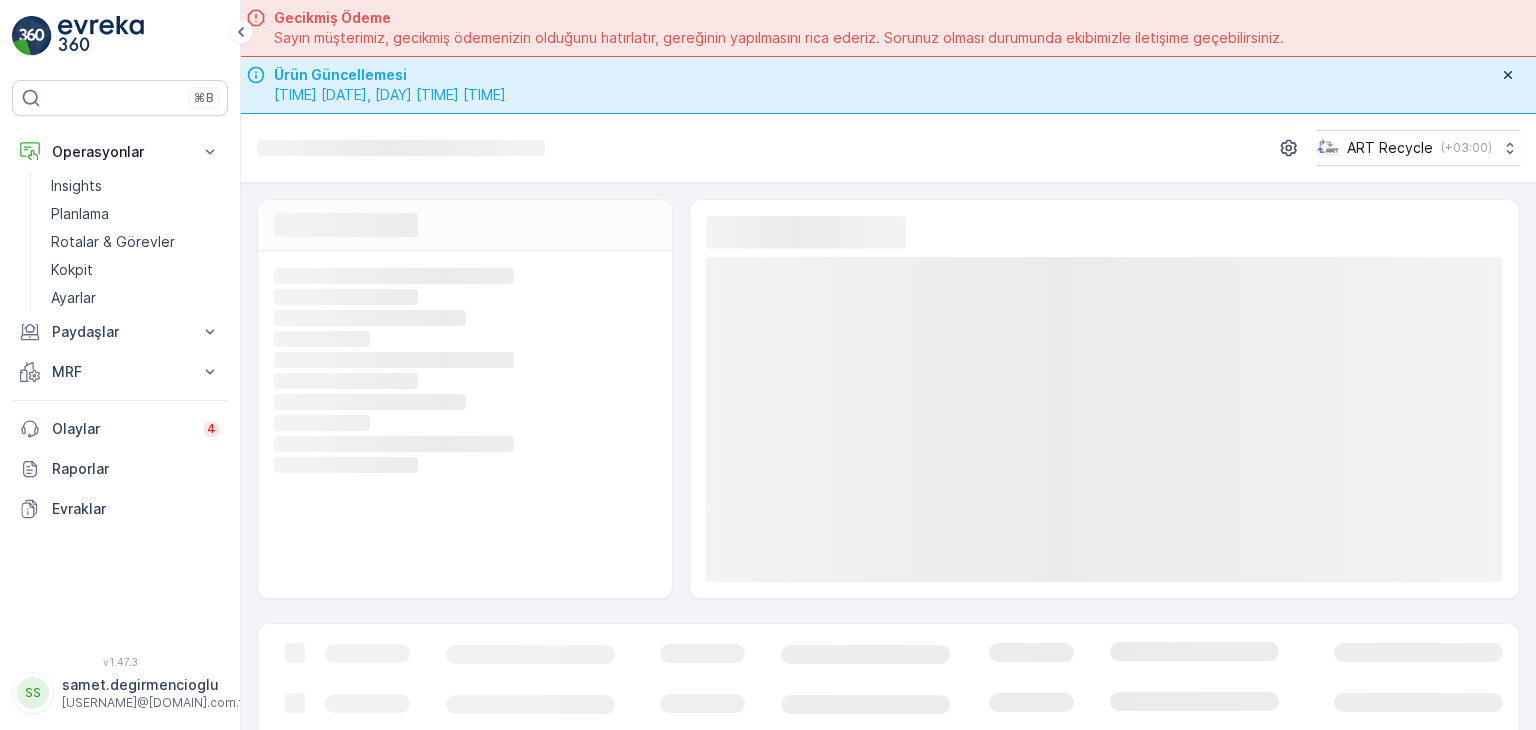 drag, startPoint x: 343, startPoint y: 518, endPoint x: 322, endPoint y: 532, distance: 25.23886 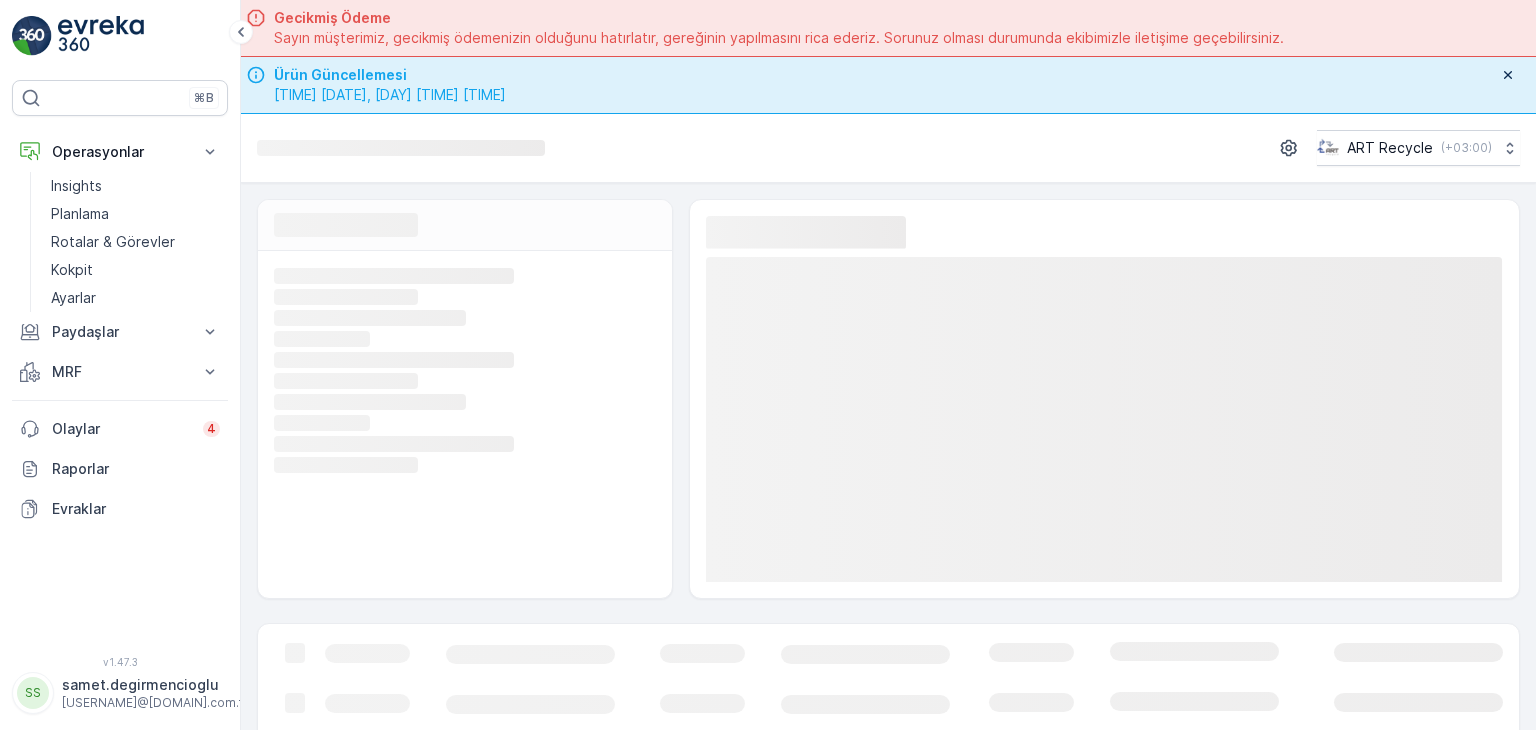 click on "Loading... Loading... Loading... Loading... Loading... Loading... Loading... Loading... Loading... Loading..." at bounding box center [465, 424] 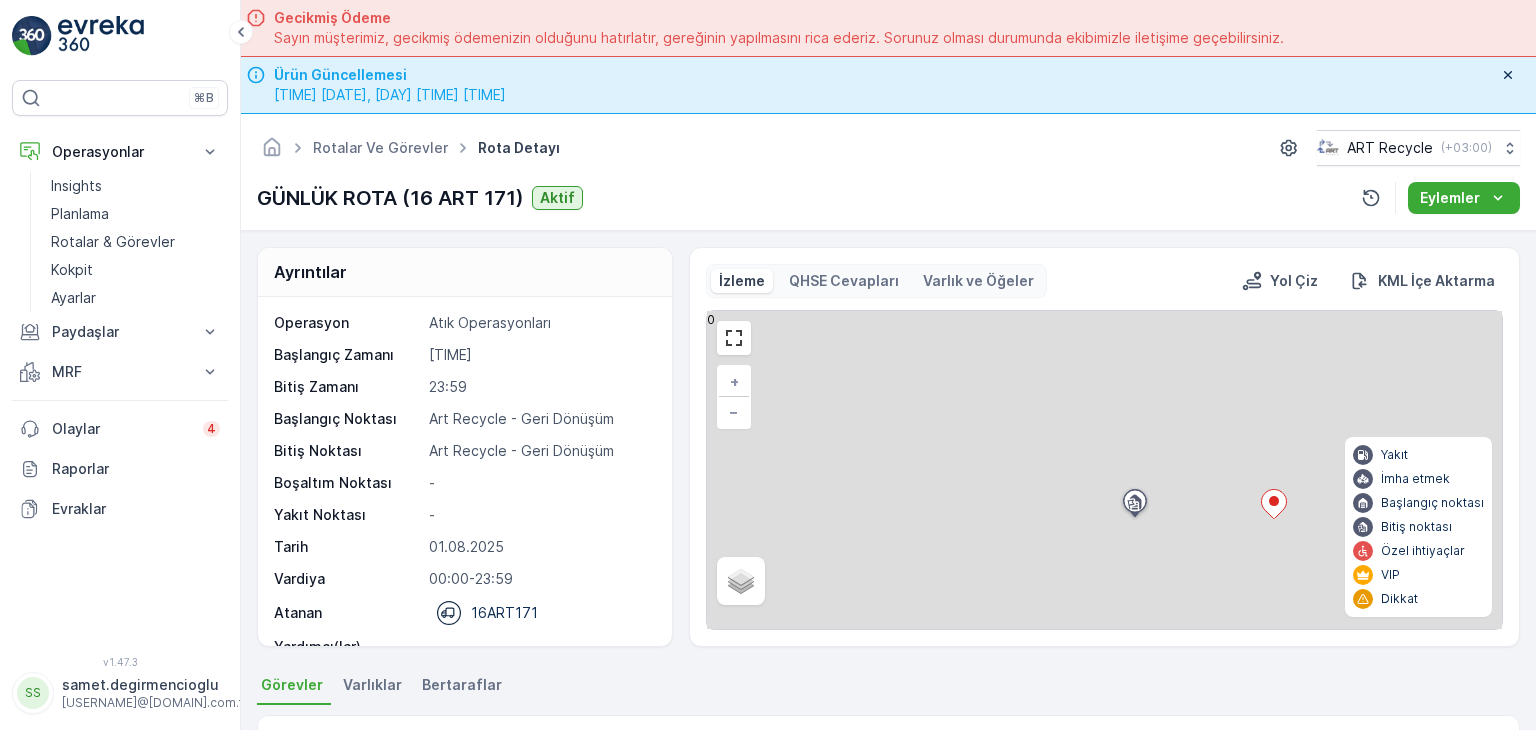 scroll, scrollTop: 62, scrollLeft: 0, axis: vertical 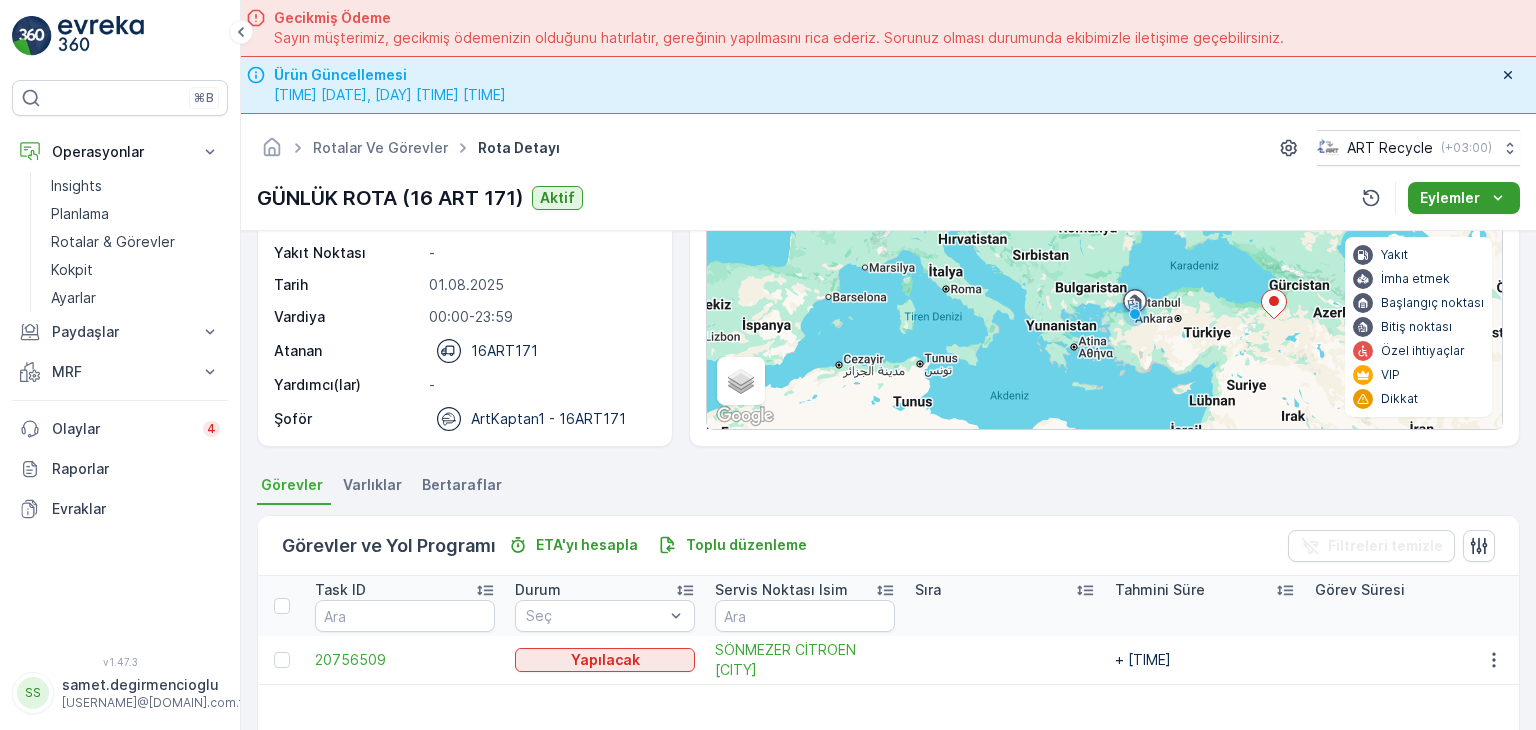 click on "Eylemler" at bounding box center (1450, 198) 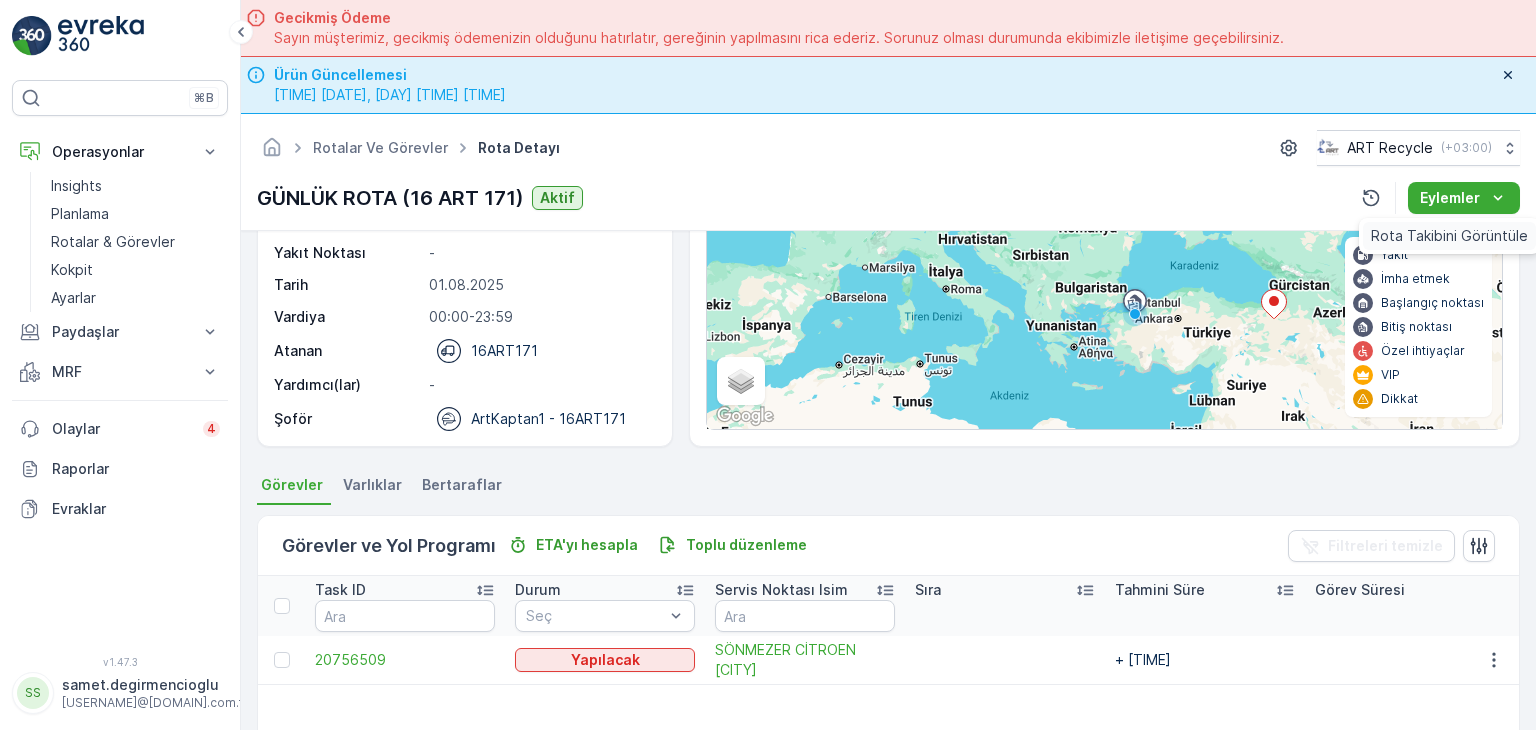 click on "Rota Takibini Görüntüle" at bounding box center [1449, 236] 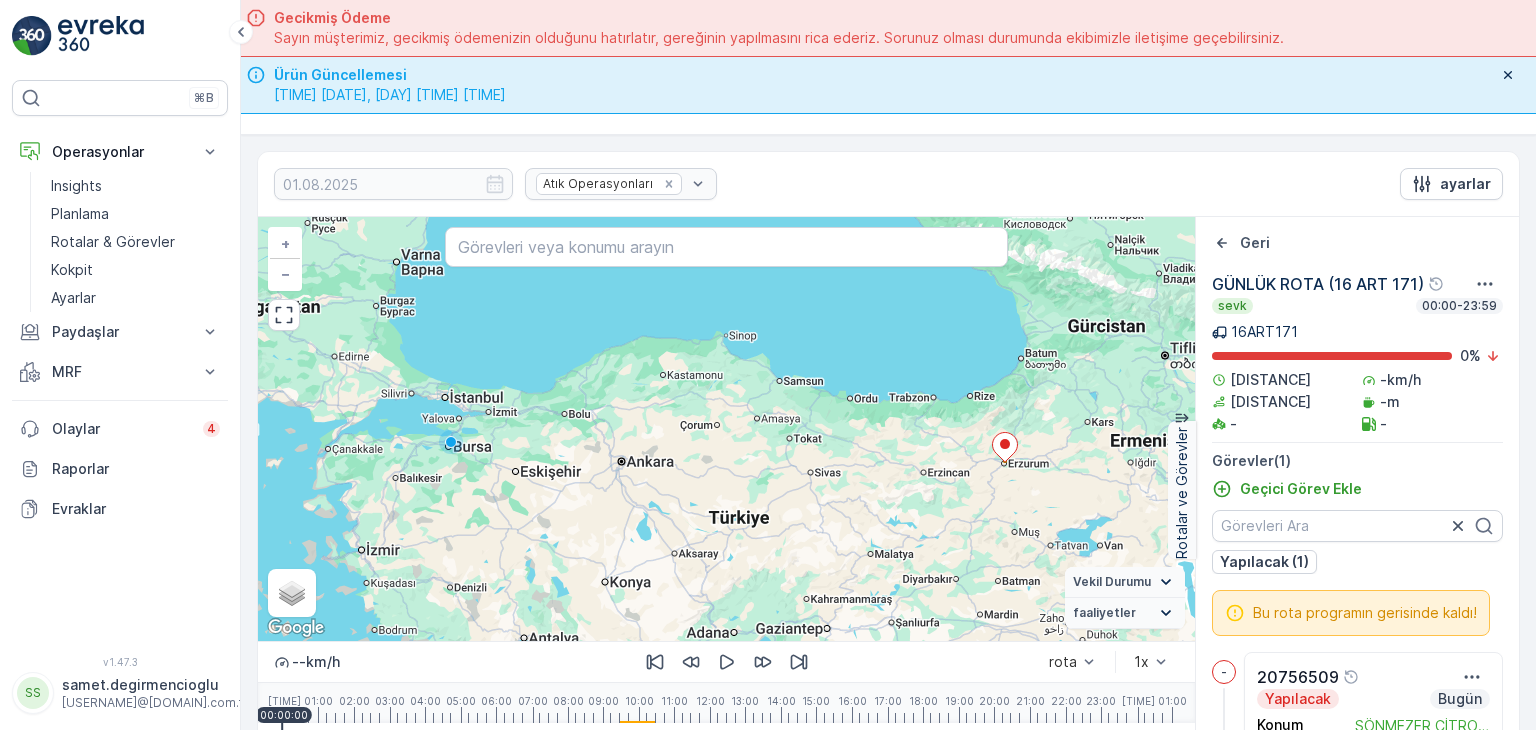 scroll, scrollTop: 100, scrollLeft: 0, axis: vertical 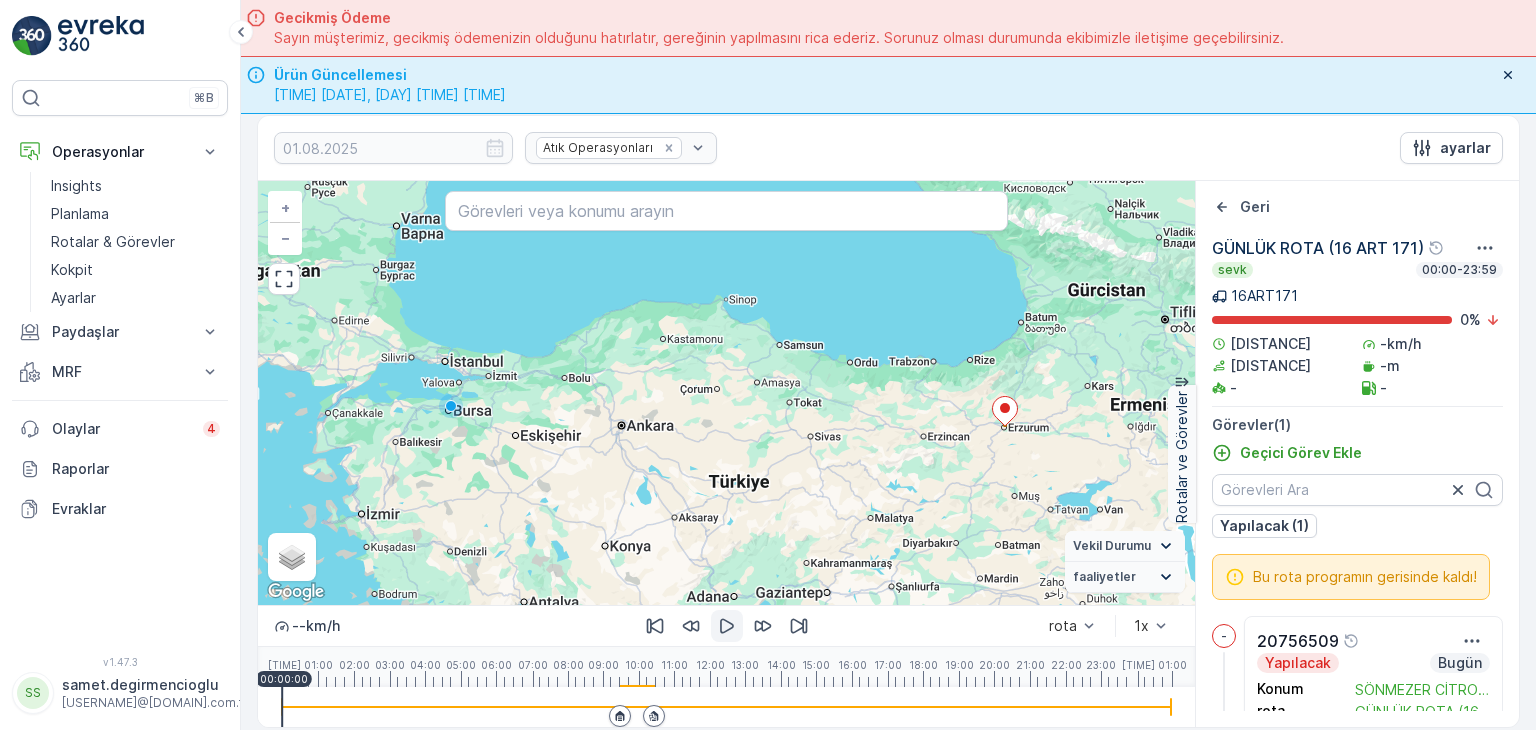 click 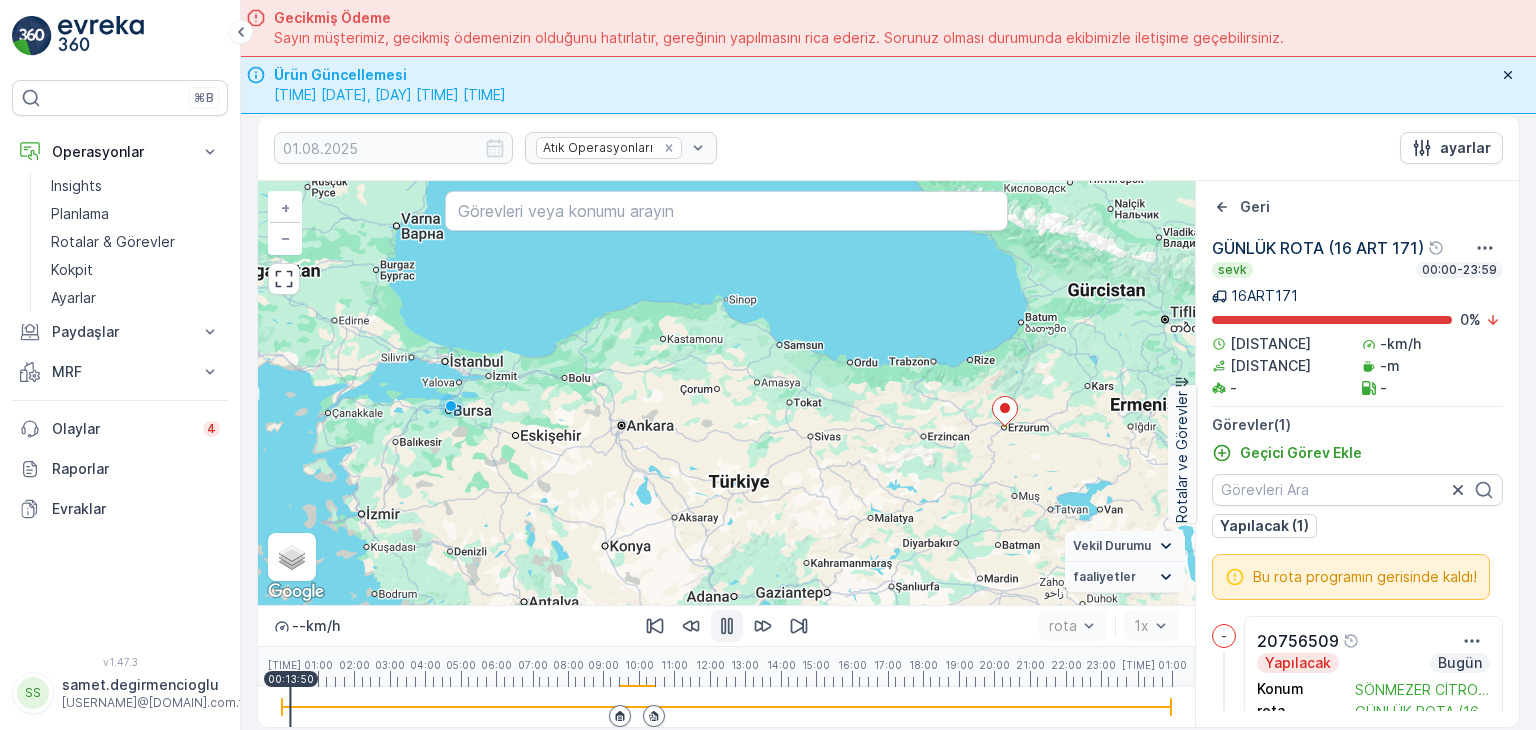 drag, startPoint x: 1497, startPoint y: 624, endPoint x: 1496, endPoint y: 641, distance: 17.029387 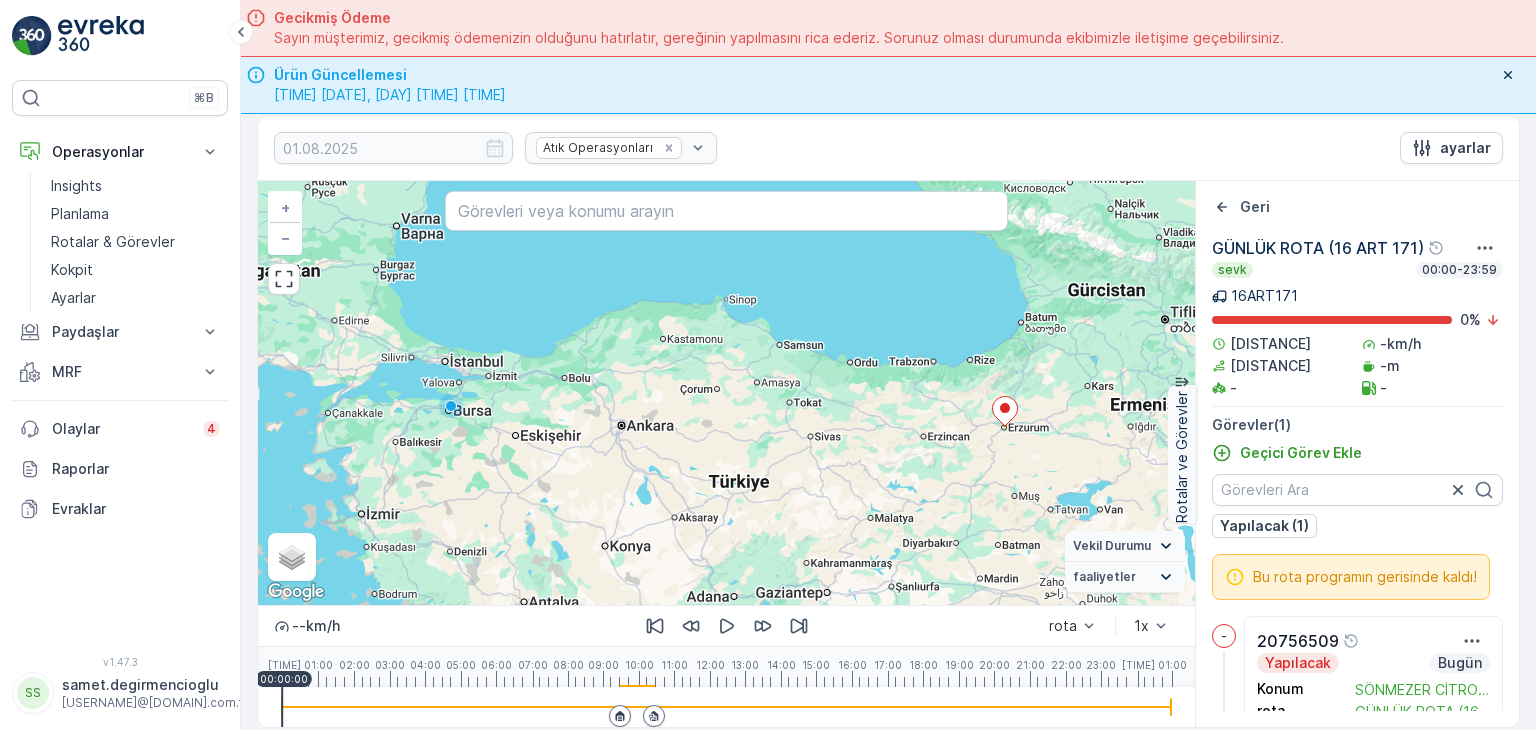 scroll, scrollTop: 113, scrollLeft: 0, axis: vertical 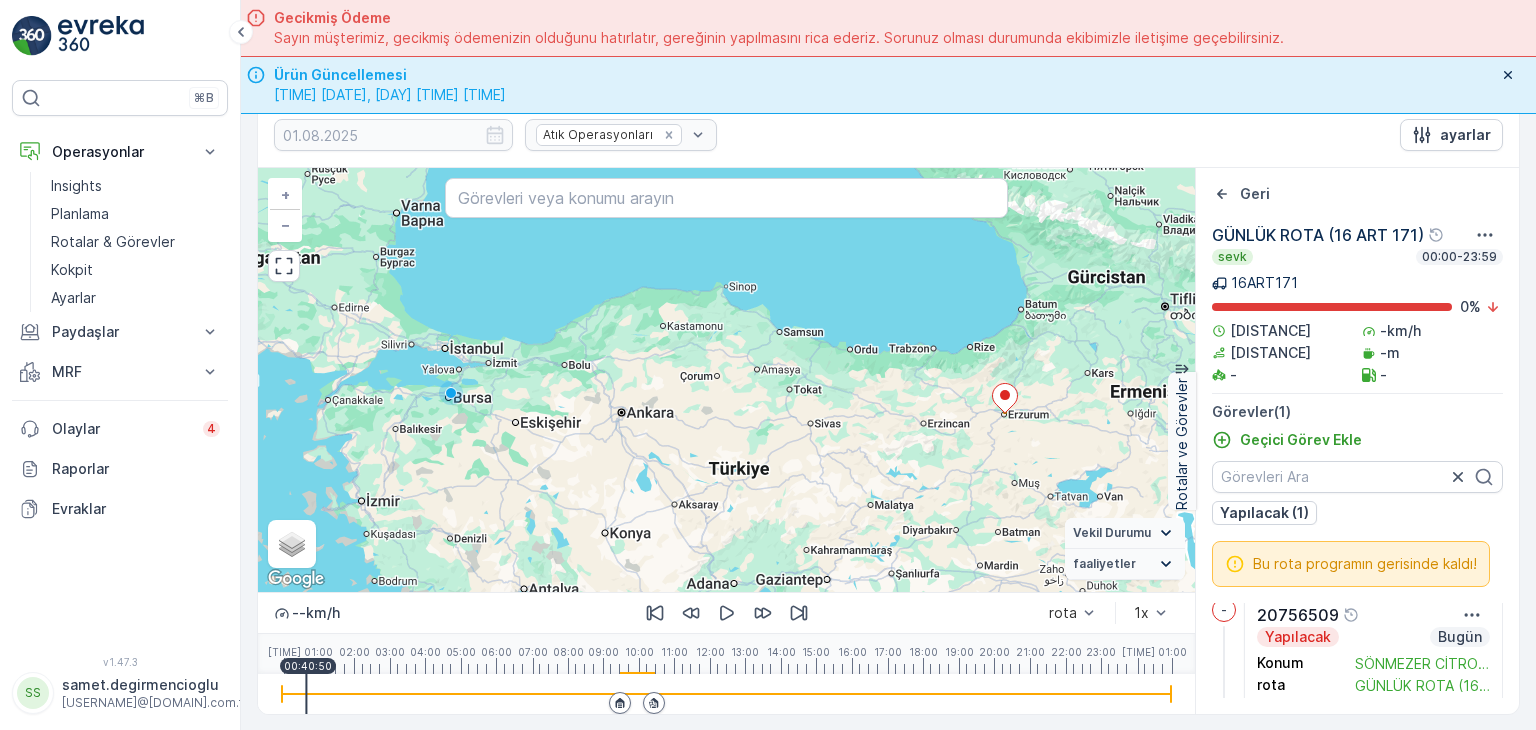 drag, startPoint x: 284, startPoint y: 691, endPoint x: 359, endPoint y: 683, distance: 75.42546 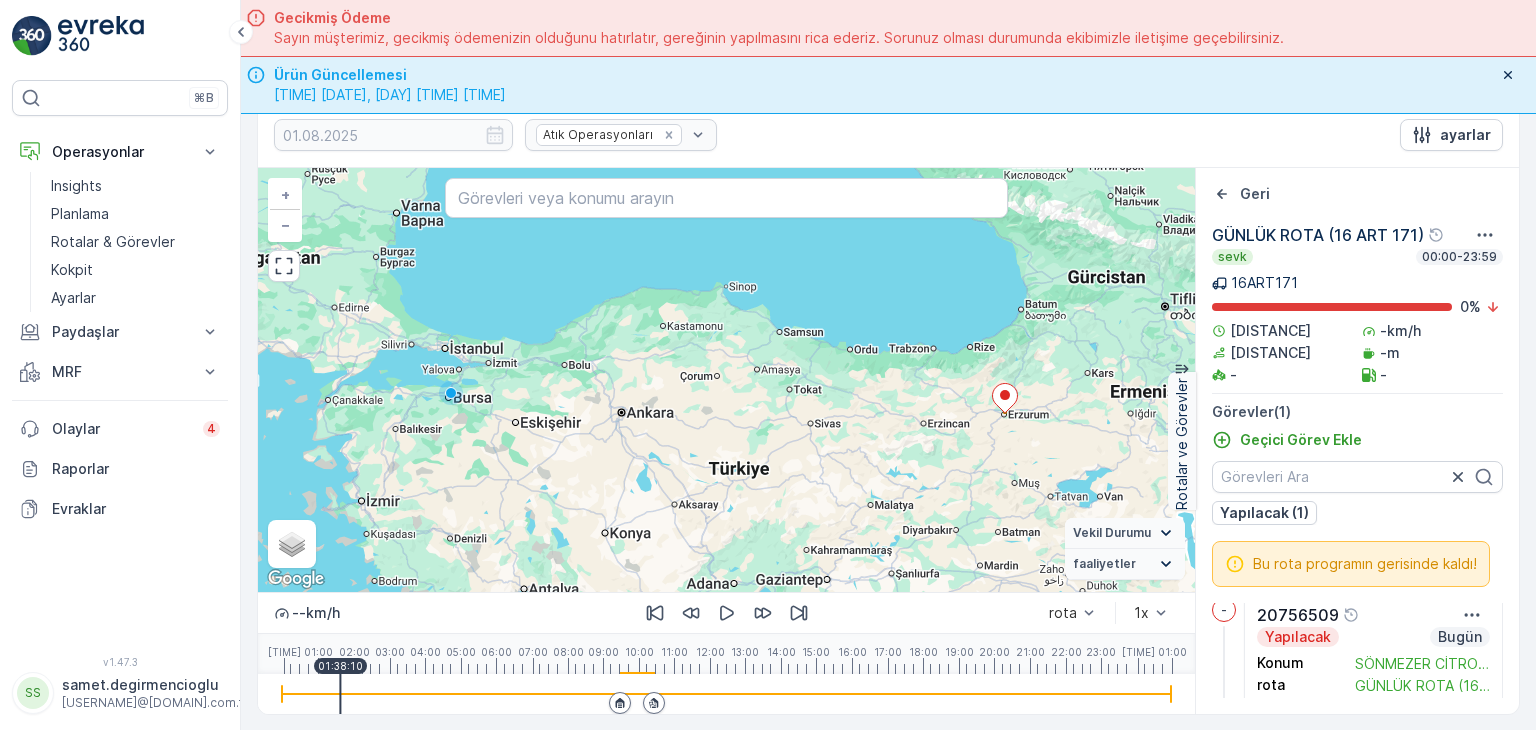 click on "00:00 01:00 02:00 03:00 04:00 05:00 06:00 07:00 08:00 09:00 10:00 11:00 12:00 13:00 14:00 15:00 16:00 17:00 18:00 19:00 20:00 21:00 22:00 23:00 00:00 01:00 01:38:10" at bounding box center (726, 654) 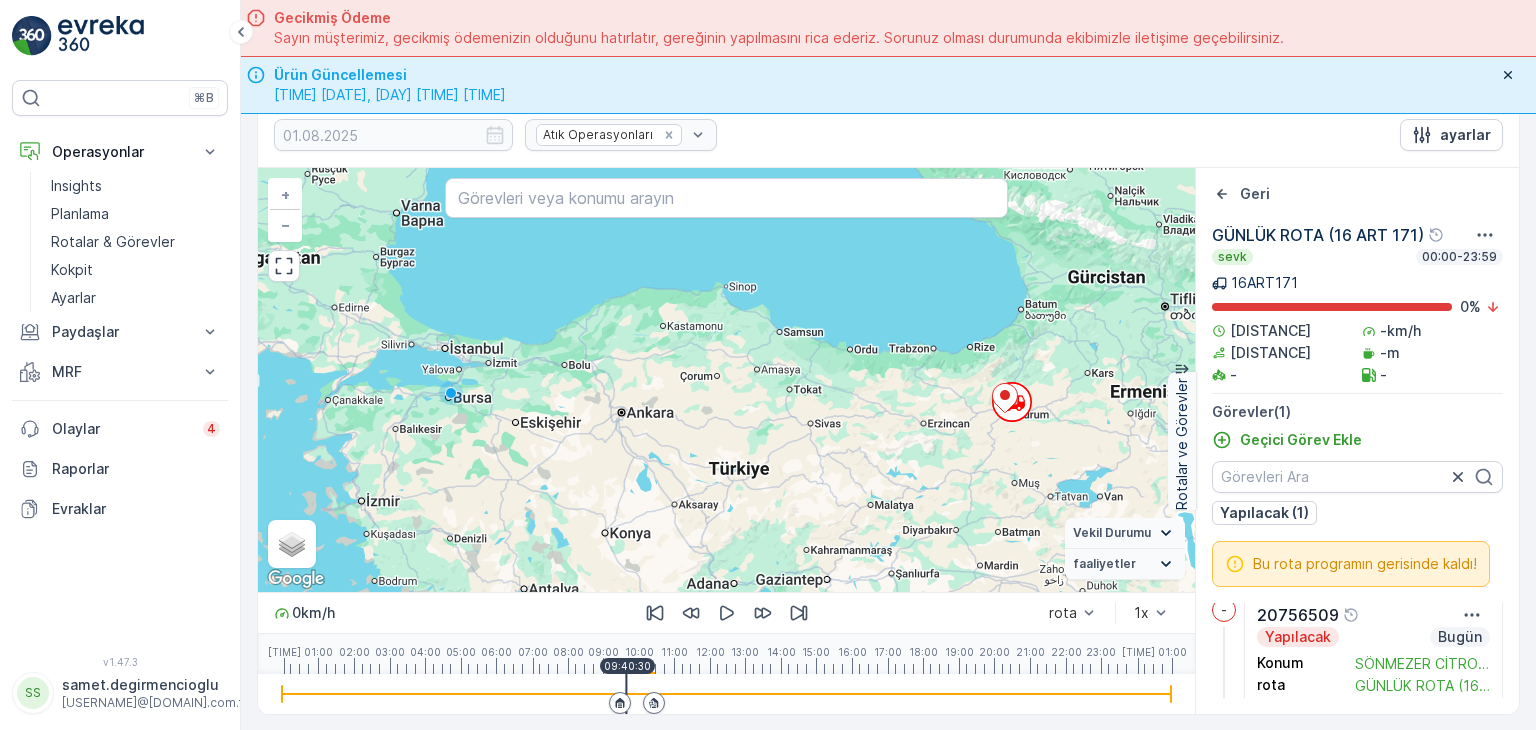 click at bounding box center [620, 703] 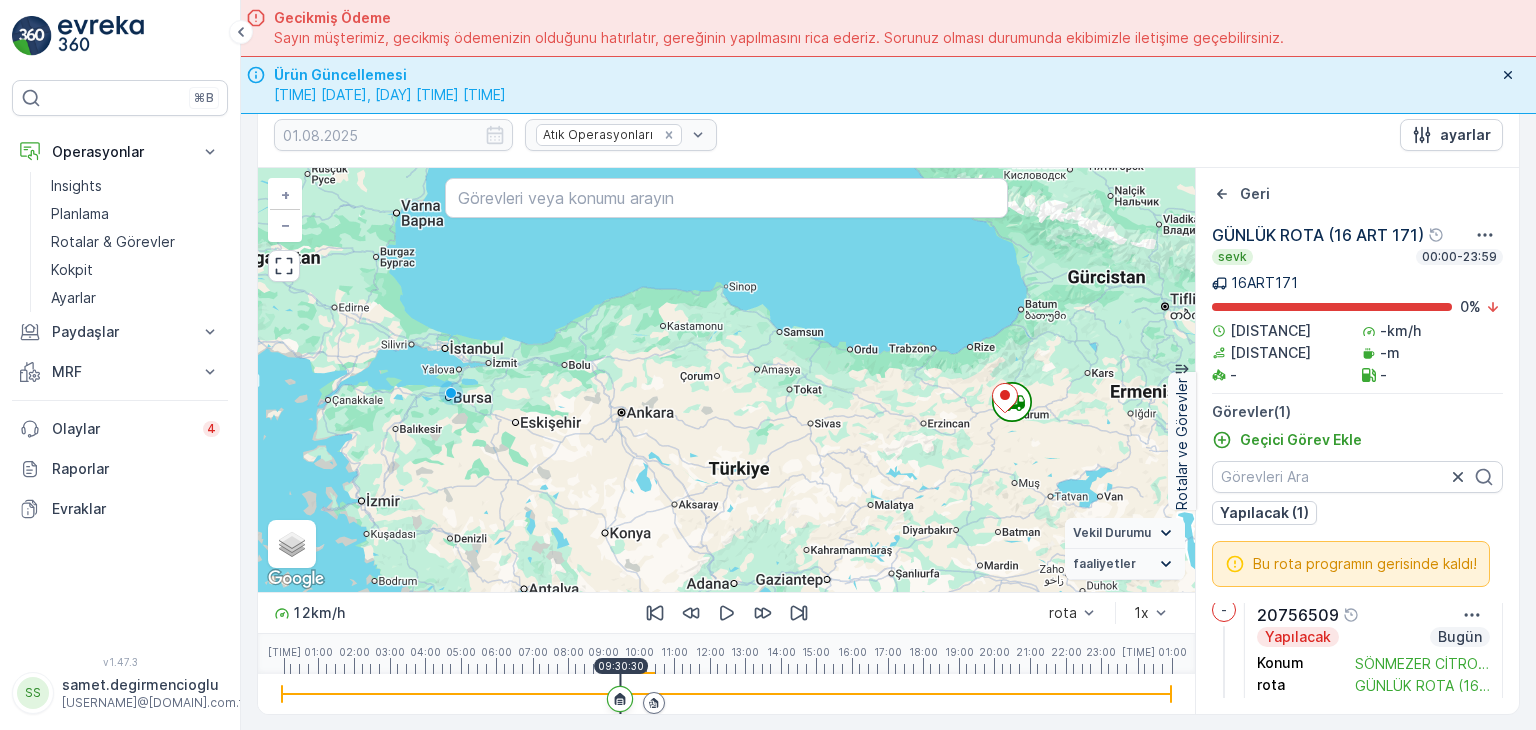 click at bounding box center [726, 694] 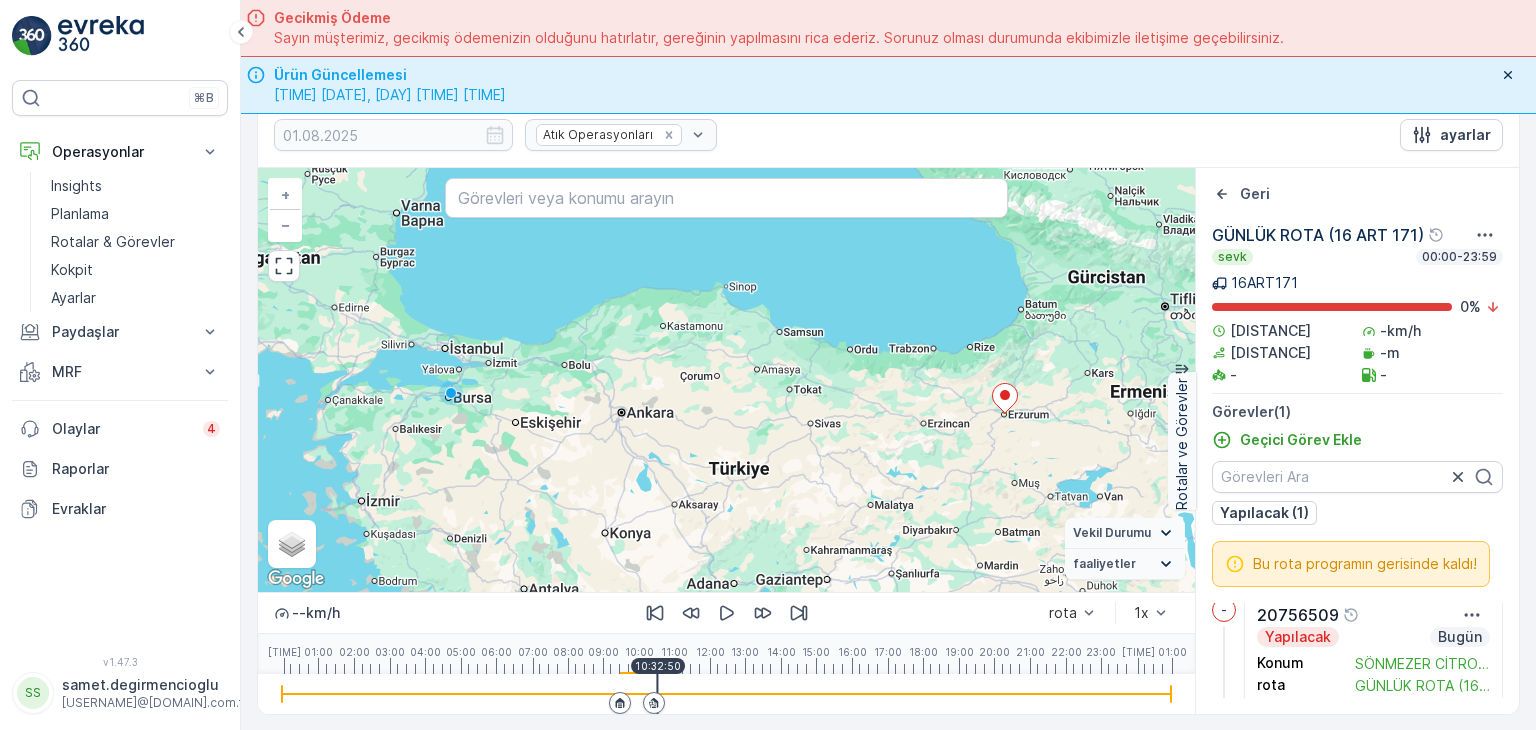 click 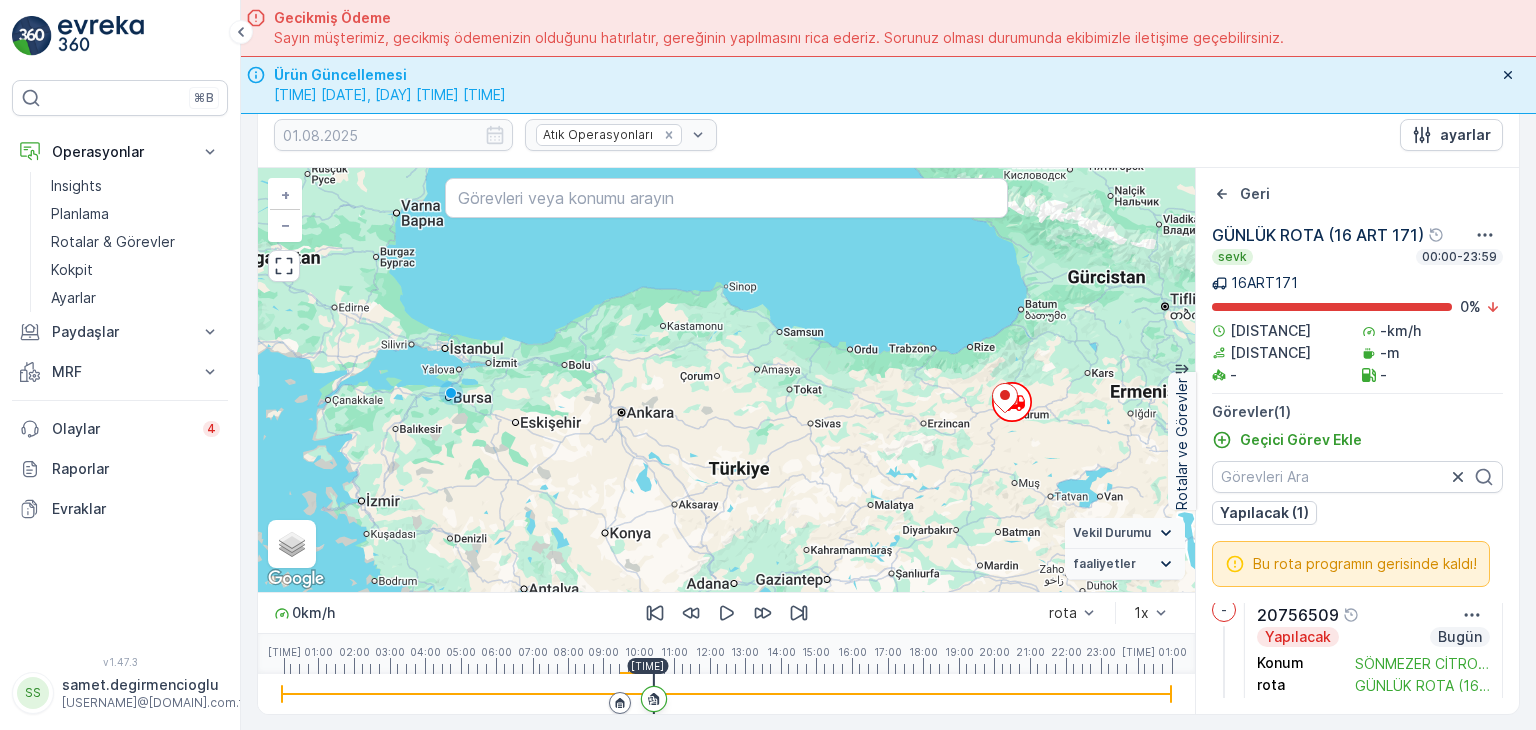 click 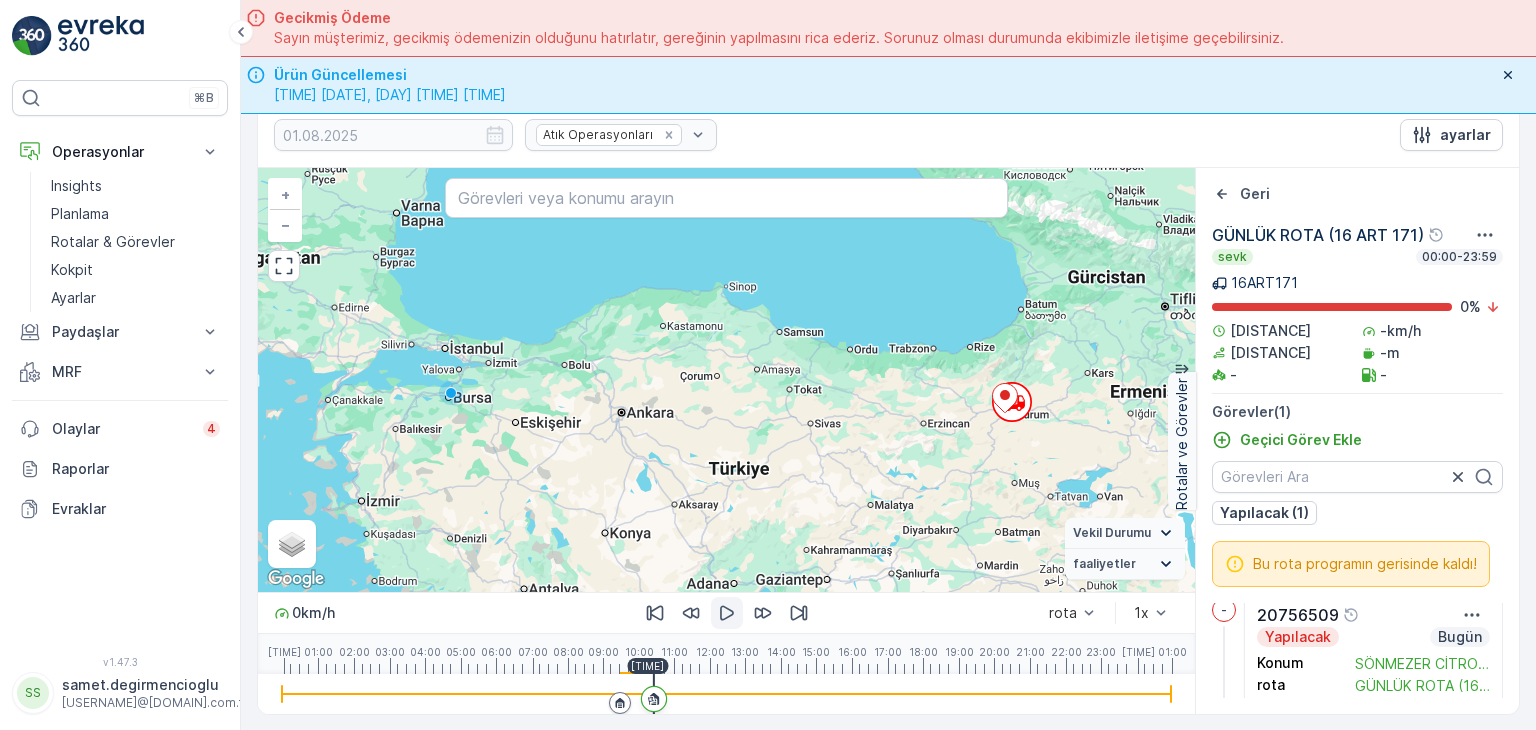 click 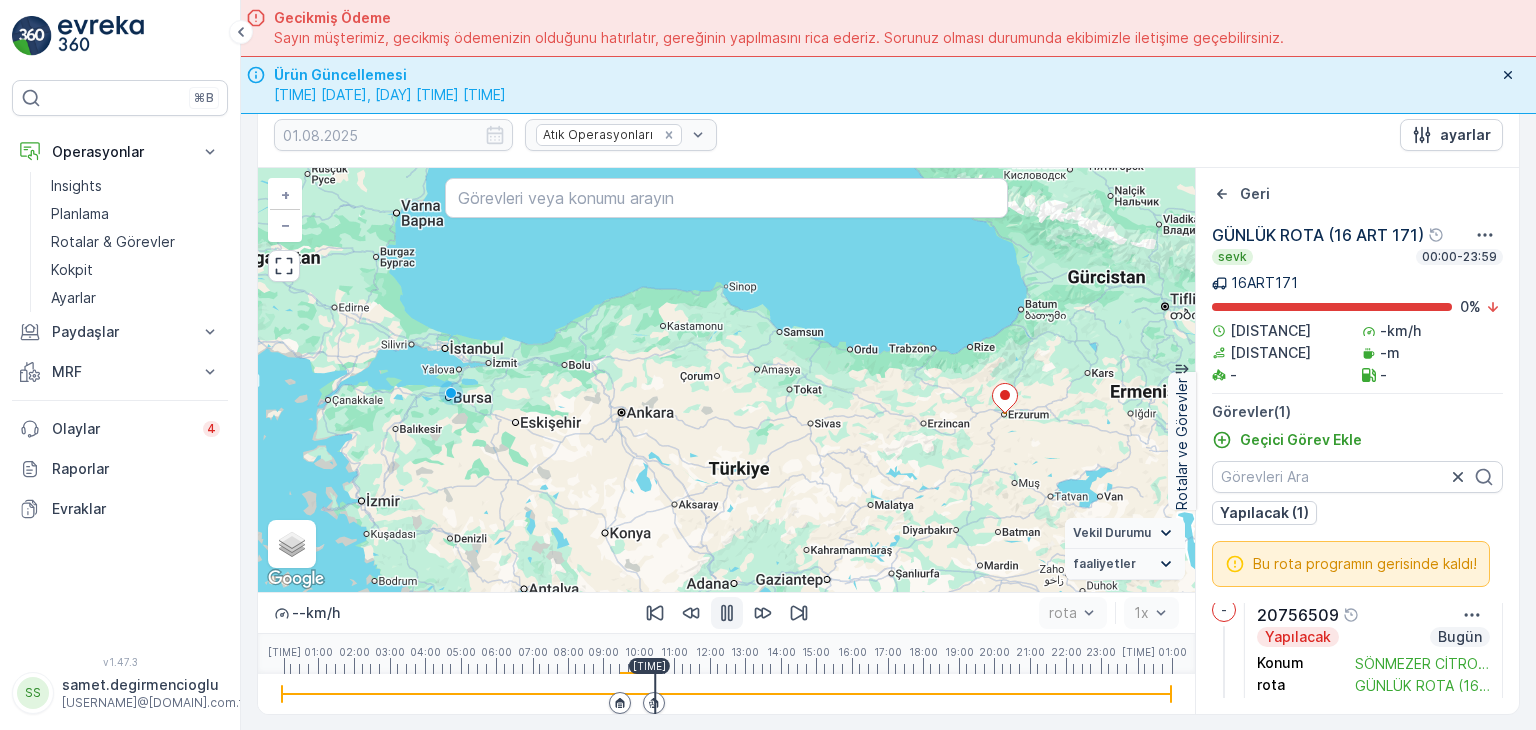 click 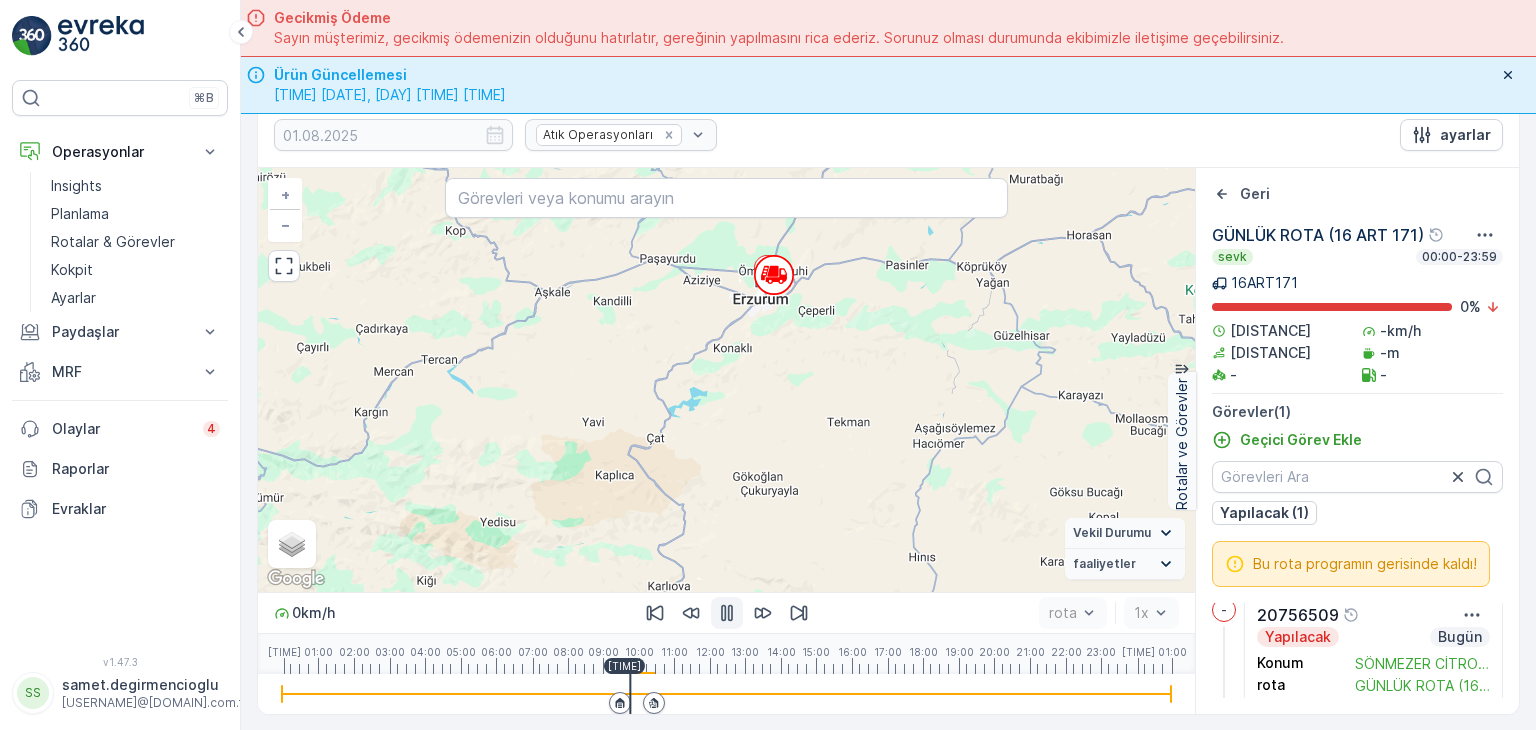 click at bounding box center (726, 694) 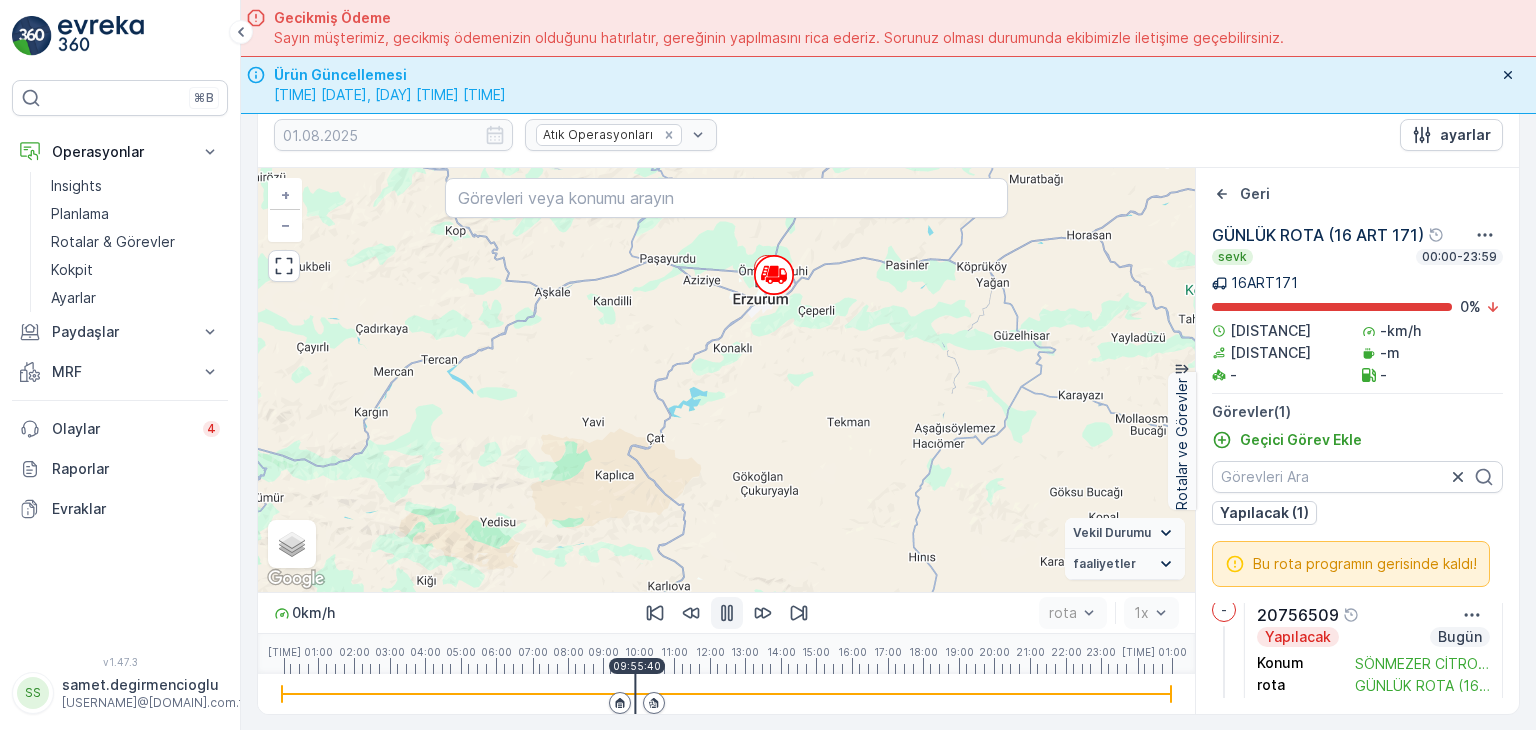 click at bounding box center (726, 694) 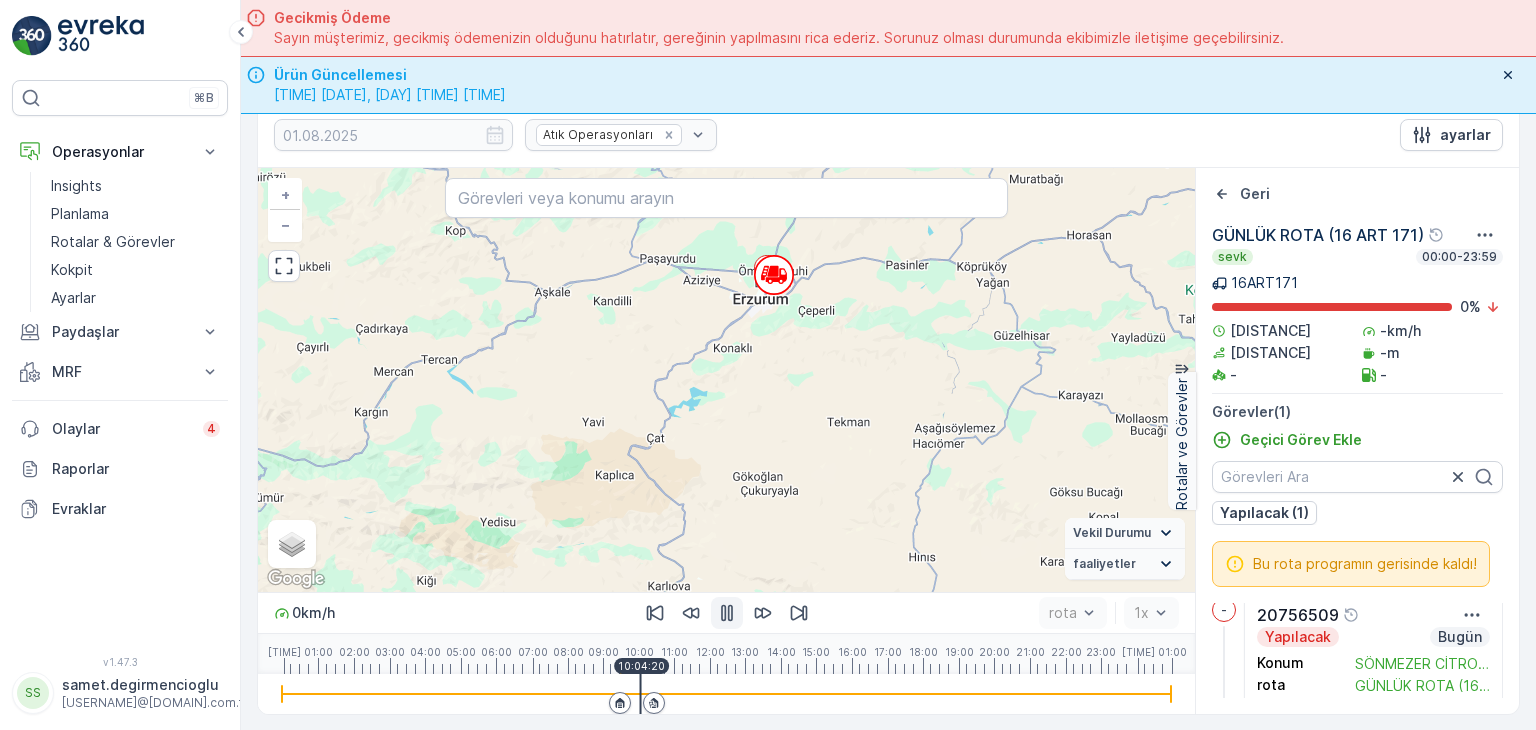 click at bounding box center (641, 694) 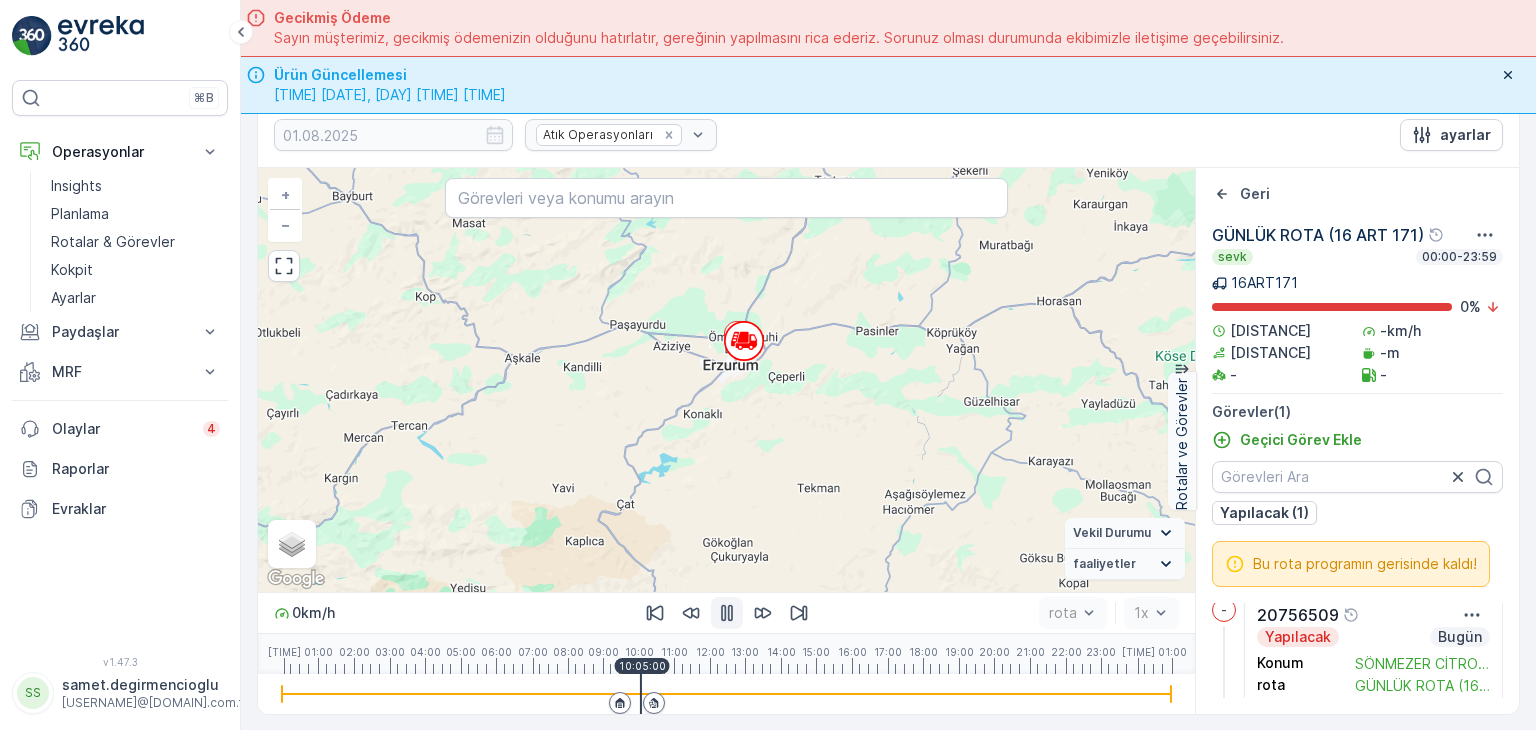 drag, startPoint x: 780, startPoint y: 481, endPoint x: 768, endPoint y: 497, distance: 20 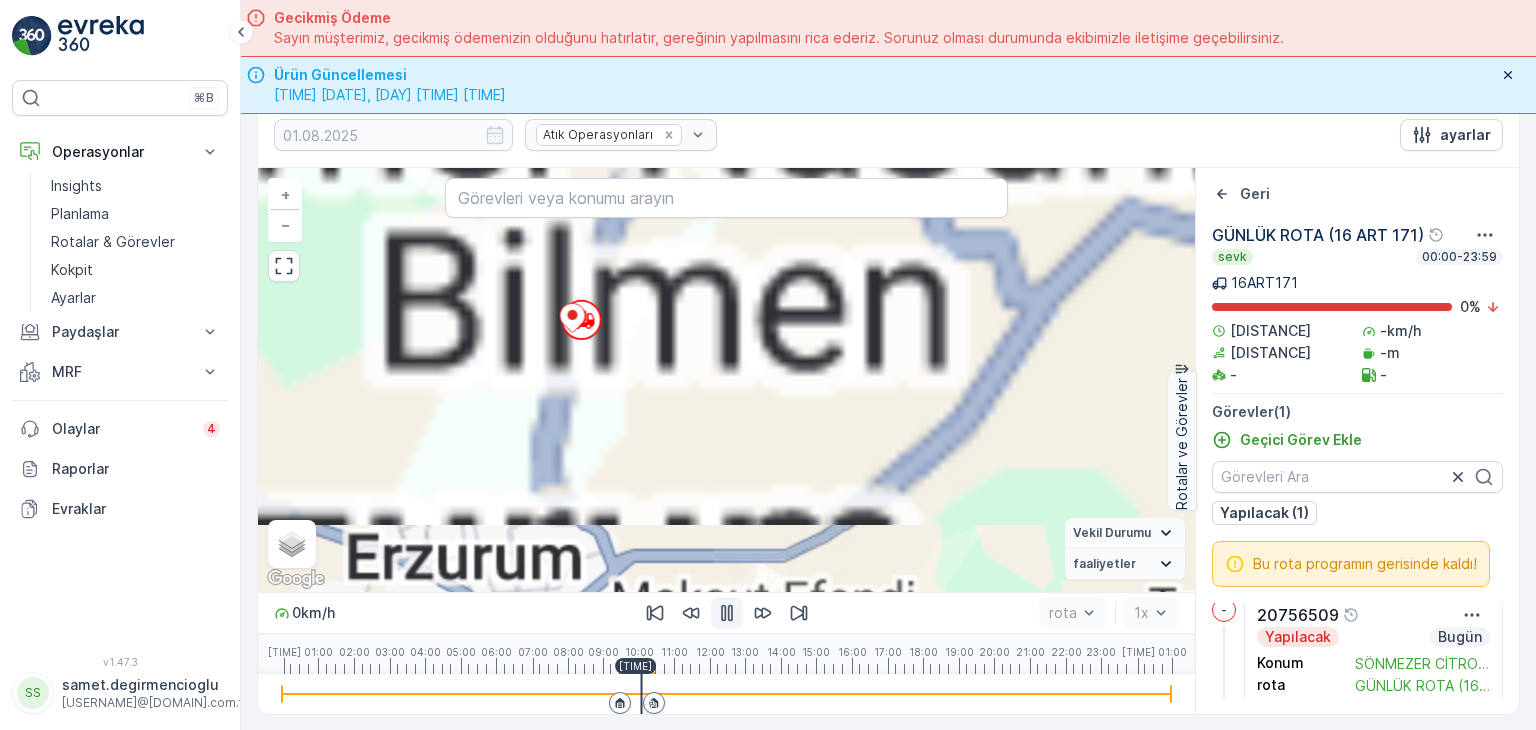 drag, startPoint x: 774, startPoint y: 412, endPoint x: 868, endPoint y: 517, distance: 140.92906 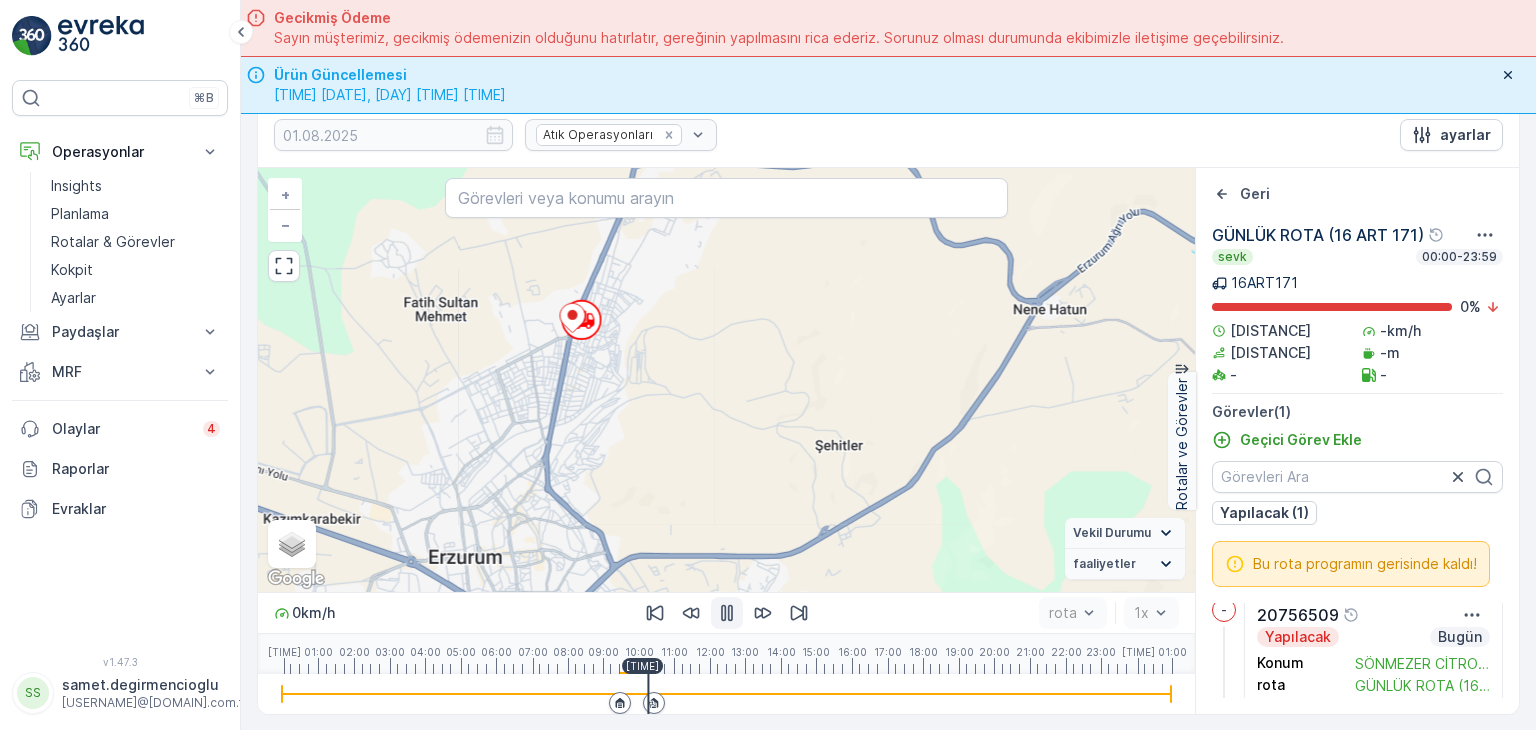 click at bounding box center [648, 694] 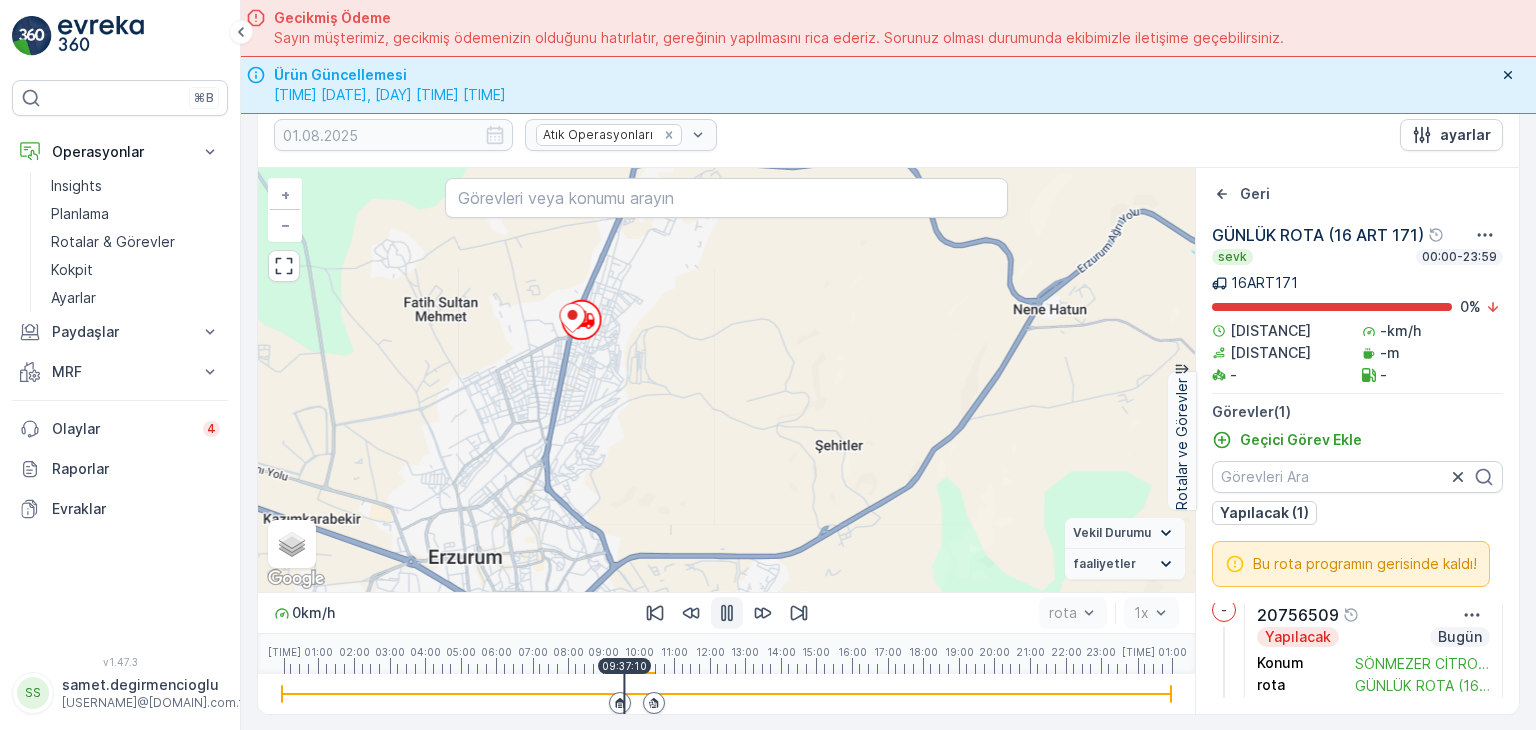 drag, startPoint x: 648, startPoint y: 685, endPoint x: 624, endPoint y: 689, distance: 24.33105 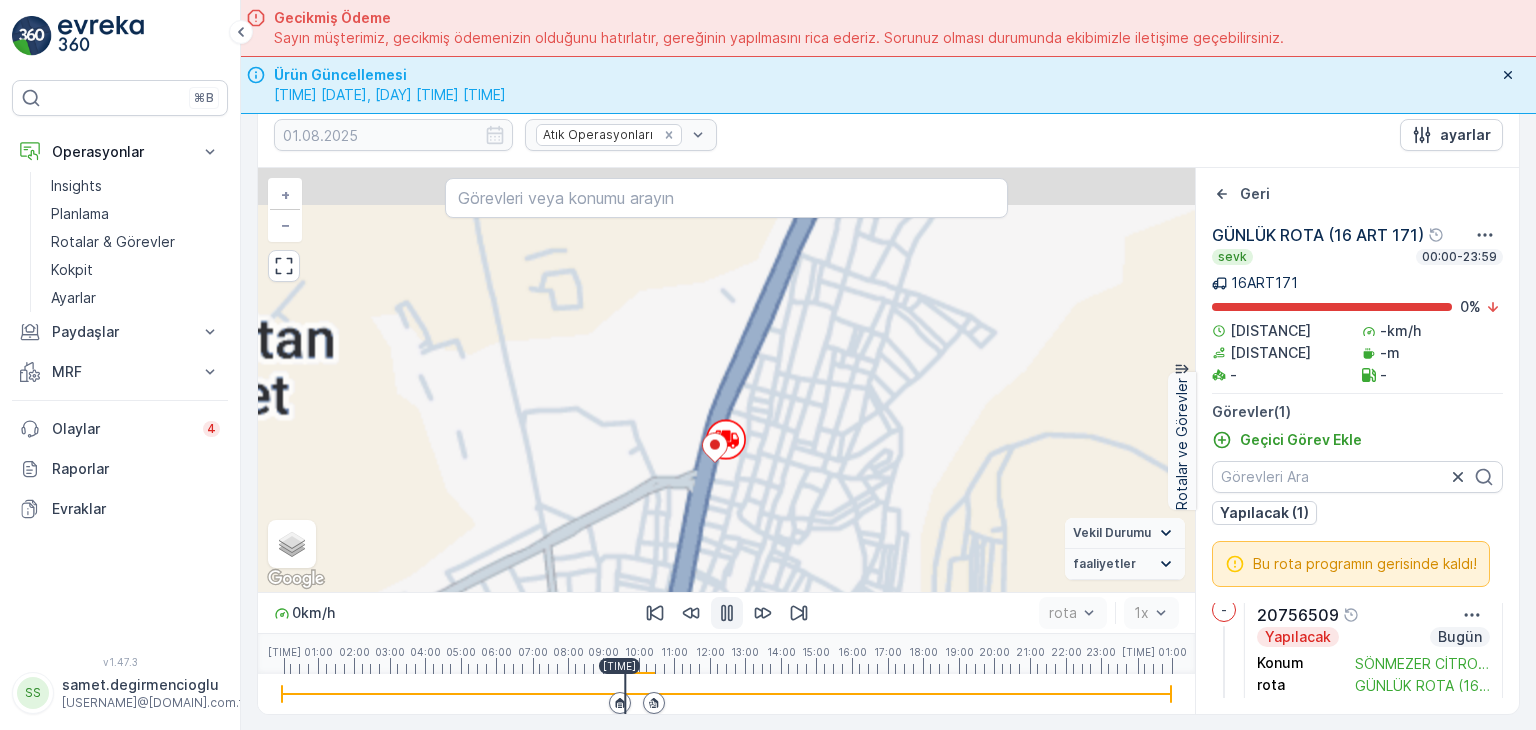drag, startPoint x: 611, startPoint y: 333, endPoint x: 636, endPoint y: 434, distance: 104.048065 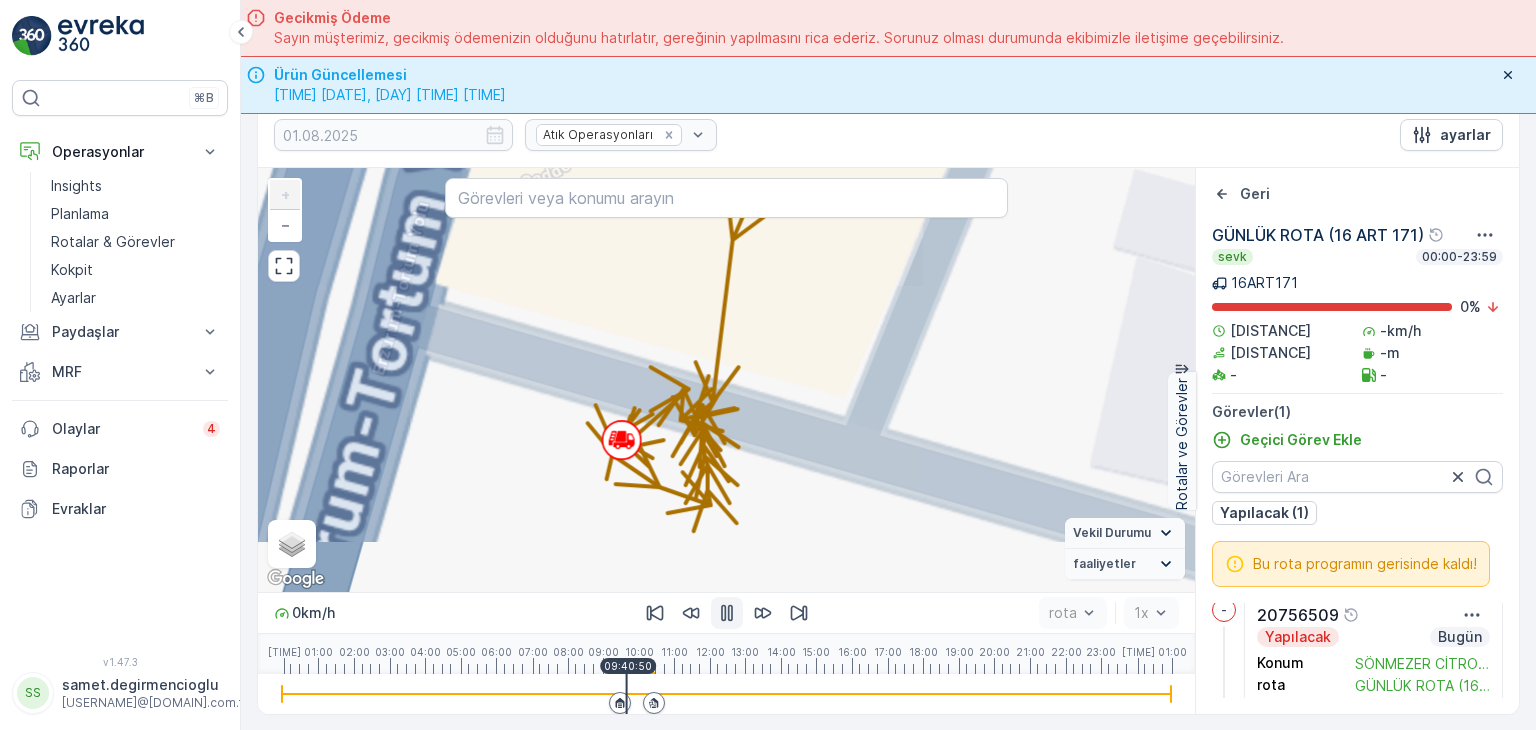 drag, startPoint x: 628, startPoint y: 337, endPoint x: 624, endPoint y: 429, distance: 92.086914 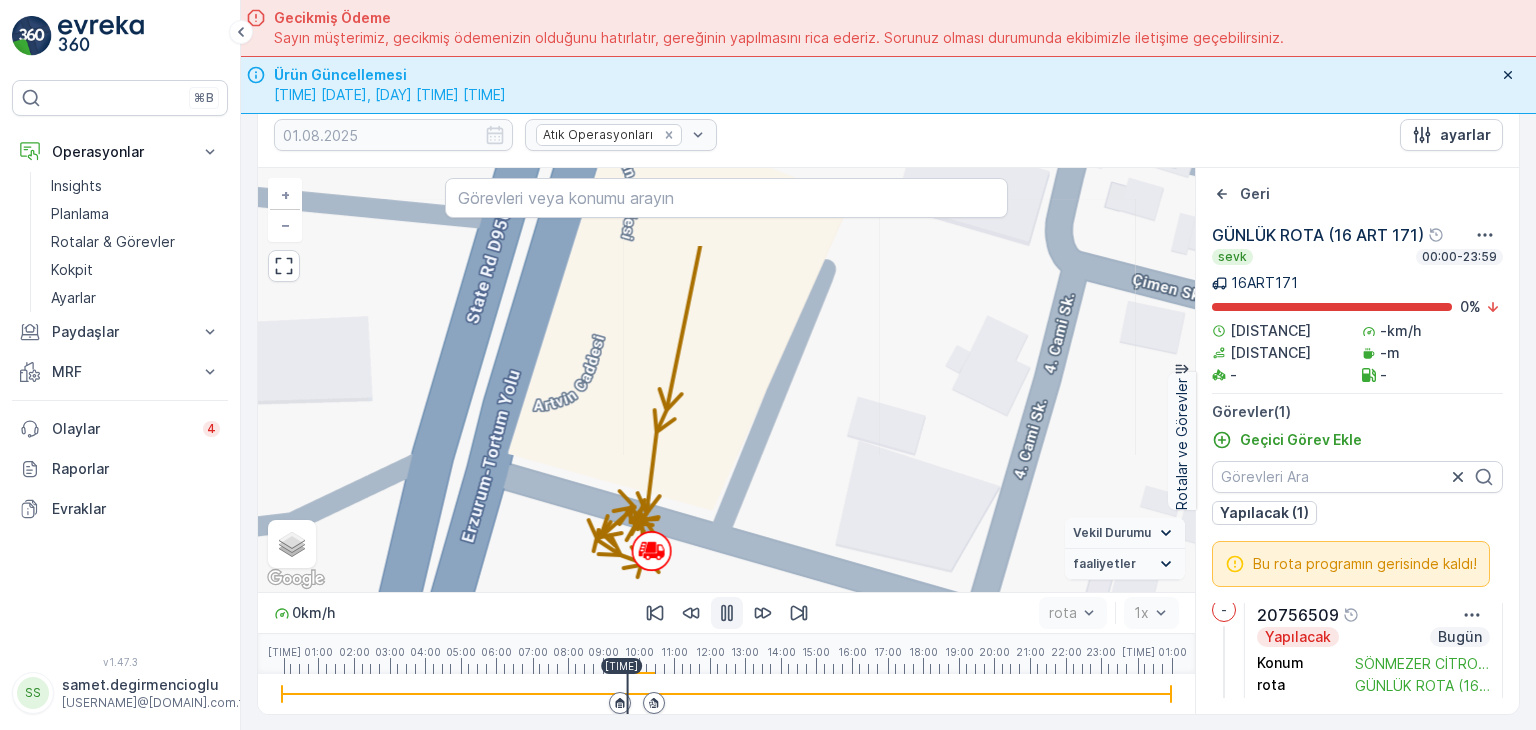 drag, startPoint x: 768, startPoint y: 348, endPoint x: 700, endPoint y: 469, distance: 138.79842 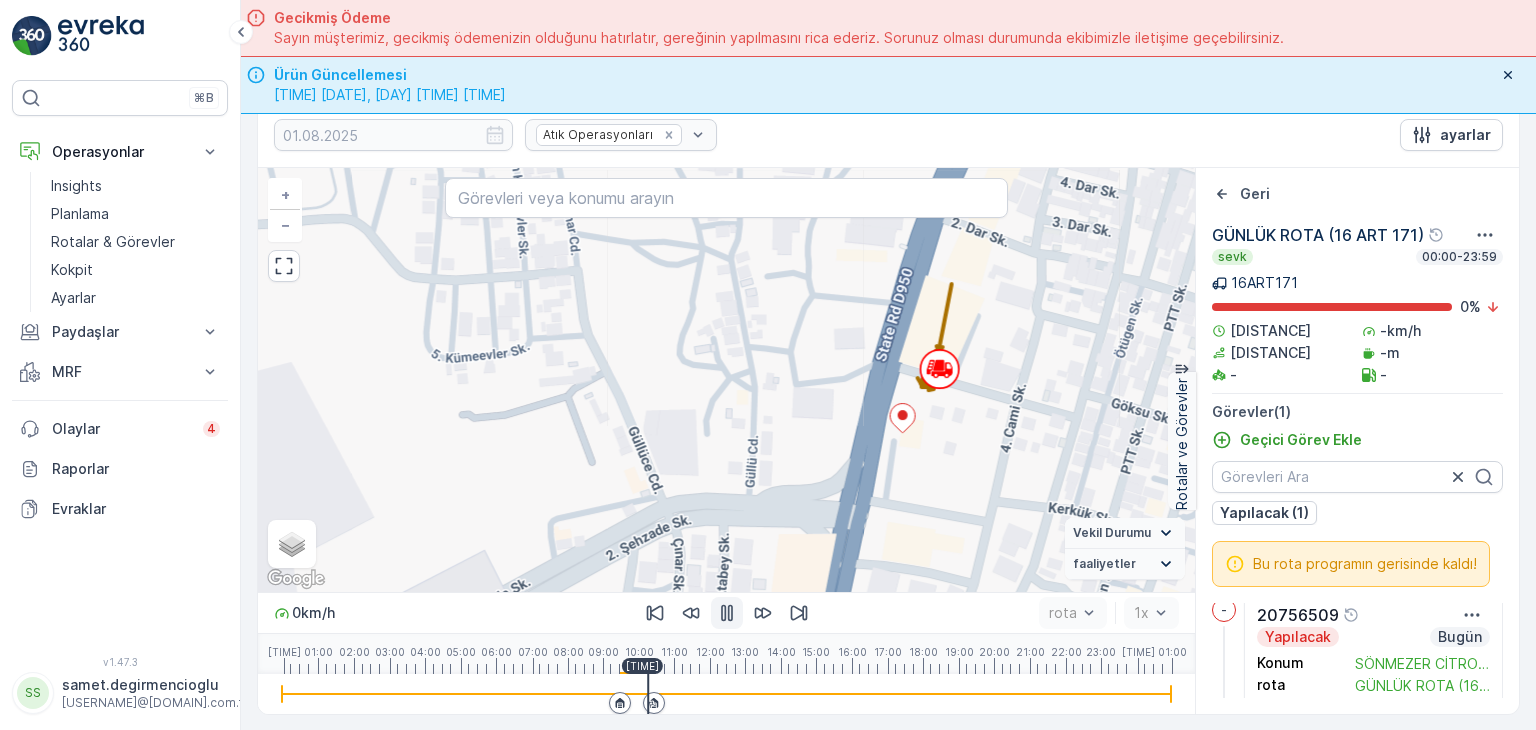 drag, startPoint x: 249, startPoint y: 167, endPoint x: 856, endPoint y: 144, distance: 607.4356 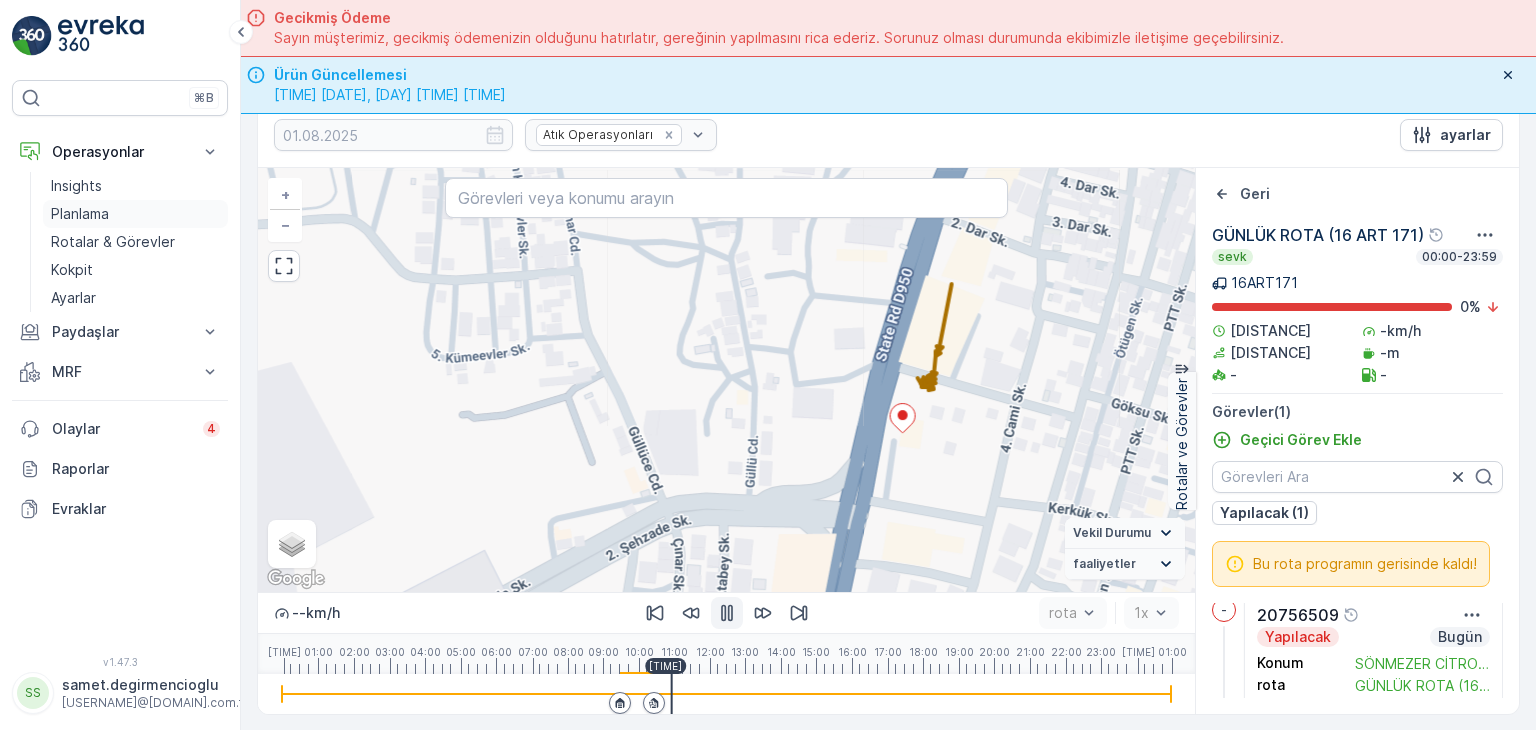 click on "Planlama" at bounding box center (80, 214) 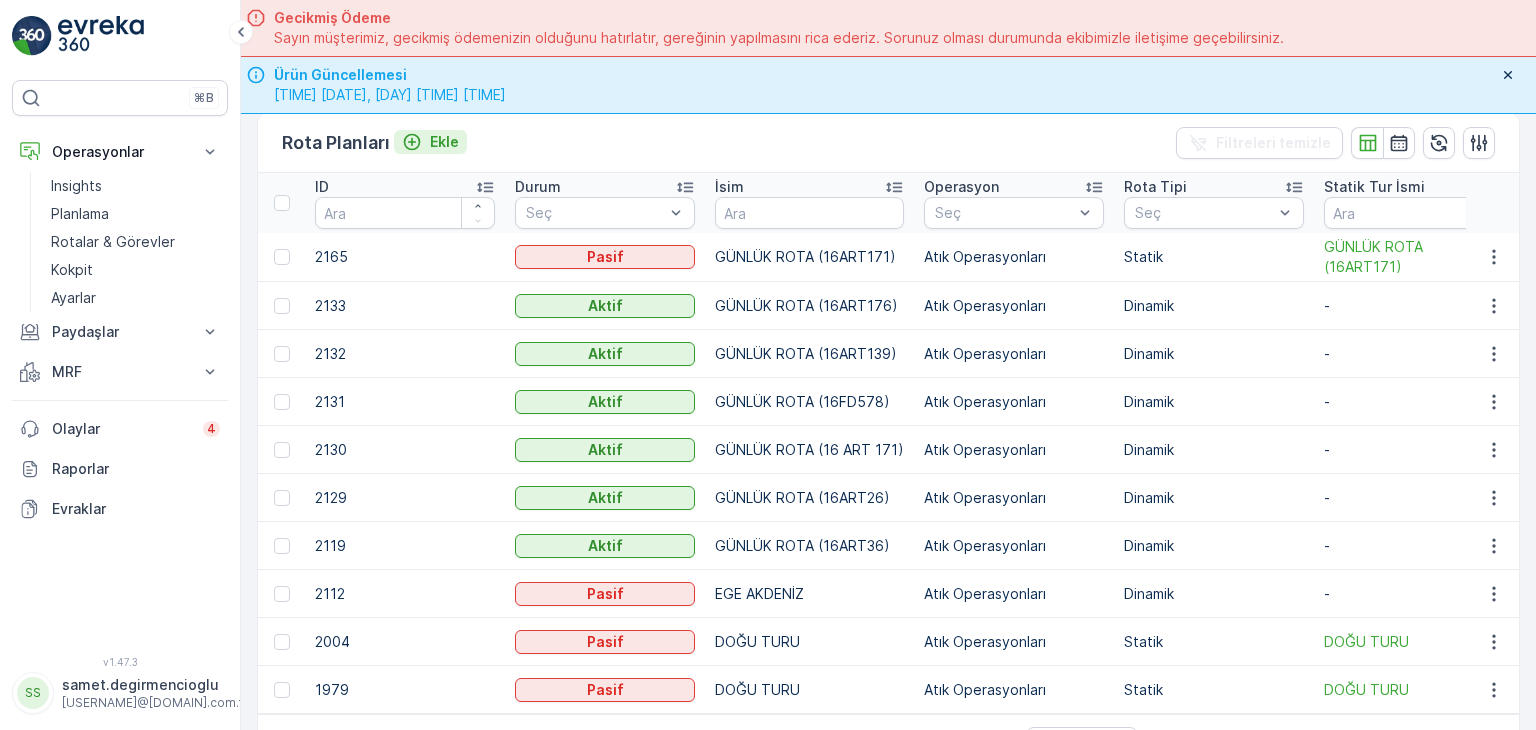 click on "Ekle" at bounding box center [444, 142] 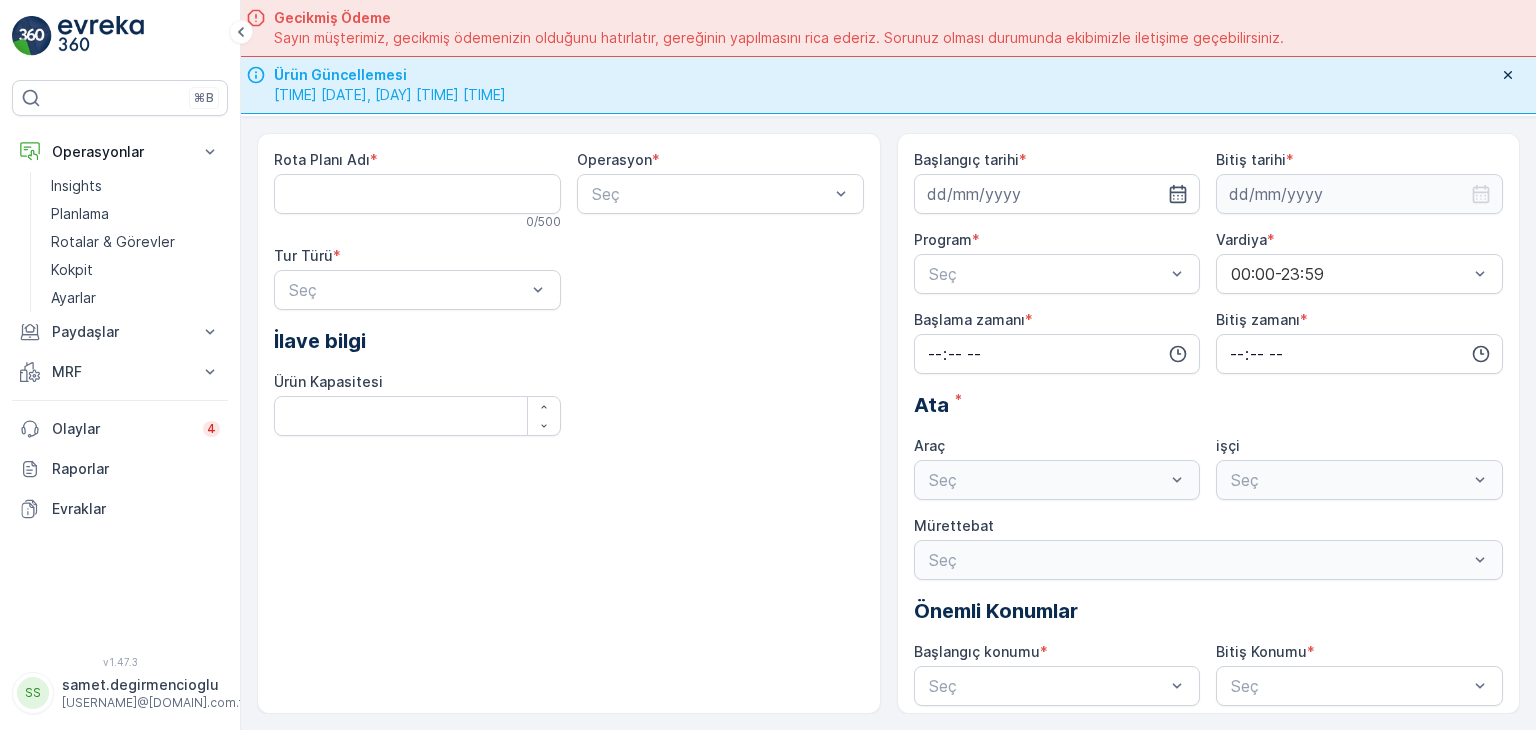 scroll, scrollTop: 0, scrollLeft: 0, axis: both 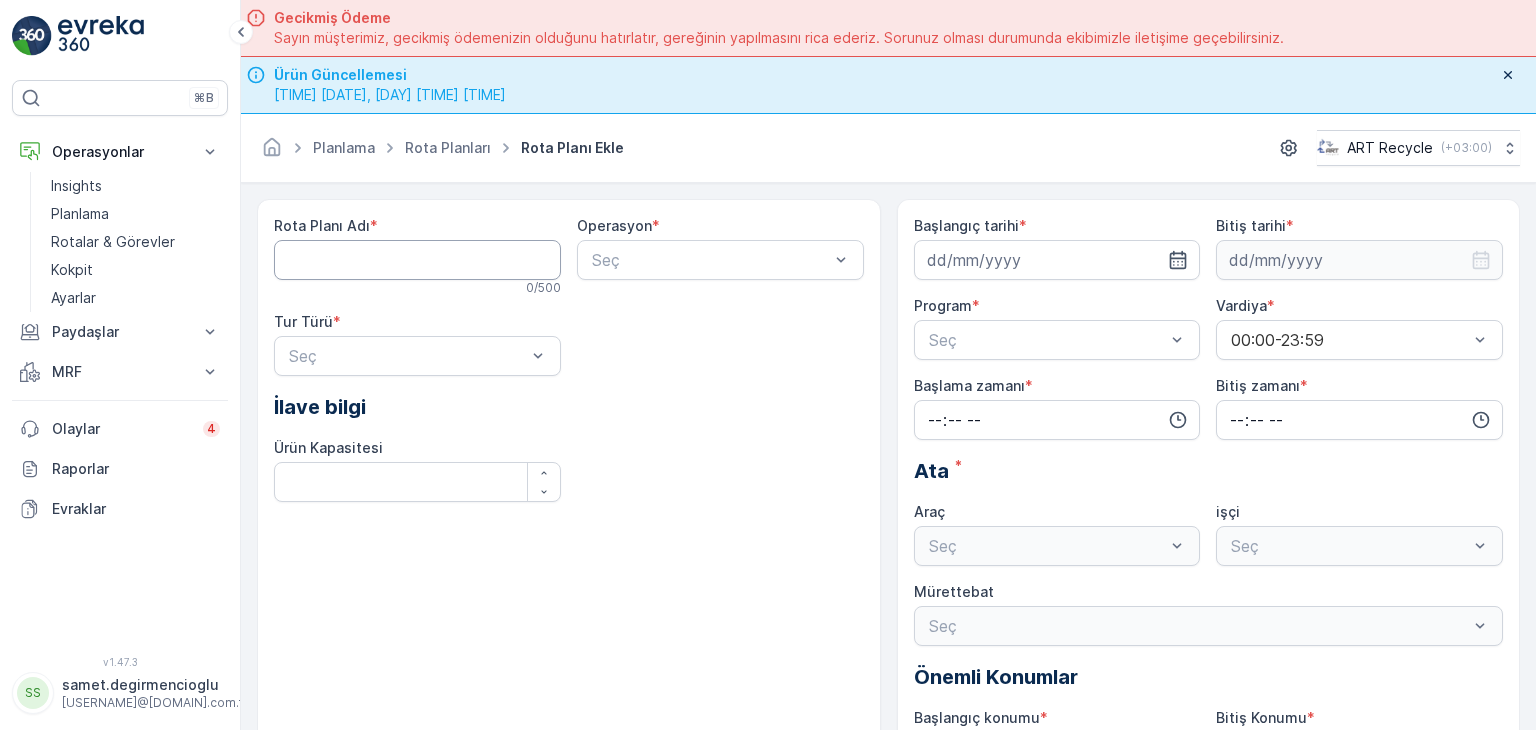 click on "Rota Planı Adı" at bounding box center [417, 260] 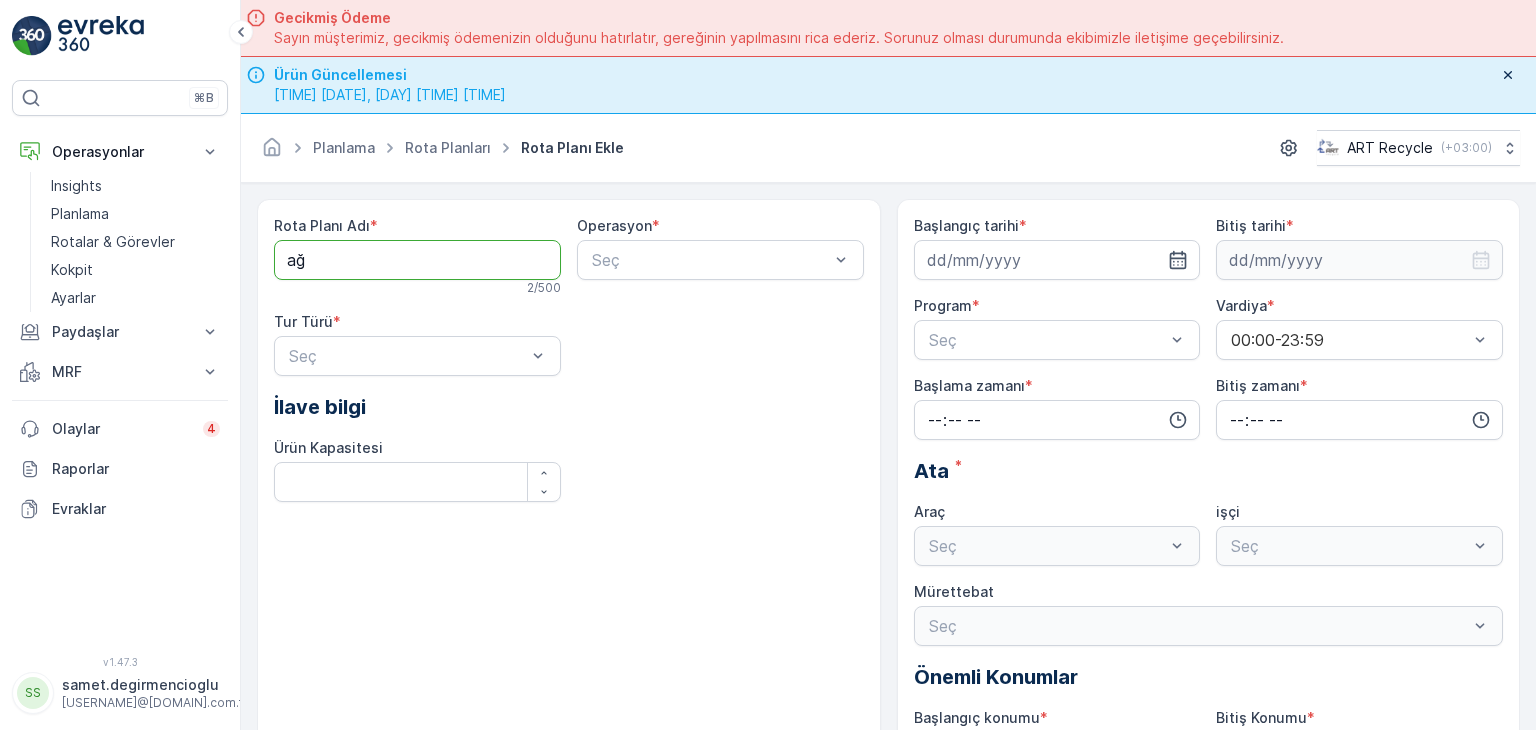 type on "a" 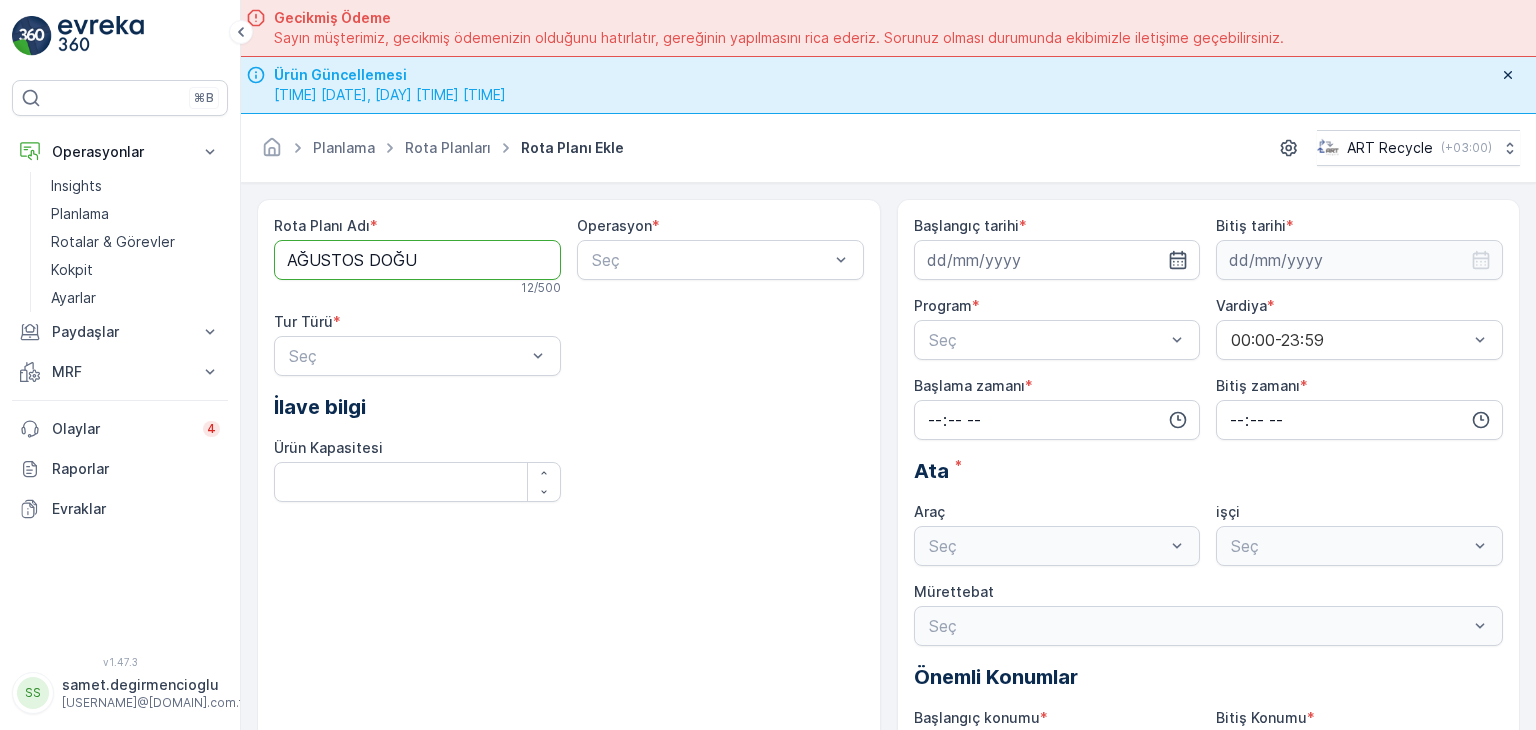 type on "AĞUSTOS DOĞU" 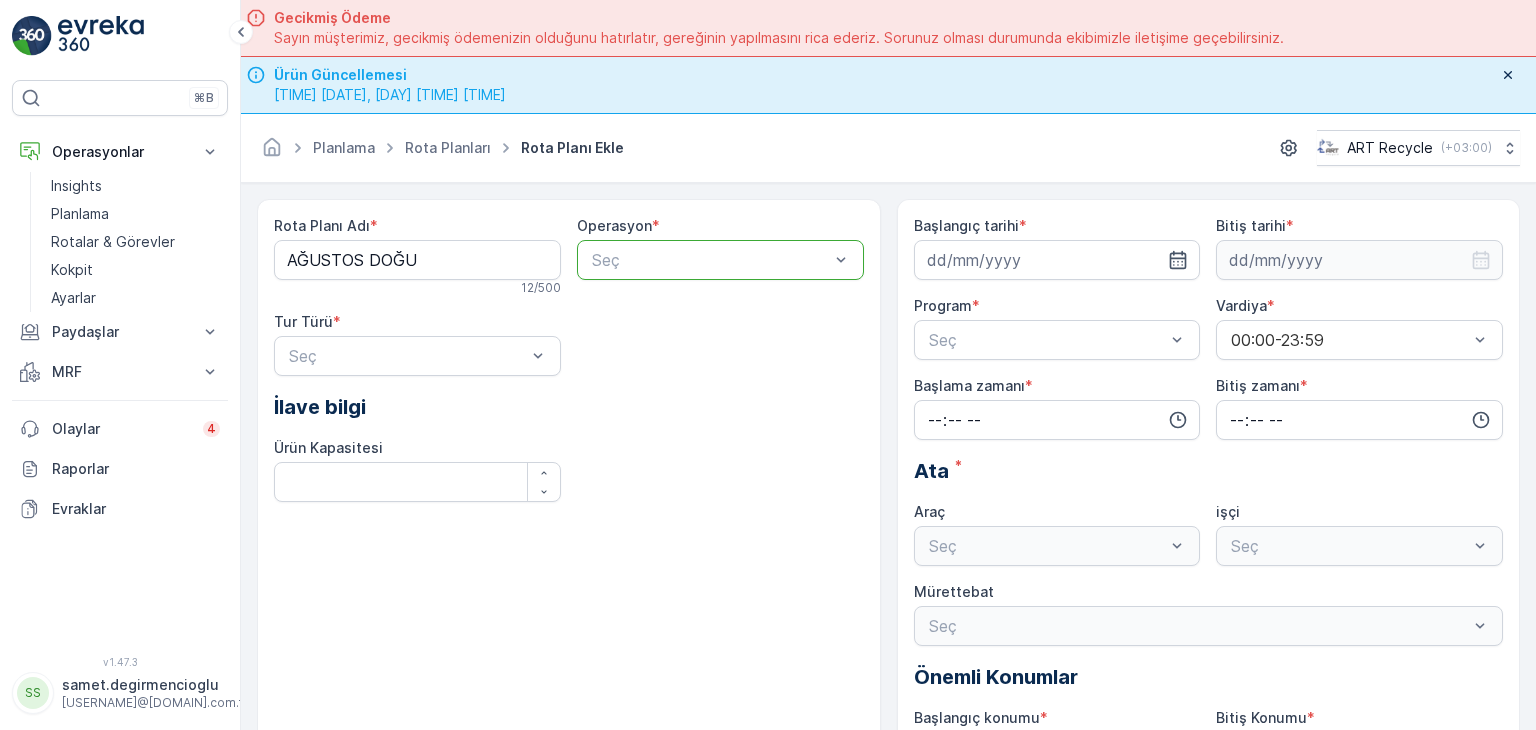 click on "Operasyon * option , selected. Select is focused ,type to refine list, press Down to open the menu,  Seç" at bounding box center [720, 256] 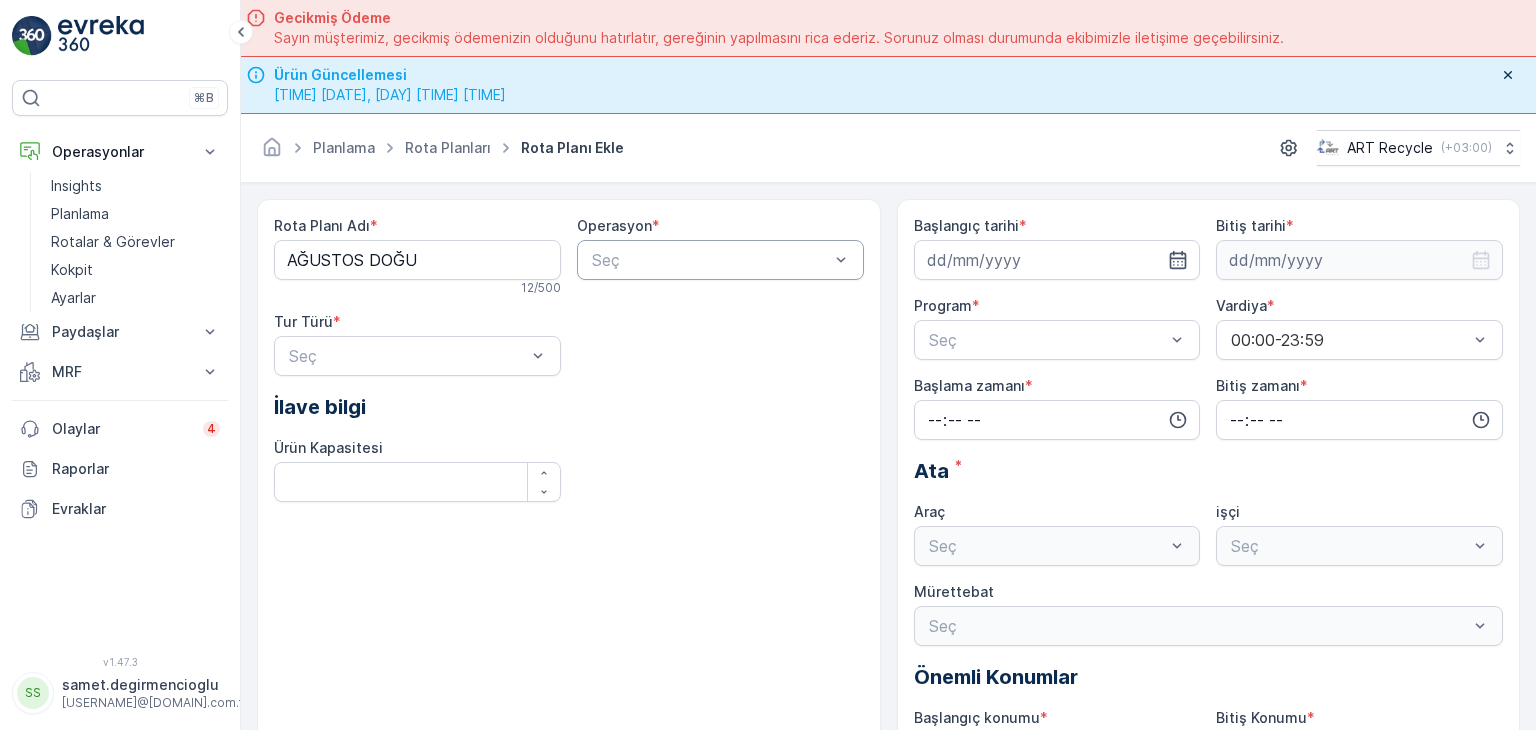 click at bounding box center (710, 260) 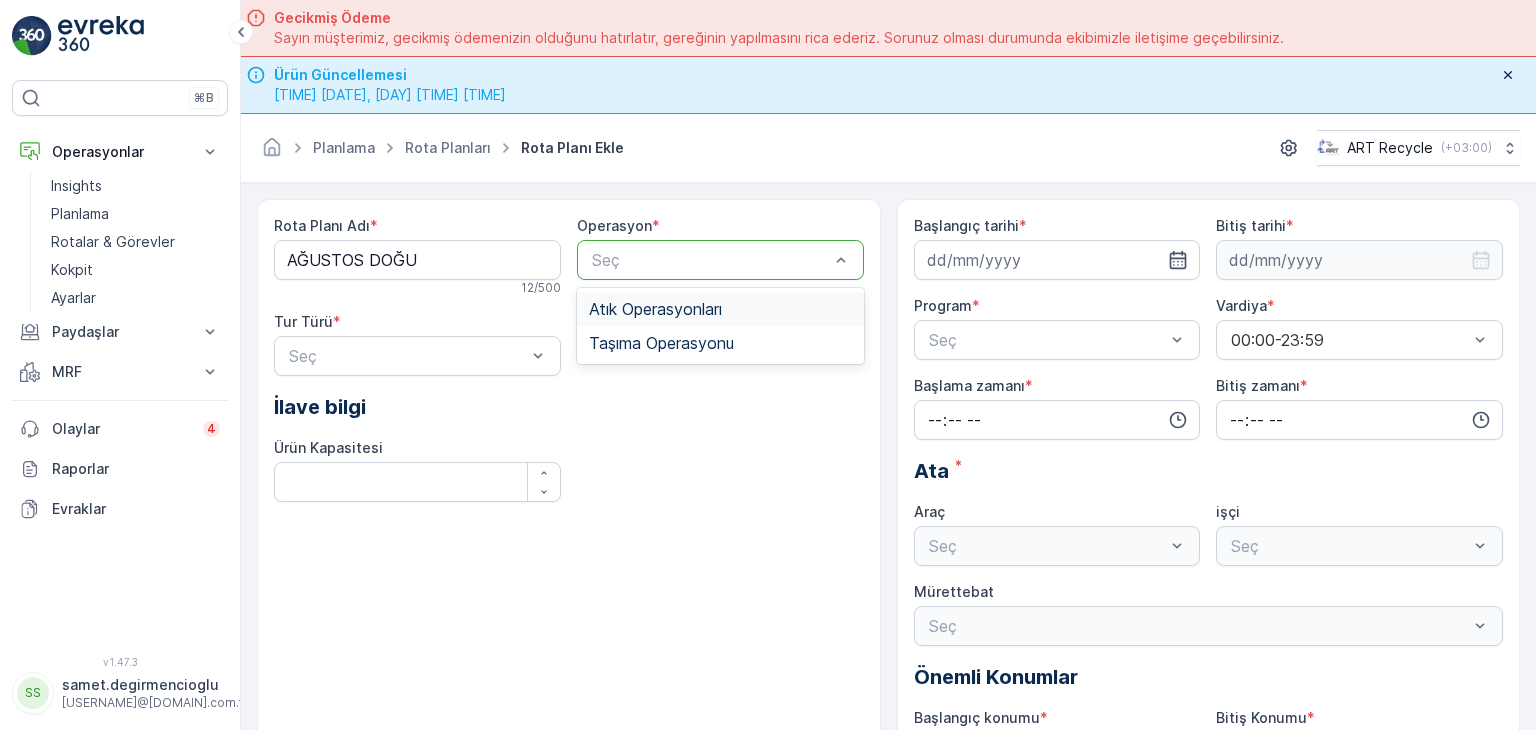 click on "Atık Operasyonları" at bounding box center (720, 309) 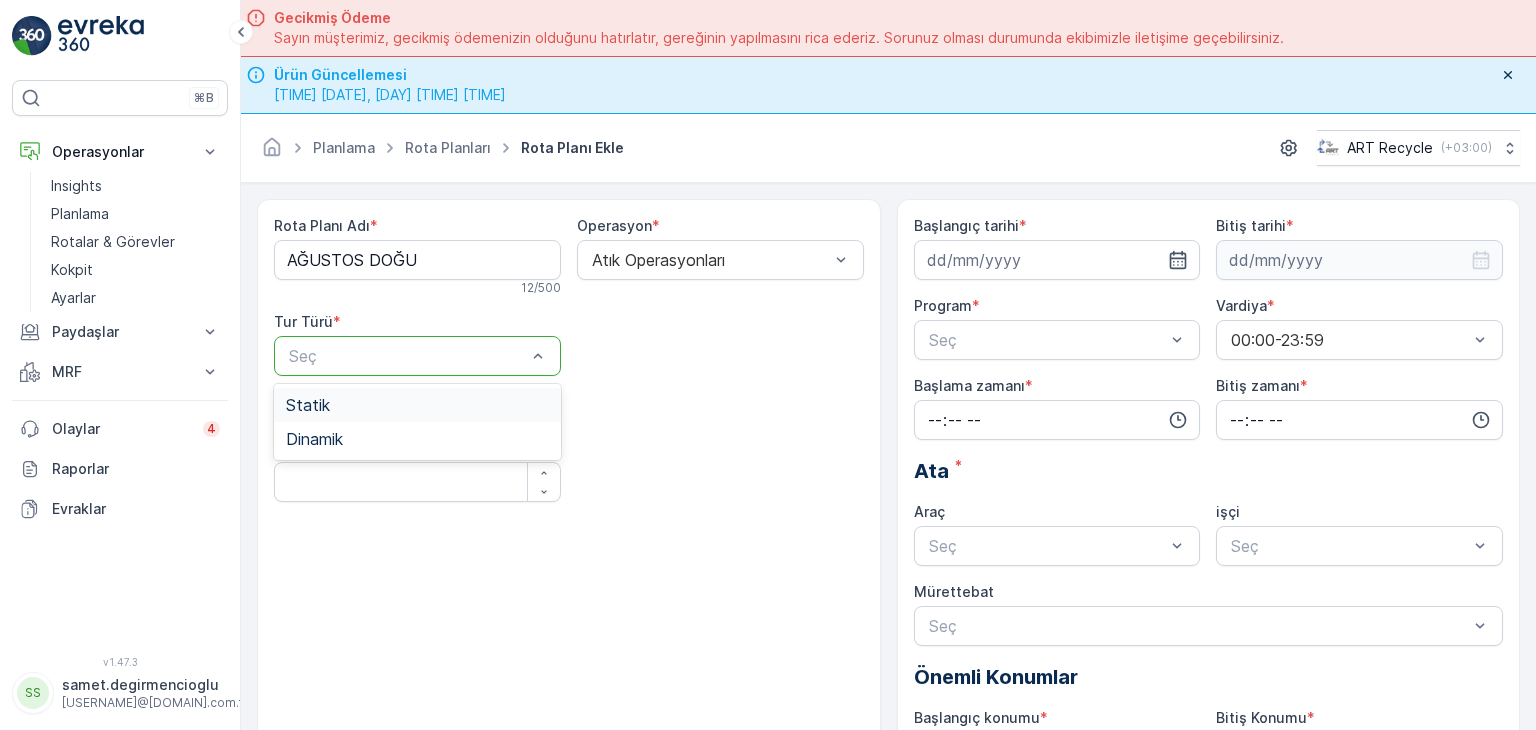 click at bounding box center (407, 356) 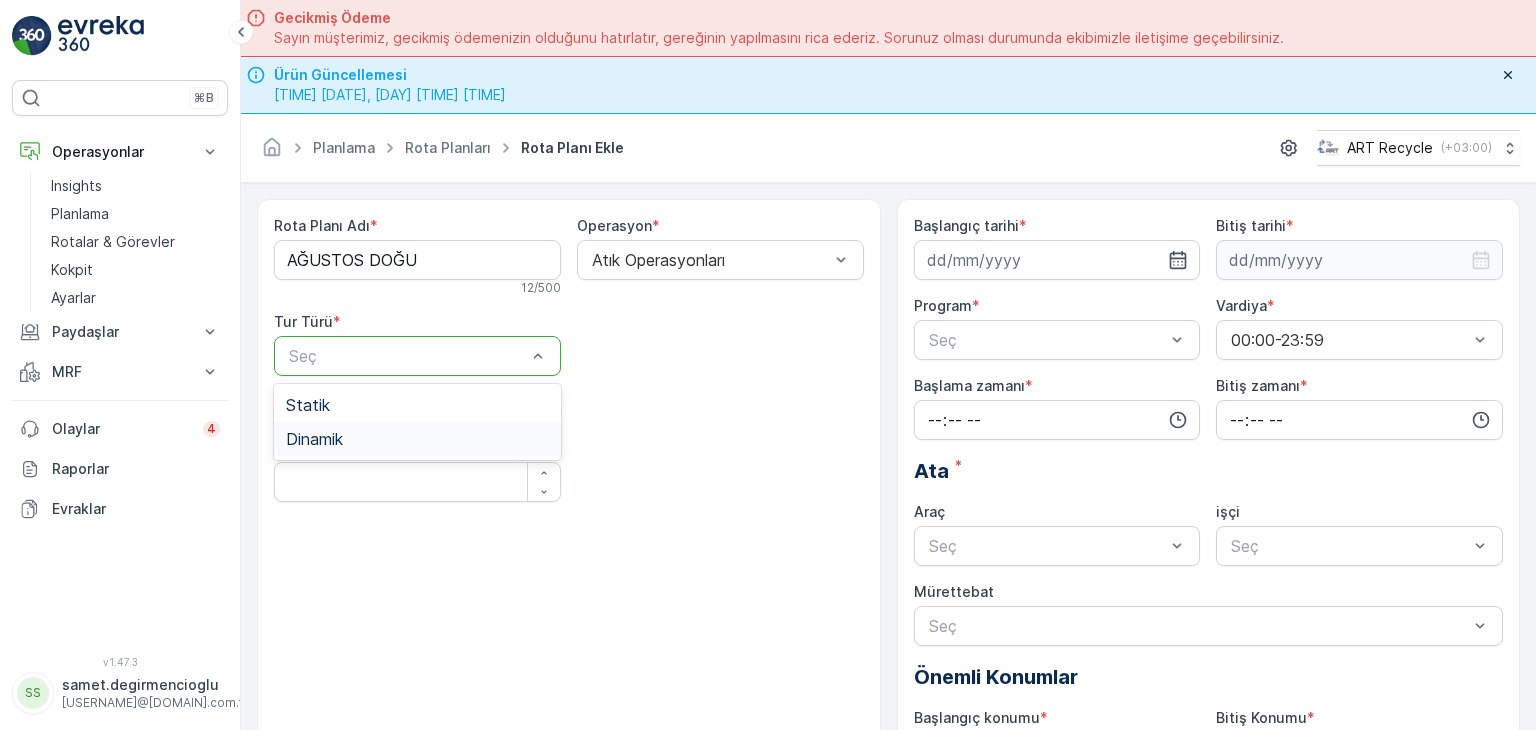 click on "Dinamik" at bounding box center (314, 439) 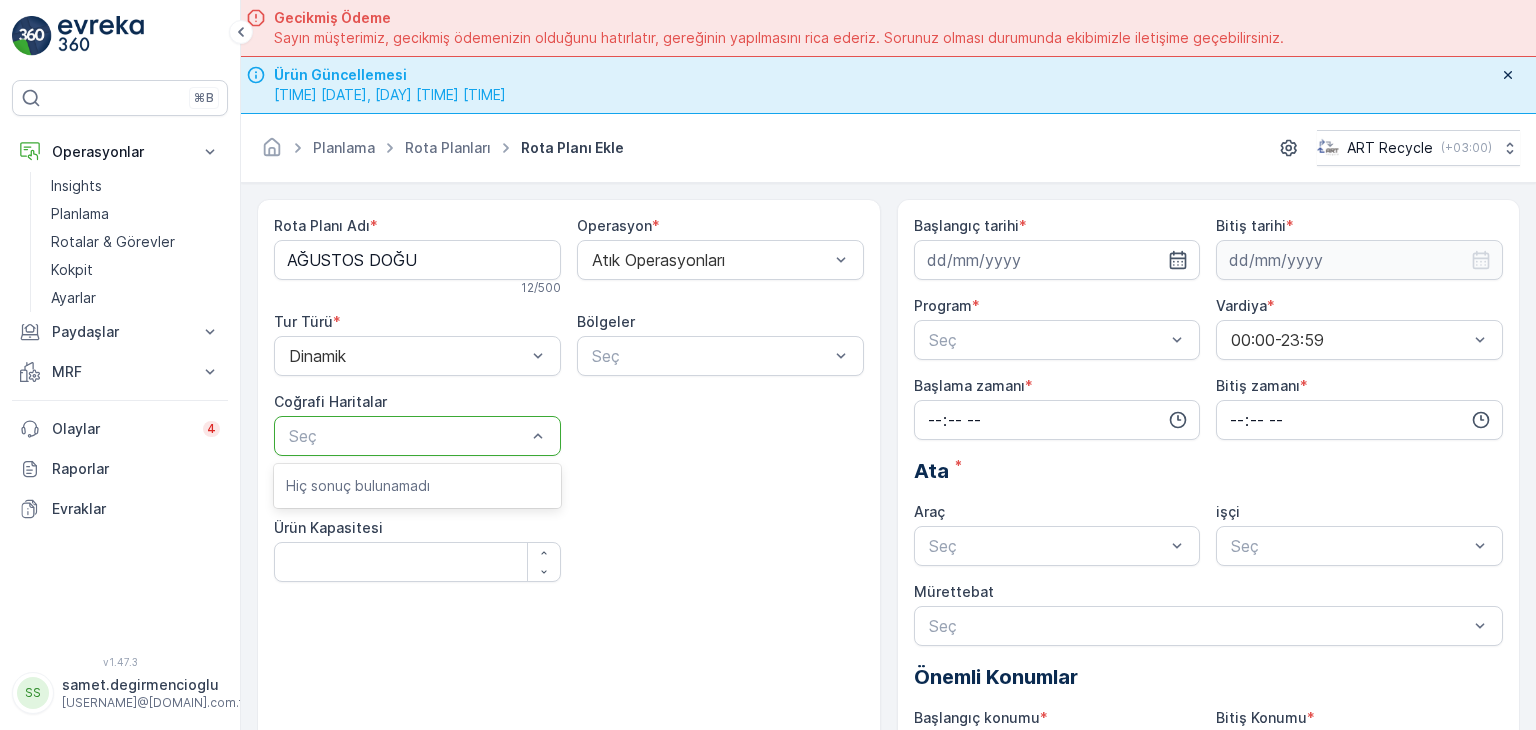click at bounding box center (407, 436) 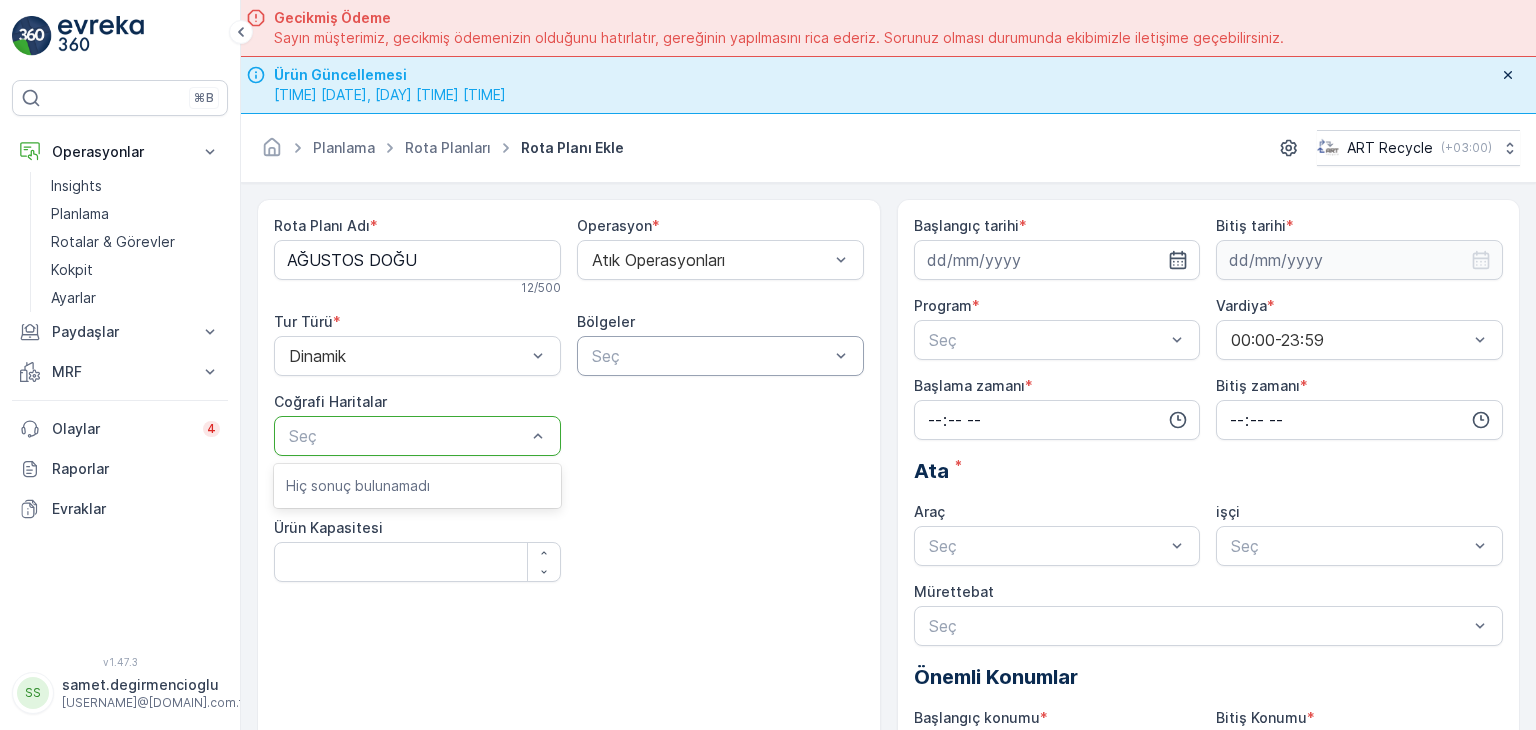 click at bounding box center [710, 356] 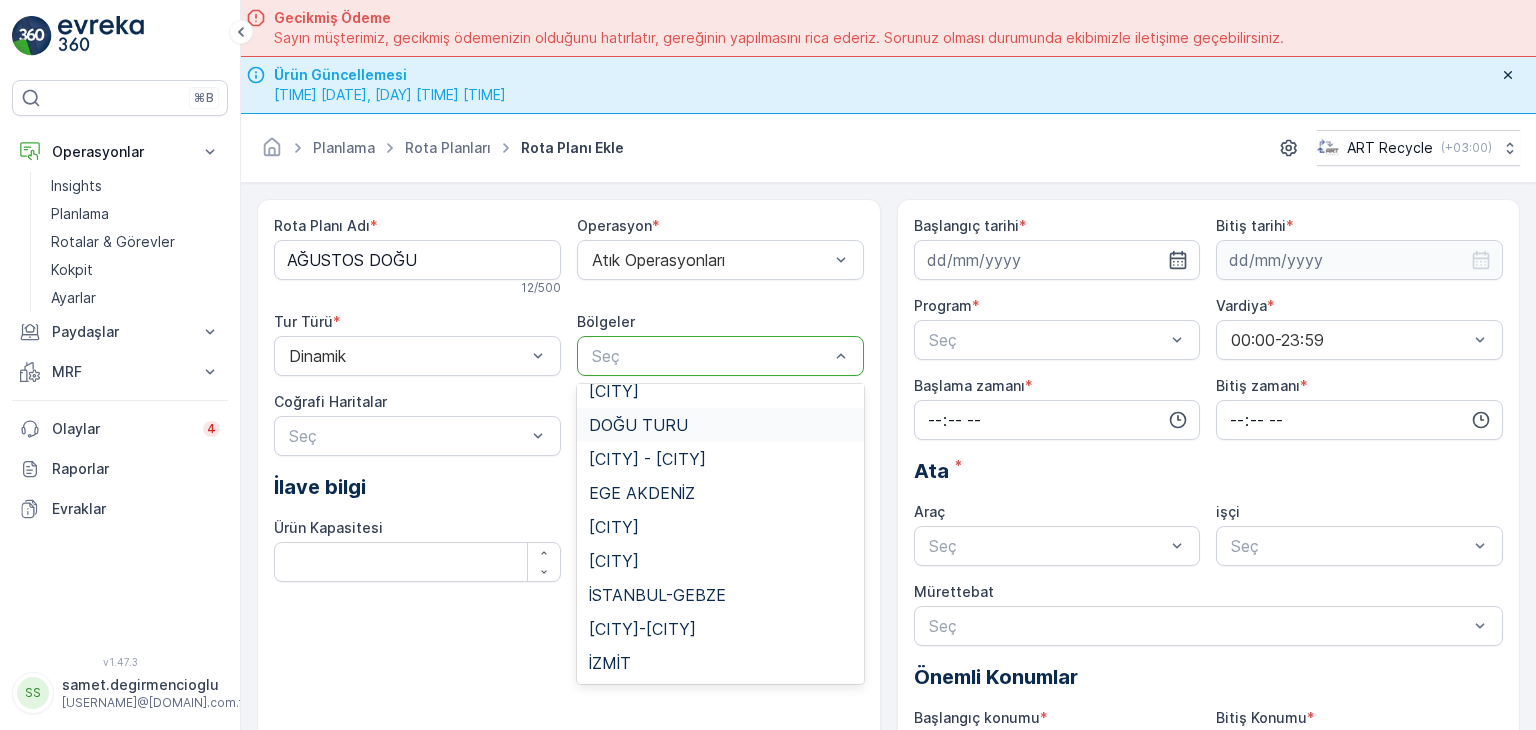 scroll, scrollTop: 0, scrollLeft: 0, axis: both 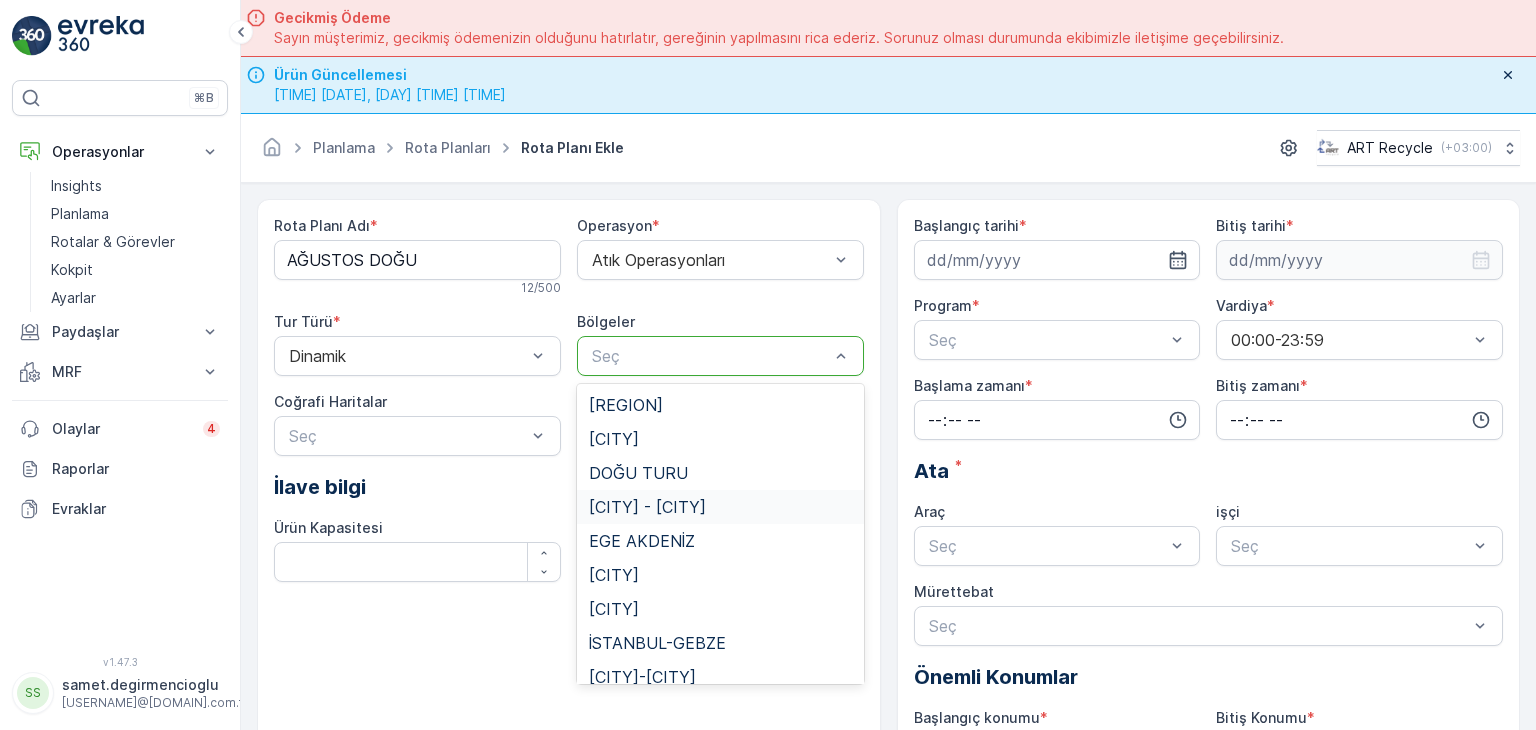 click on "Rota Planı Adı * AĞUSTOS DOĞU 12  /  500 Operasyon * Atık Operasyonları Tur Türü * Dinamik Bölgeler 10 results available. Use Up and Down to choose options, press Enter to select the currently focused option, press Escape to exit the menu, press Tab to select the option and exit the menu. Seç BATI KARADENİZ BURSA DOĞU TURU EDİRNE - TEKİRDAĞ EGE AKDENİZ GEBZE ÇORLU İSTANBUL-GEBZE İSTANBUL-ŞEHİR İÇİ İZMİT Coğrafi Haritalar Seç İlave bilgi Ürün Kapasitesi" at bounding box center [569, 407] 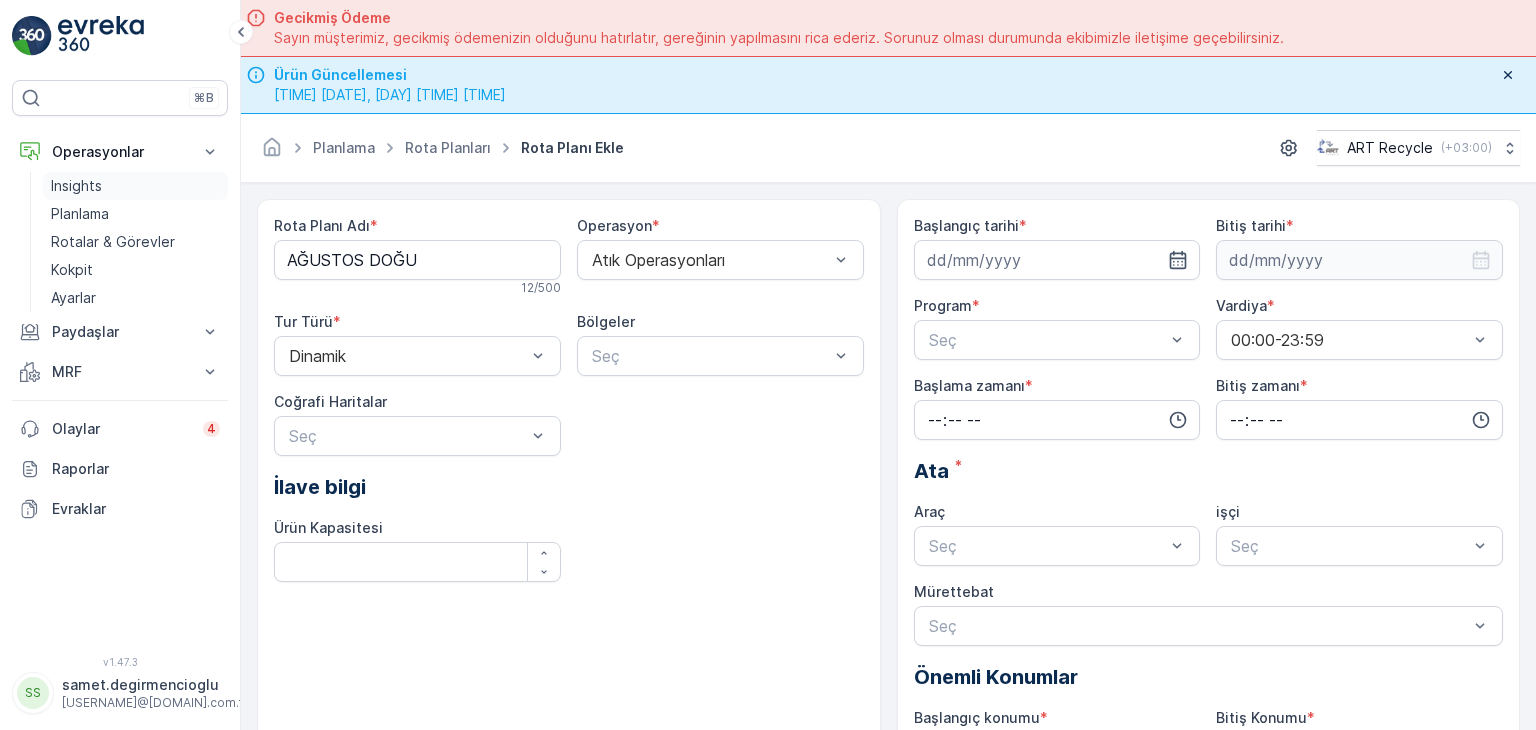 click on "Insights" at bounding box center [135, 186] 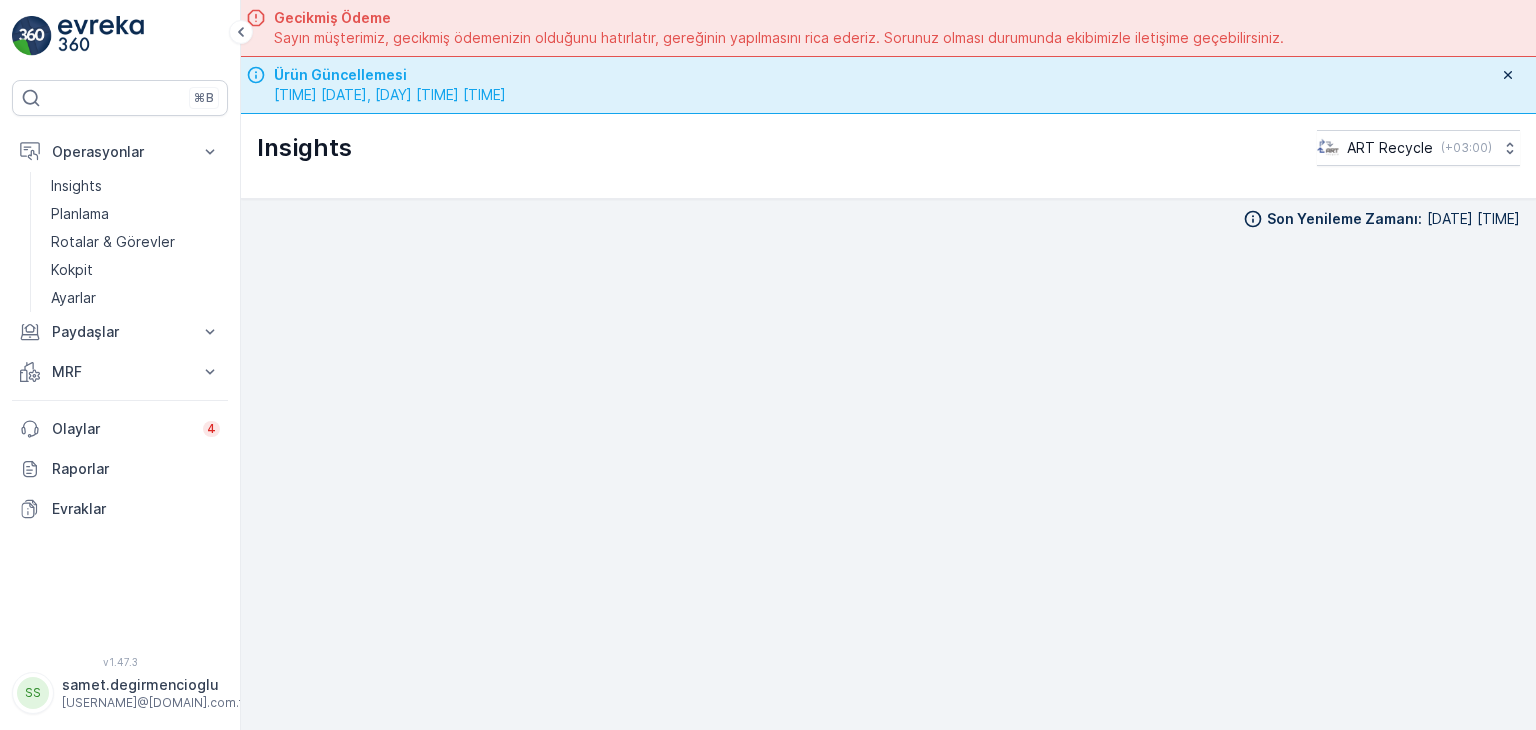scroll, scrollTop: 0, scrollLeft: 0, axis: both 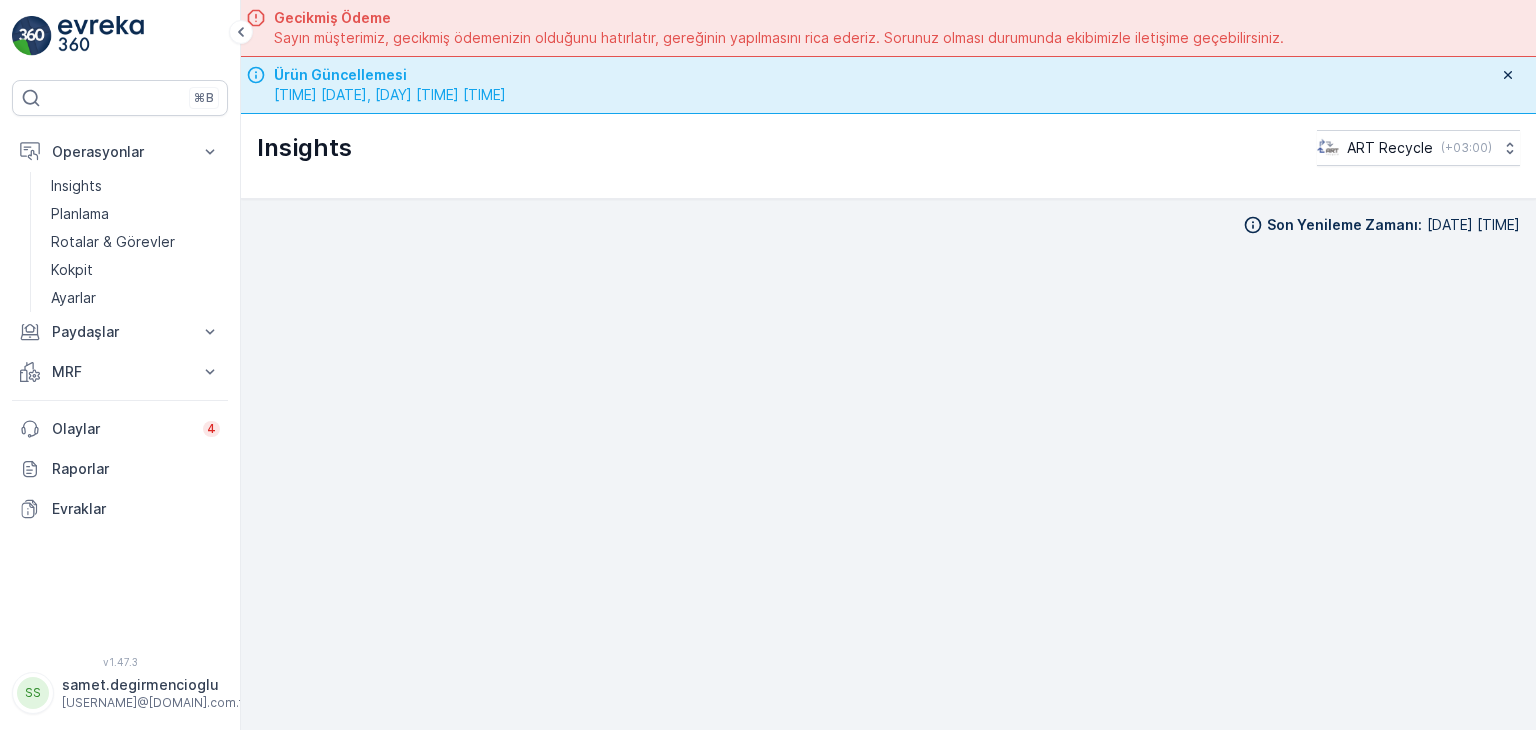 click on "Son Yenileme Zamanı : 01.08.2025 09:45" at bounding box center (888, 521) 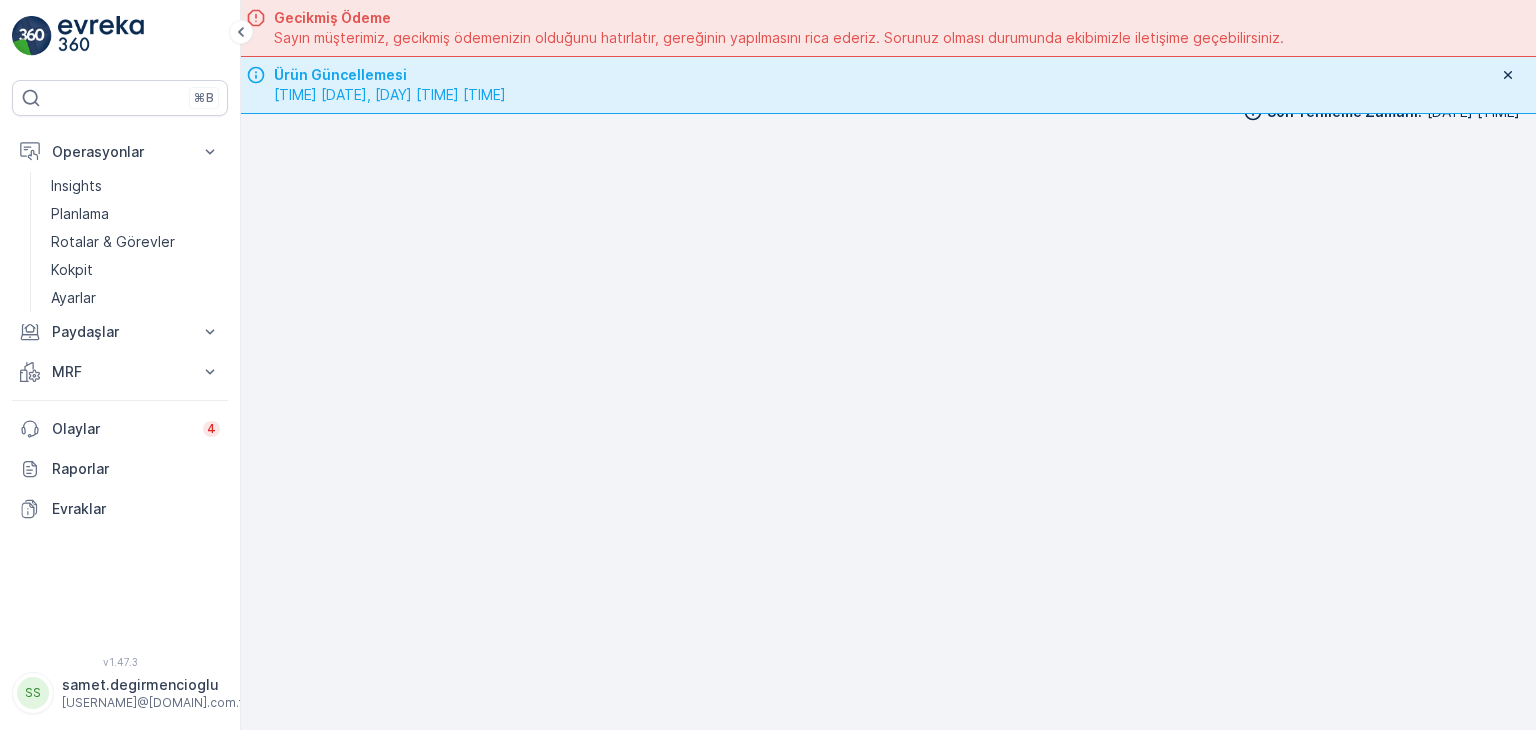 scroll, scrollTop: 17, scrollLeft: 0, axis: vertical 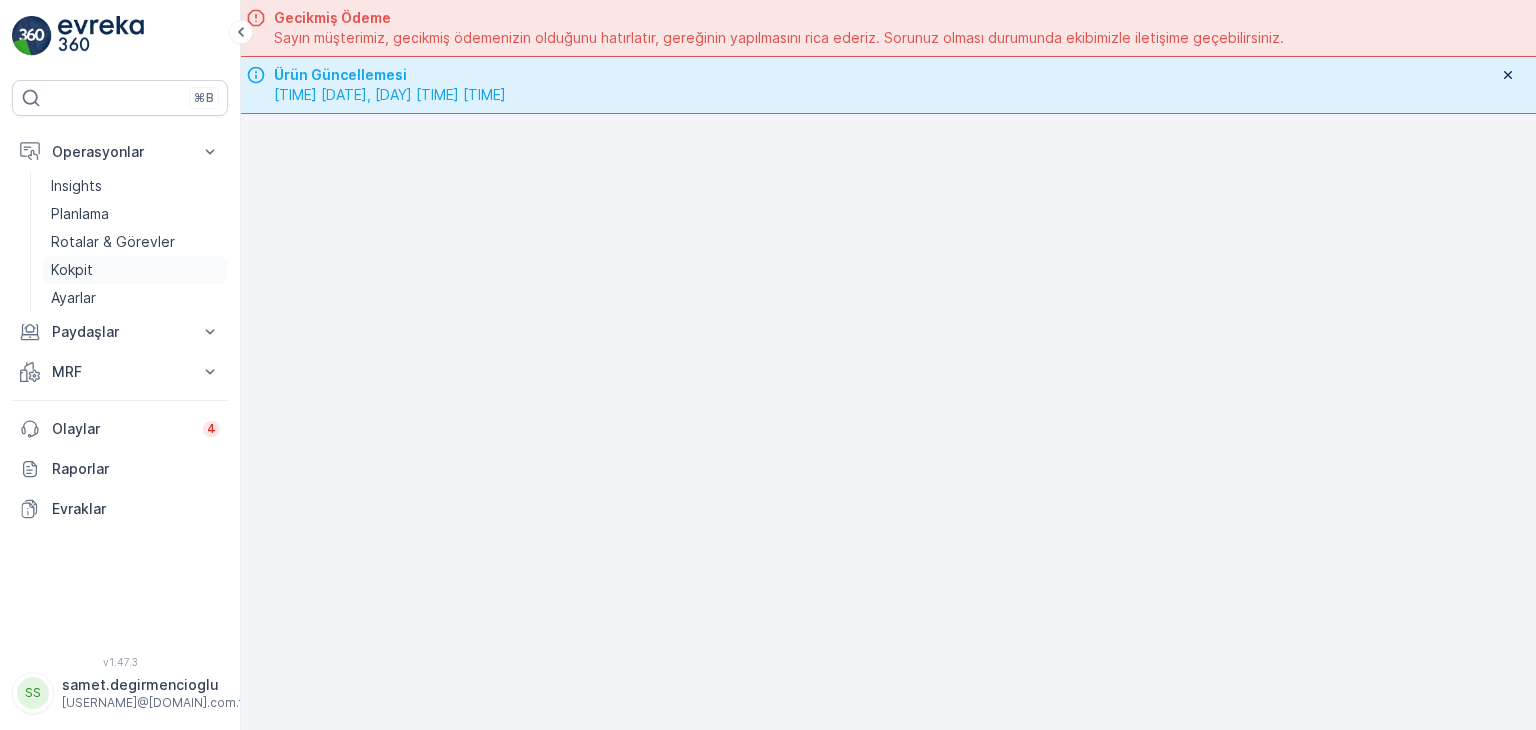 click on "Kokpit" at bounding box center (72, 270) 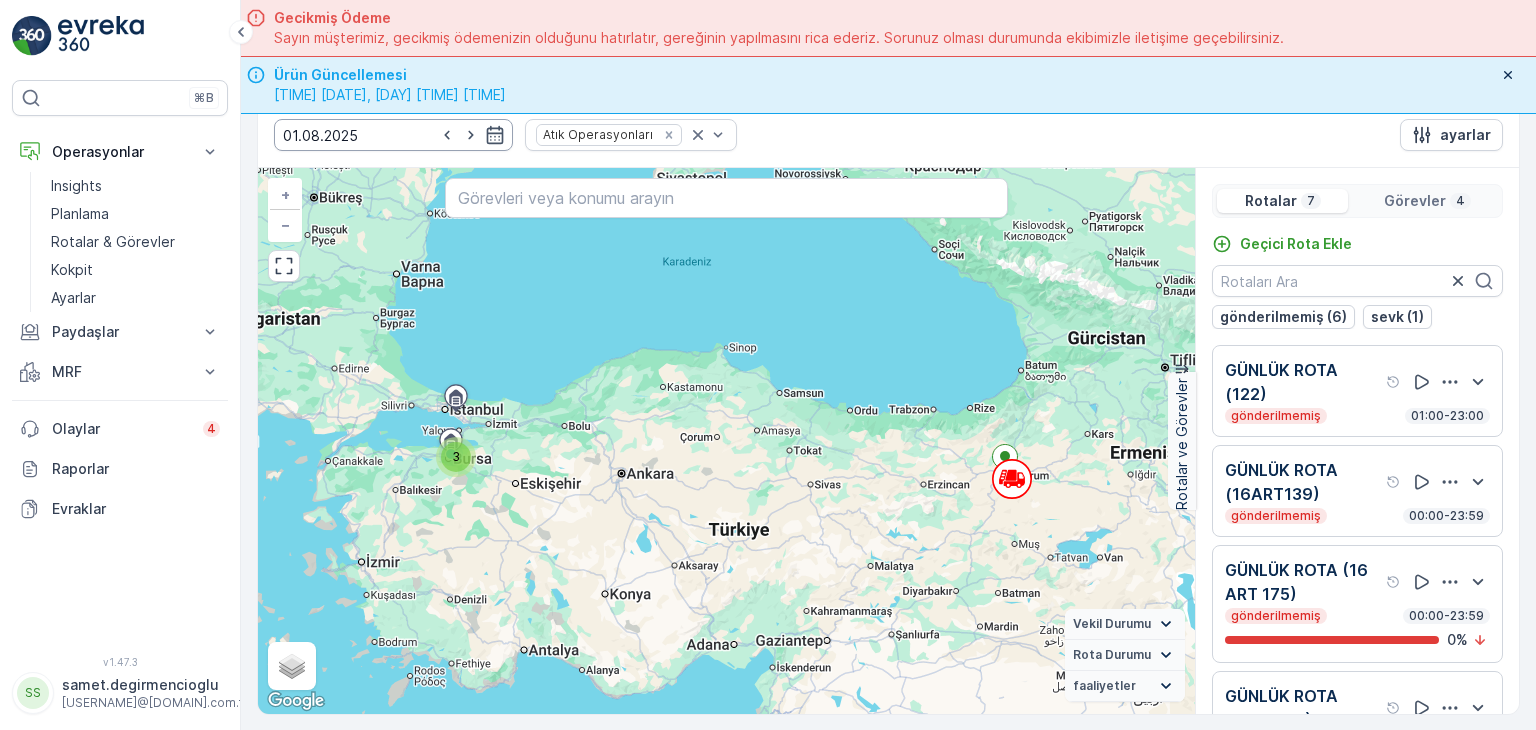 click on "01.08.2025" at bounding box center (393, 135) 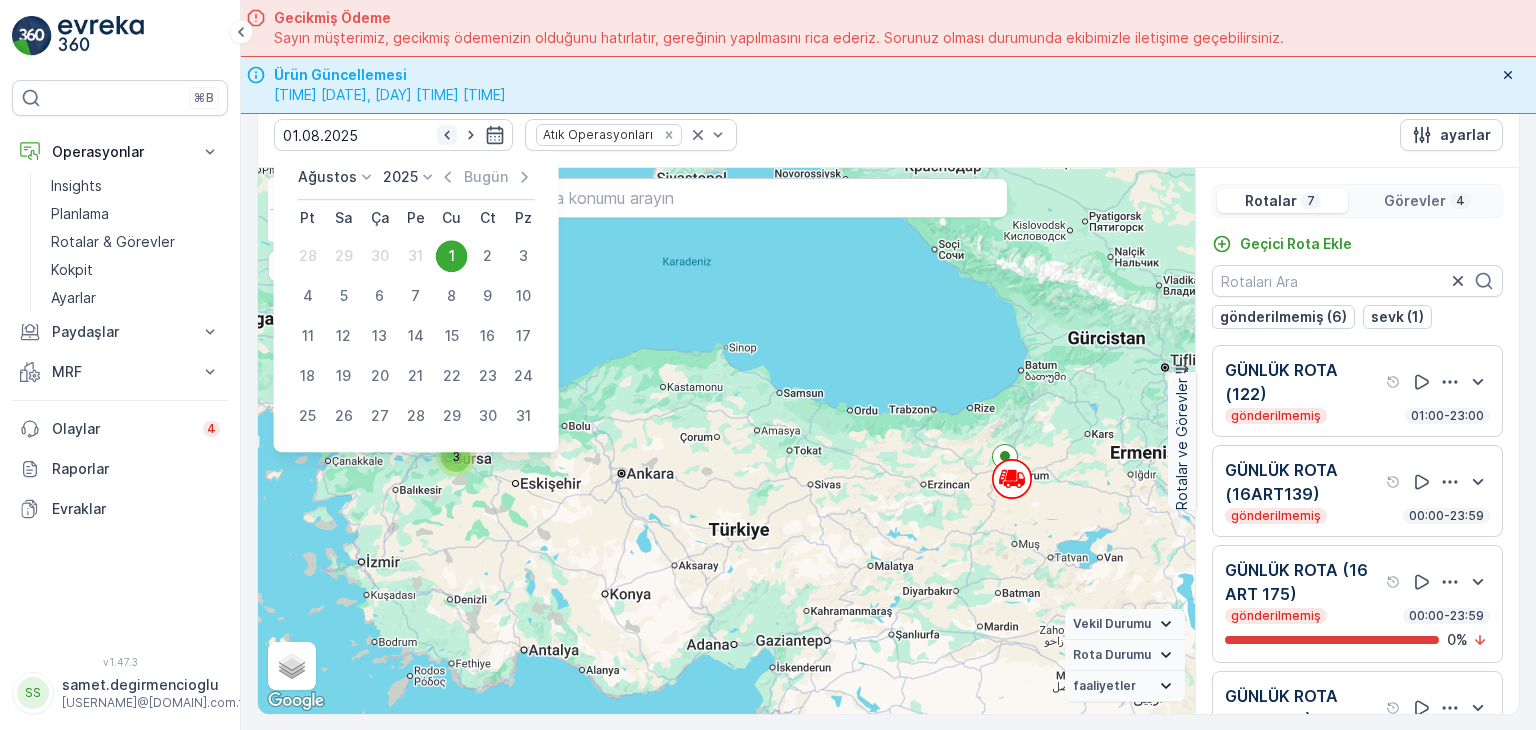 click 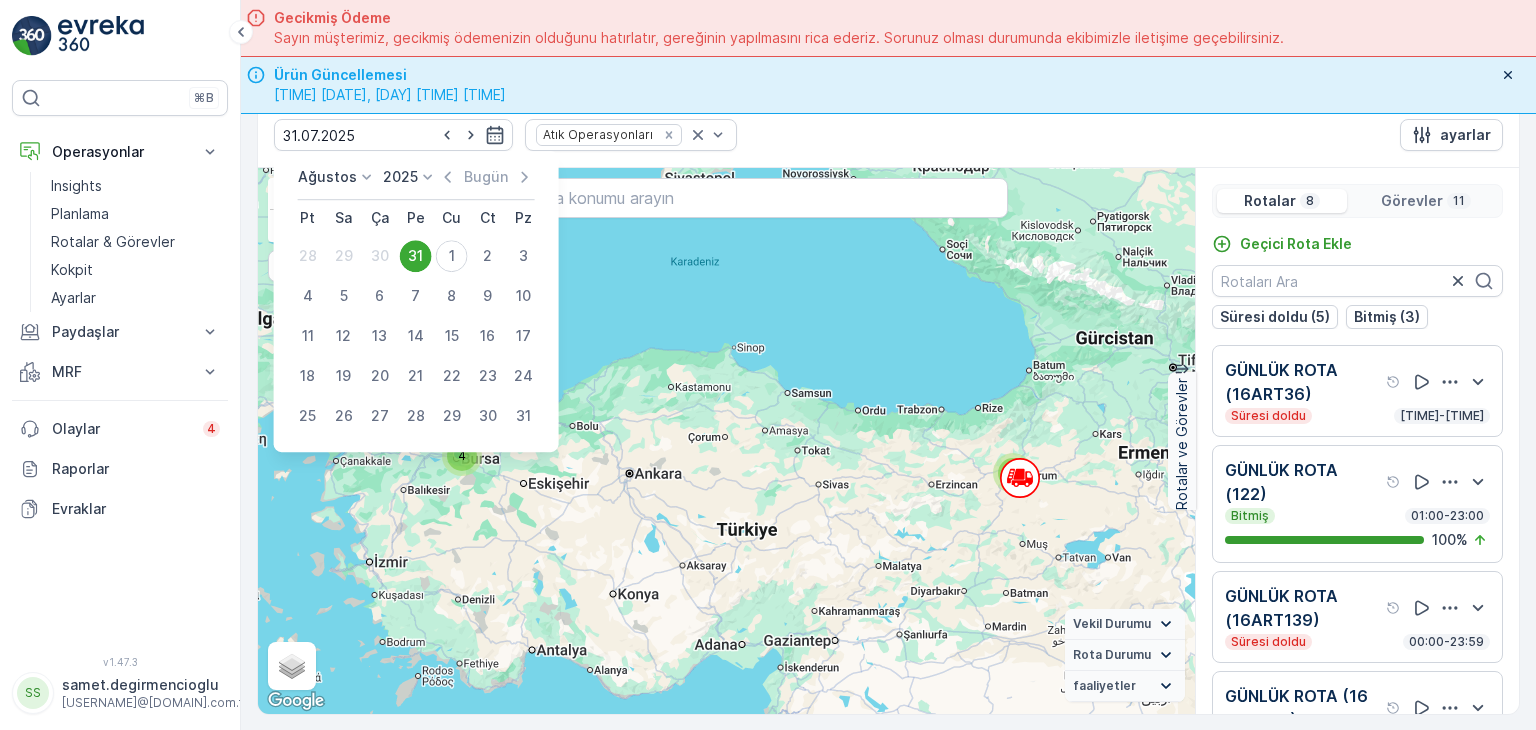 click on "31.07.2025 Atık Operasyonları ayarlar Ağustos 2025 Bugün Pt Sa Ça Pe Cu Ct Pz 28 29 30 31 1 2 3 4 5 6 7 8 9 10 11 12 13 14 15 16 17 18 19 20 21 22 23 24 25 26 27 28 29 30 31" at bounding box center [888, 135] 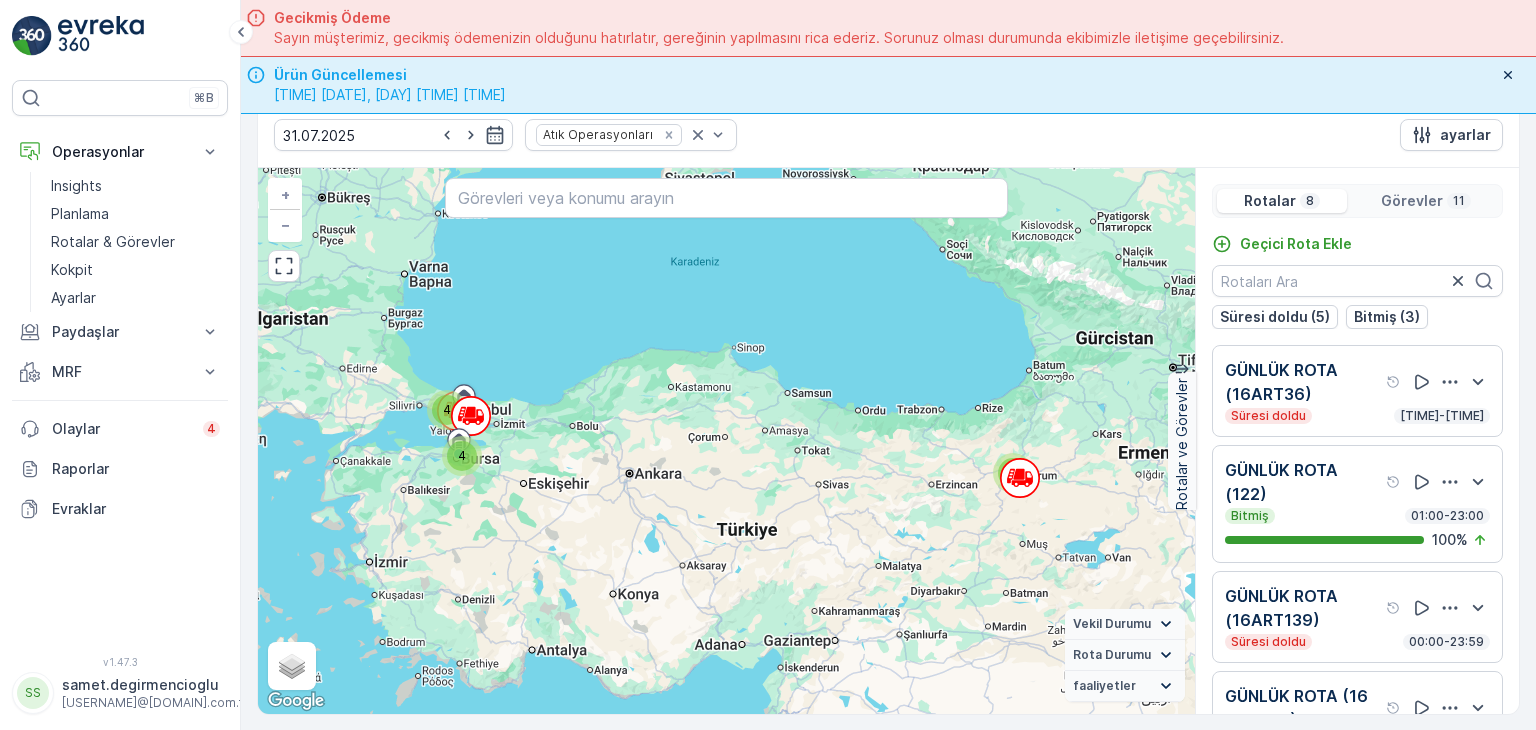 click on "GÜNLÜK ROTA (122)" at bounding box center [1303, 482] 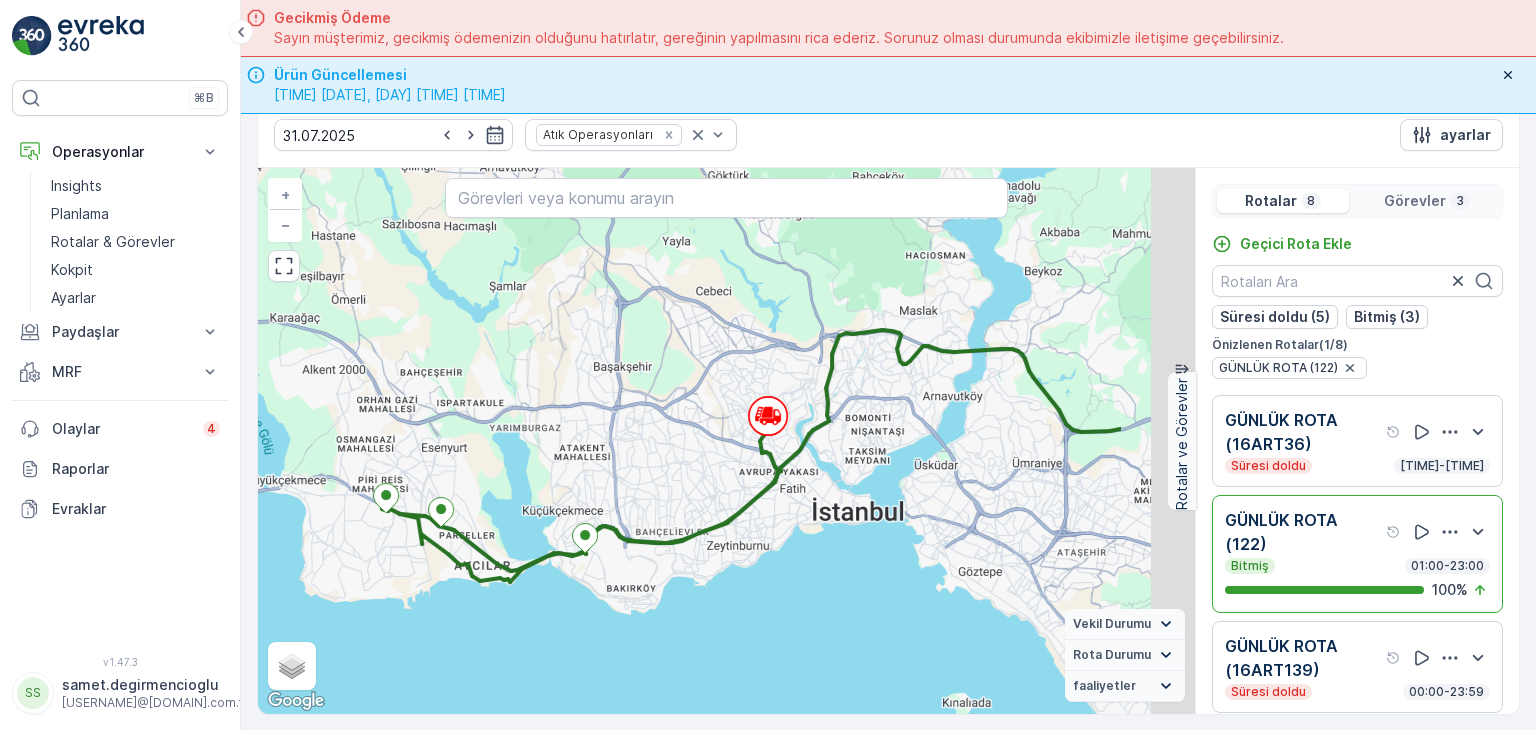 drag, startPoint x: 739, startPoint y: 321, endPoint x: 572, endPoint y: 466, distance: 221.1651 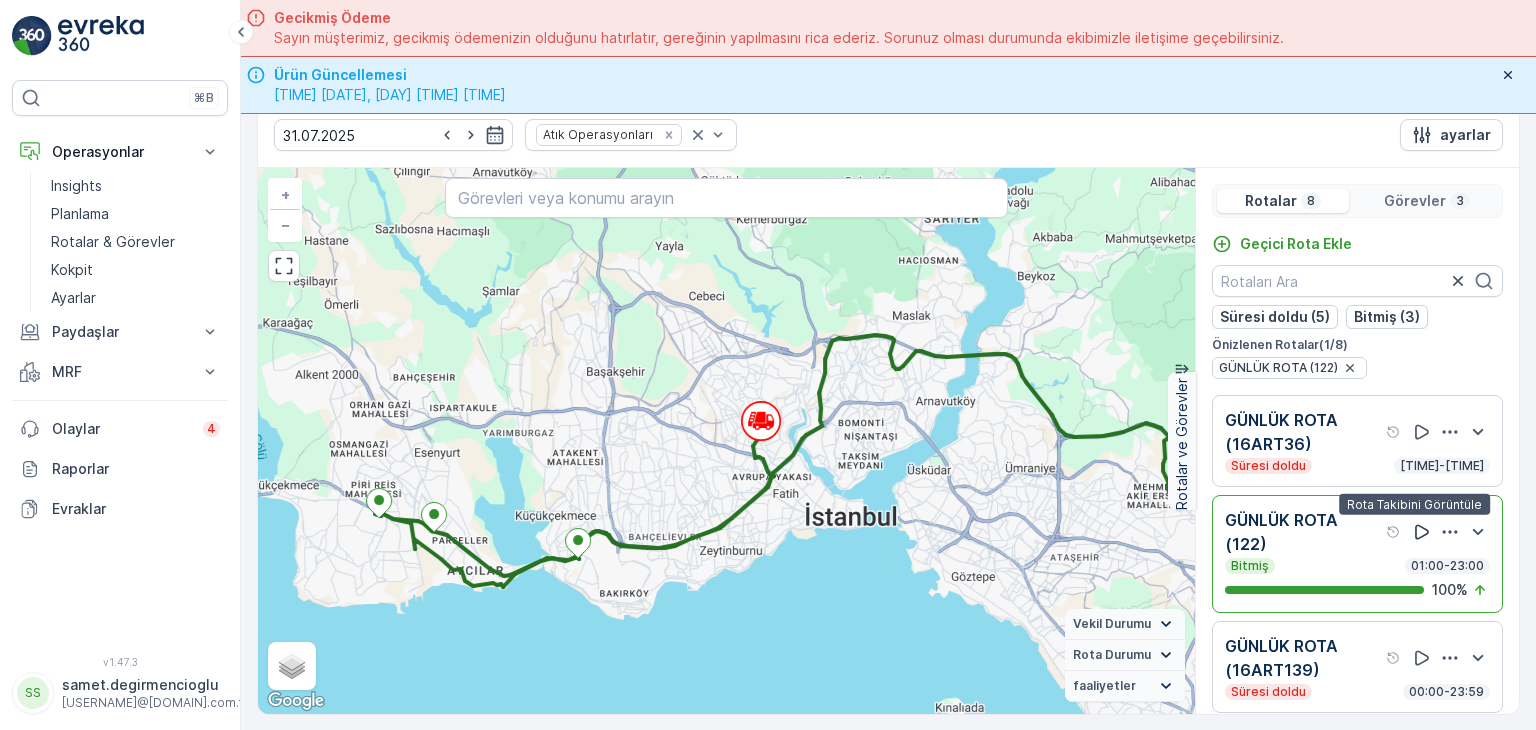 click 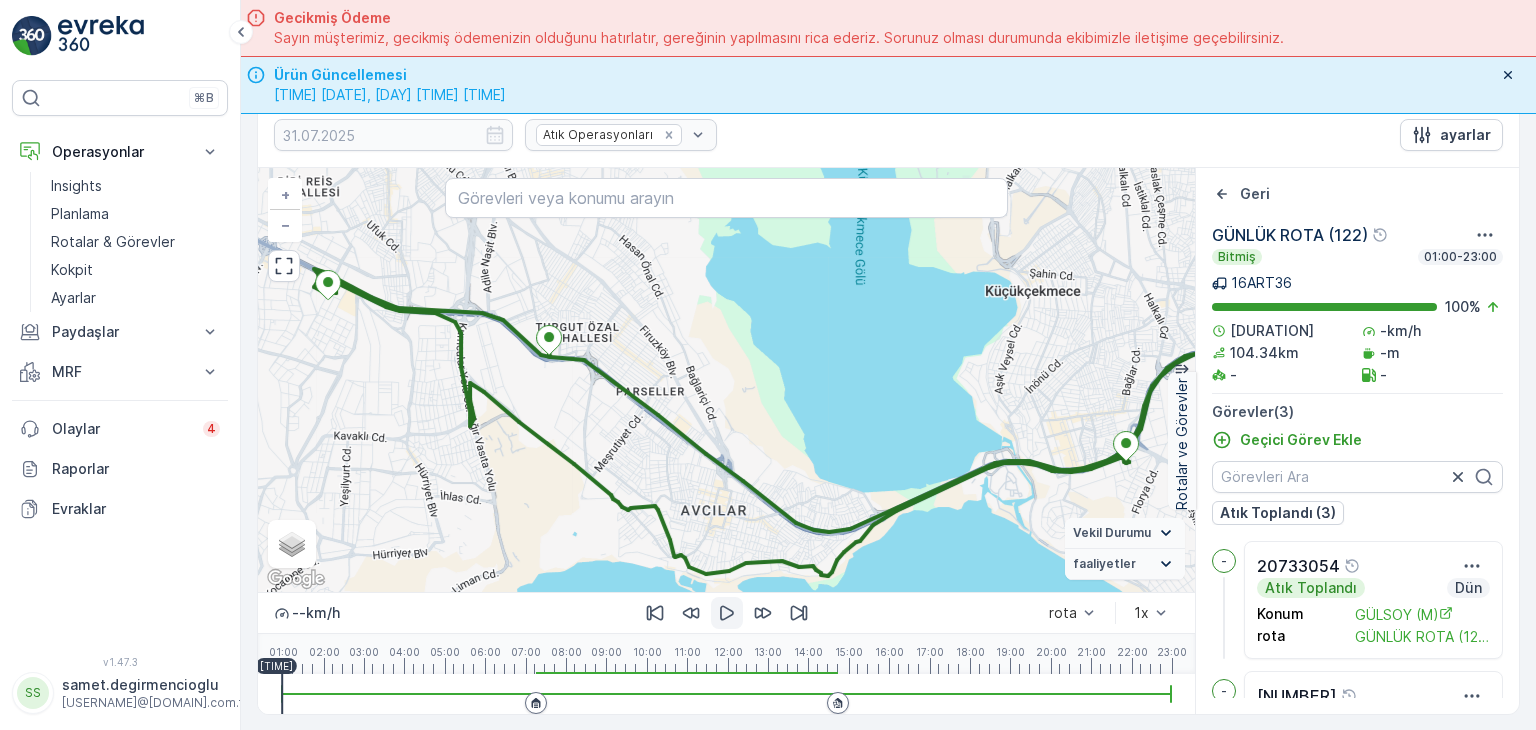 click 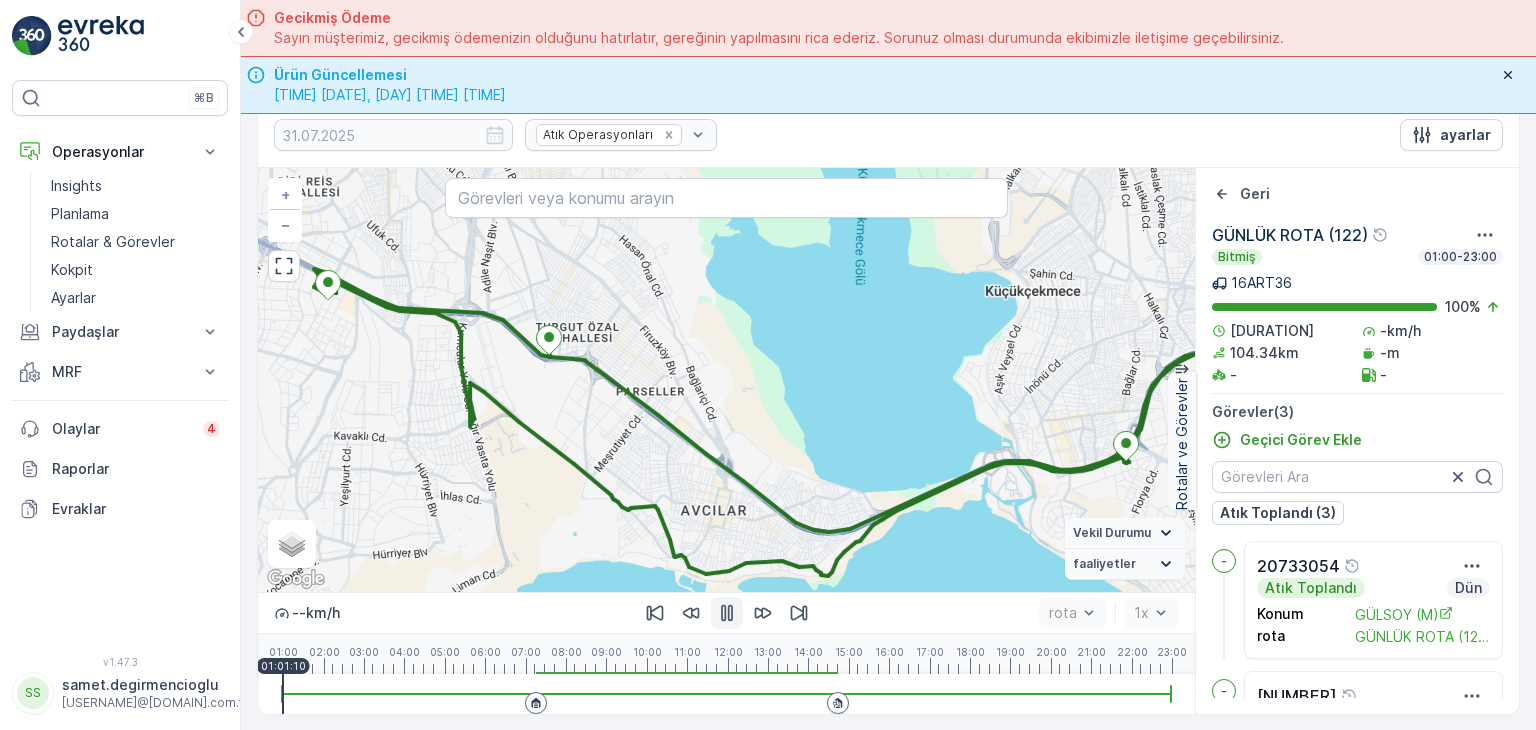 click 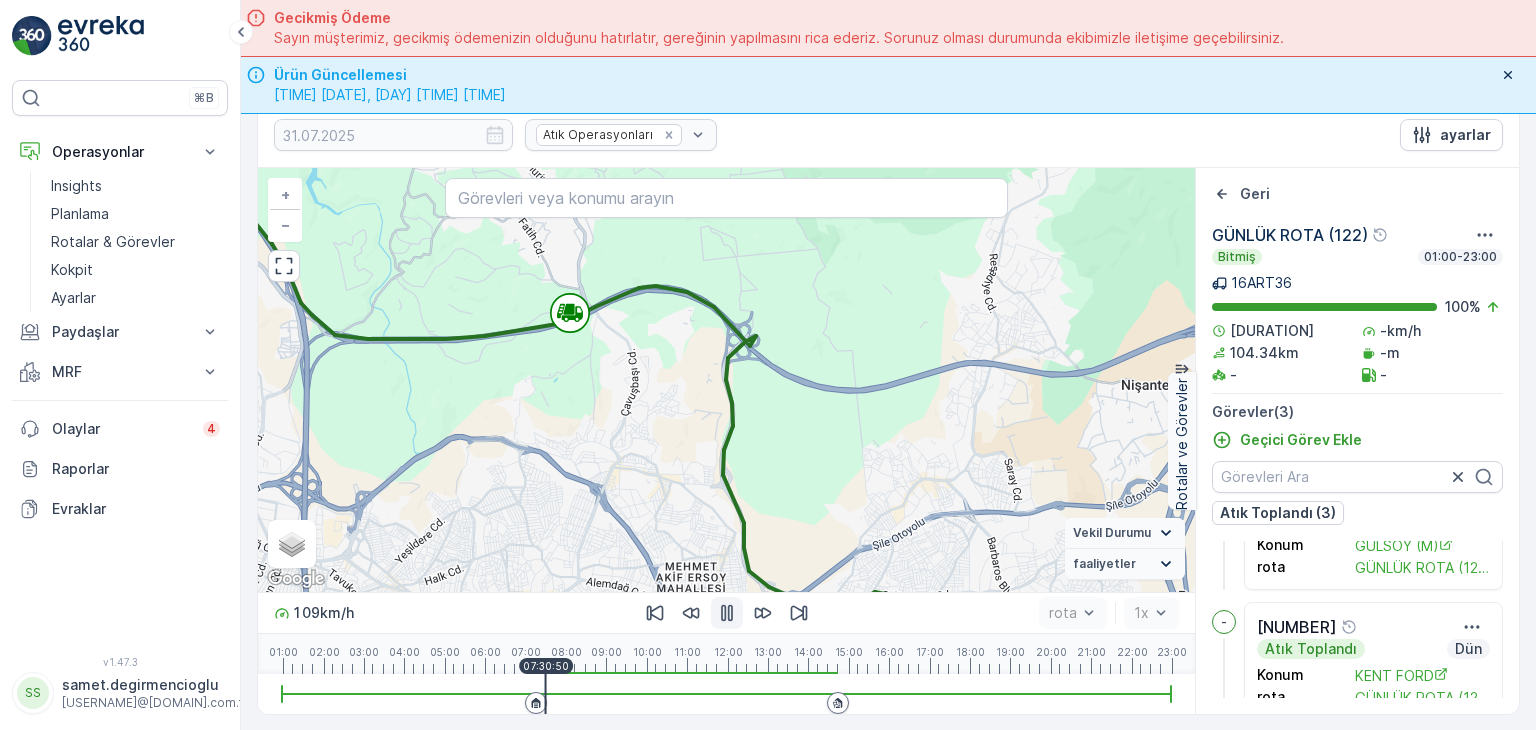 scroll, scrollTop: 0, scrollLeft: 0, axis: both 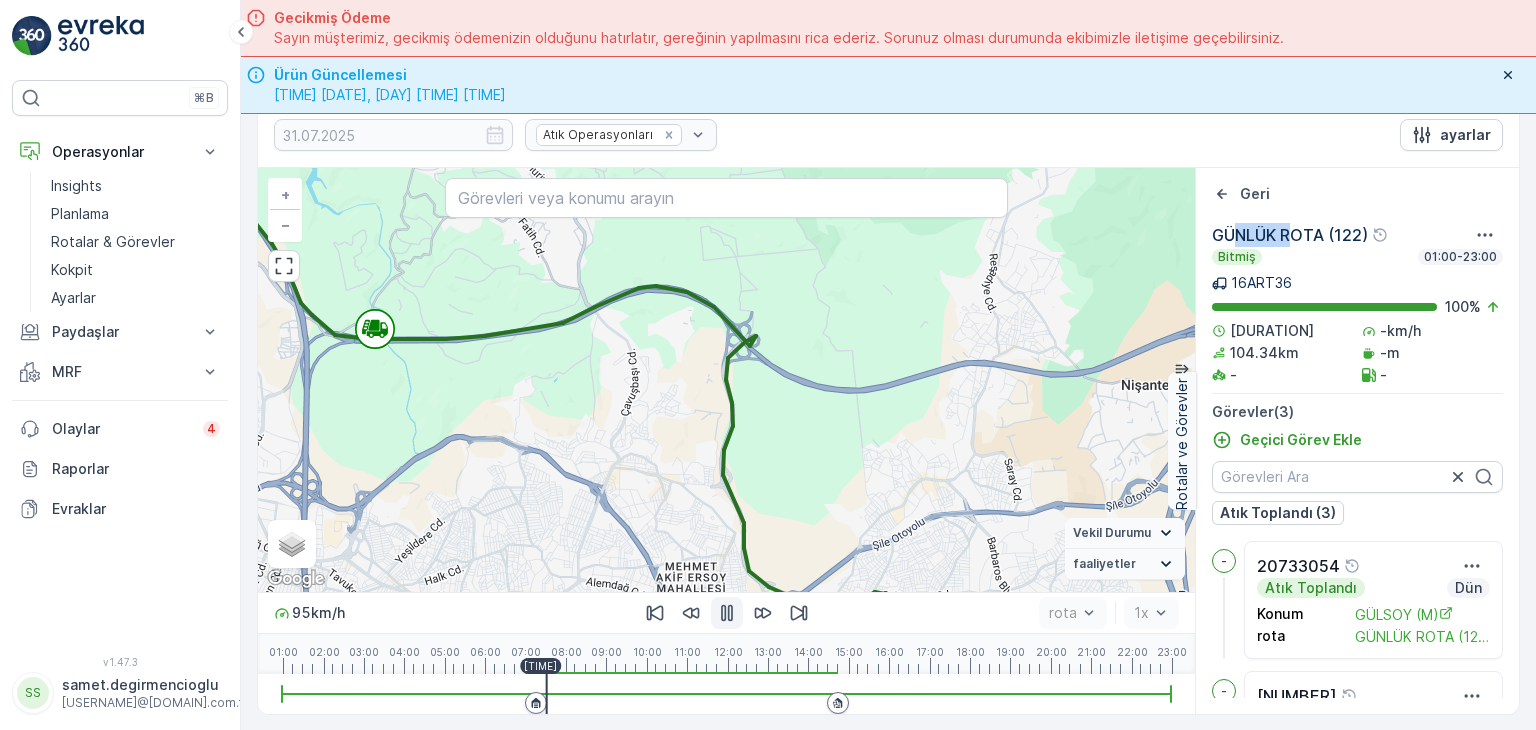 drag, startPoint x: 1230, startPoint y: 225, endPoint x: 1335, endPoint y: 281, distance: 119 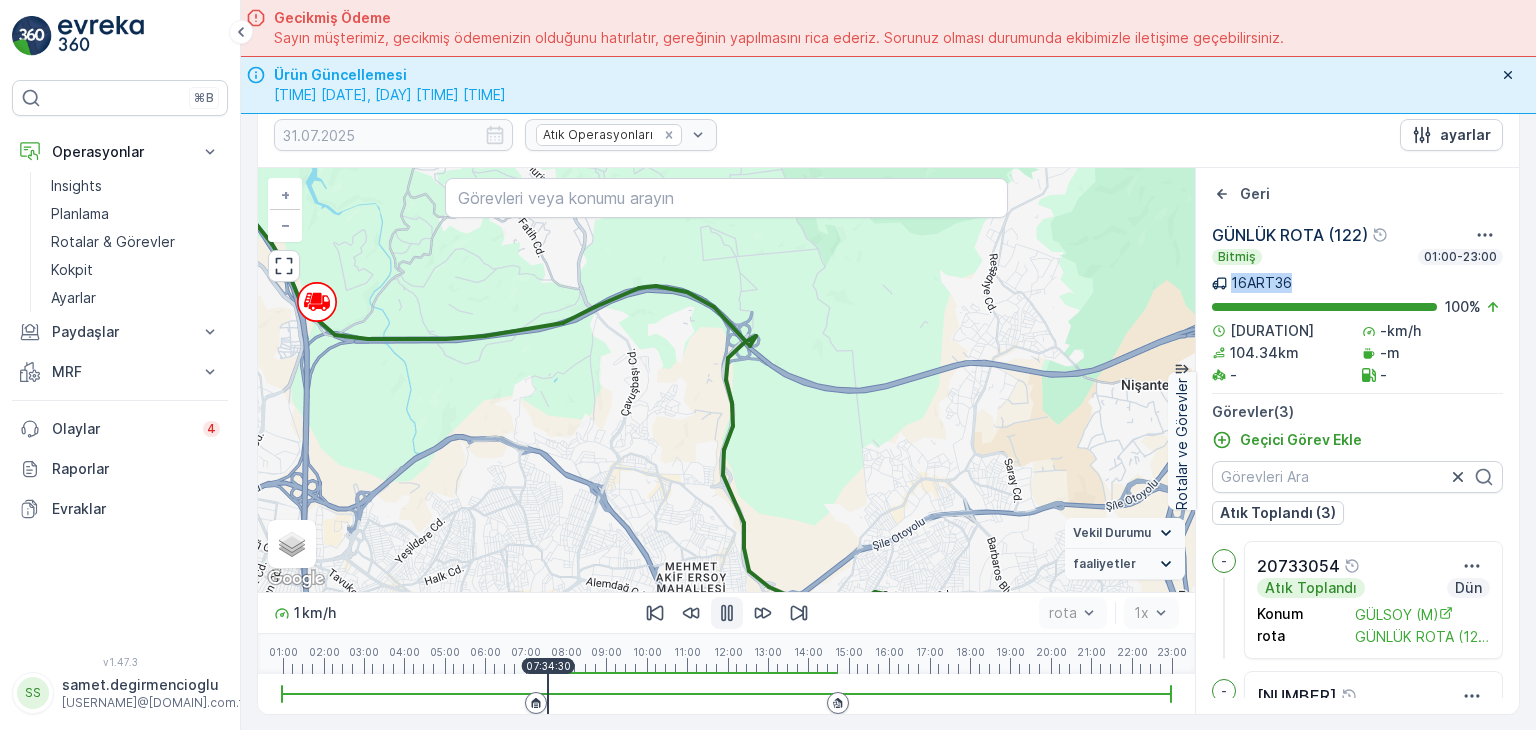 drag, startPoint x: 1317, startPoint y: 277, endPoint x: 1200, endPoint y: 274, distance: 117.03845 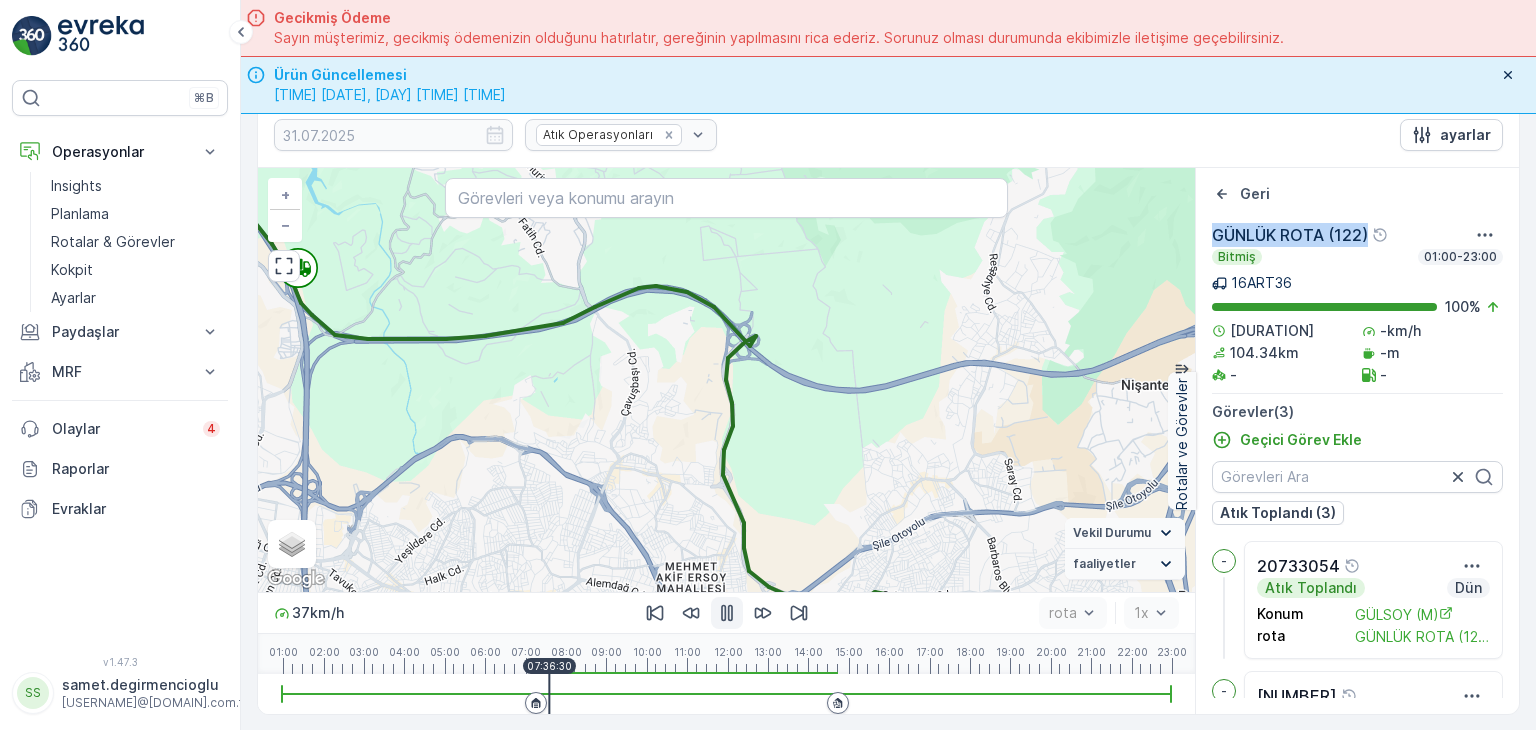 drag, startPoint x: 1210, startPoint y: 227, endPoint x: 1368, endPoint y: 237, distance: 158.31615 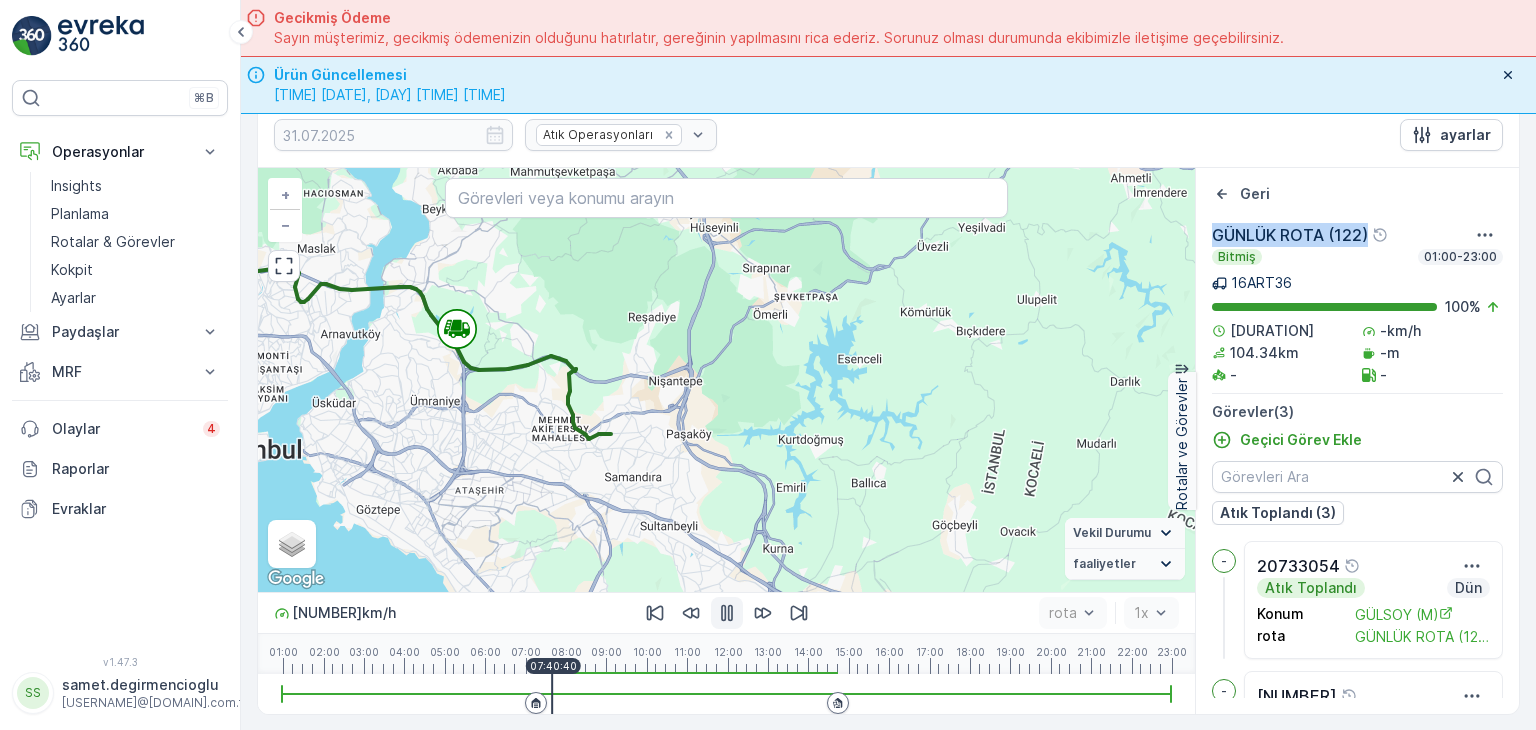 click on "1x" at bounding box center (1151, 613) 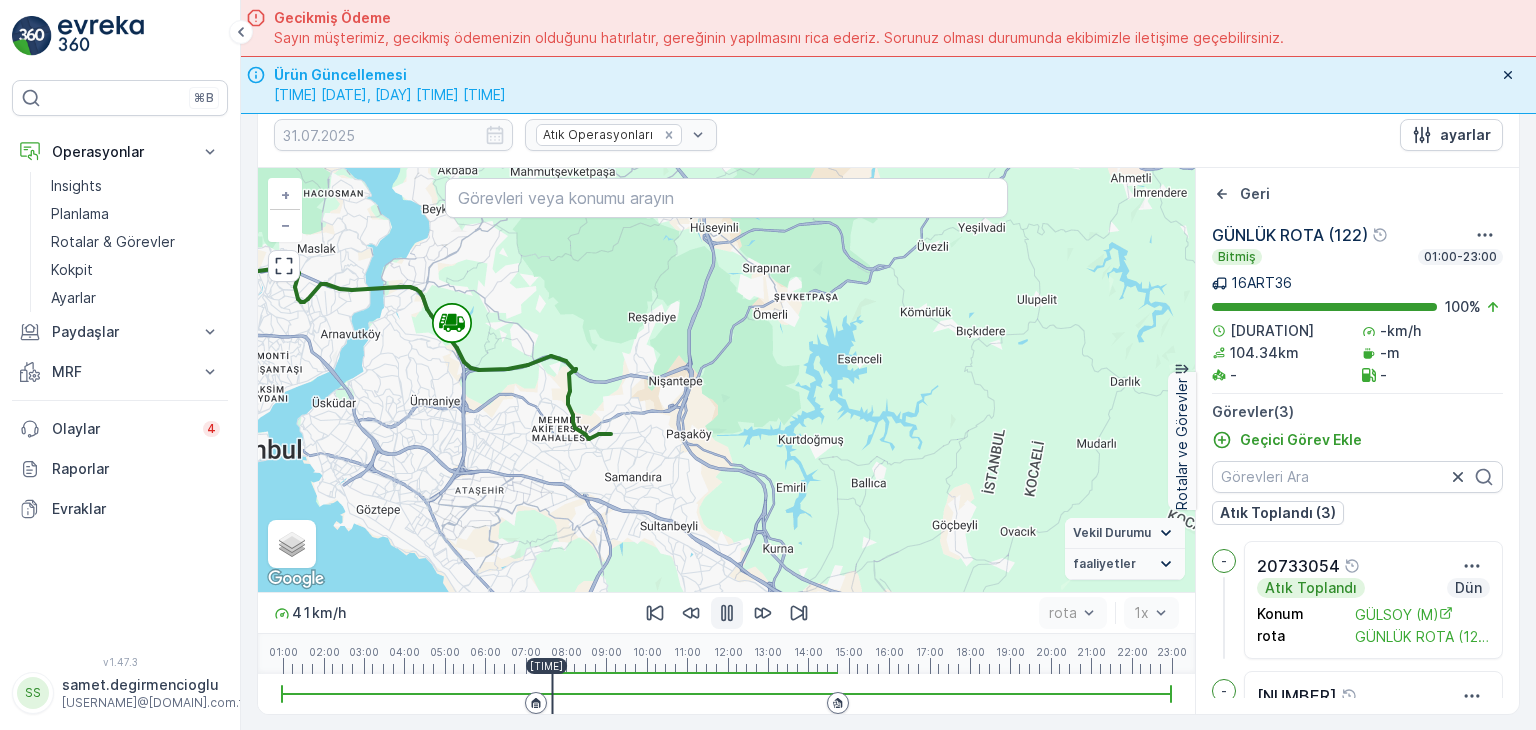 click on "1x" at bounding box center (1151, 613) 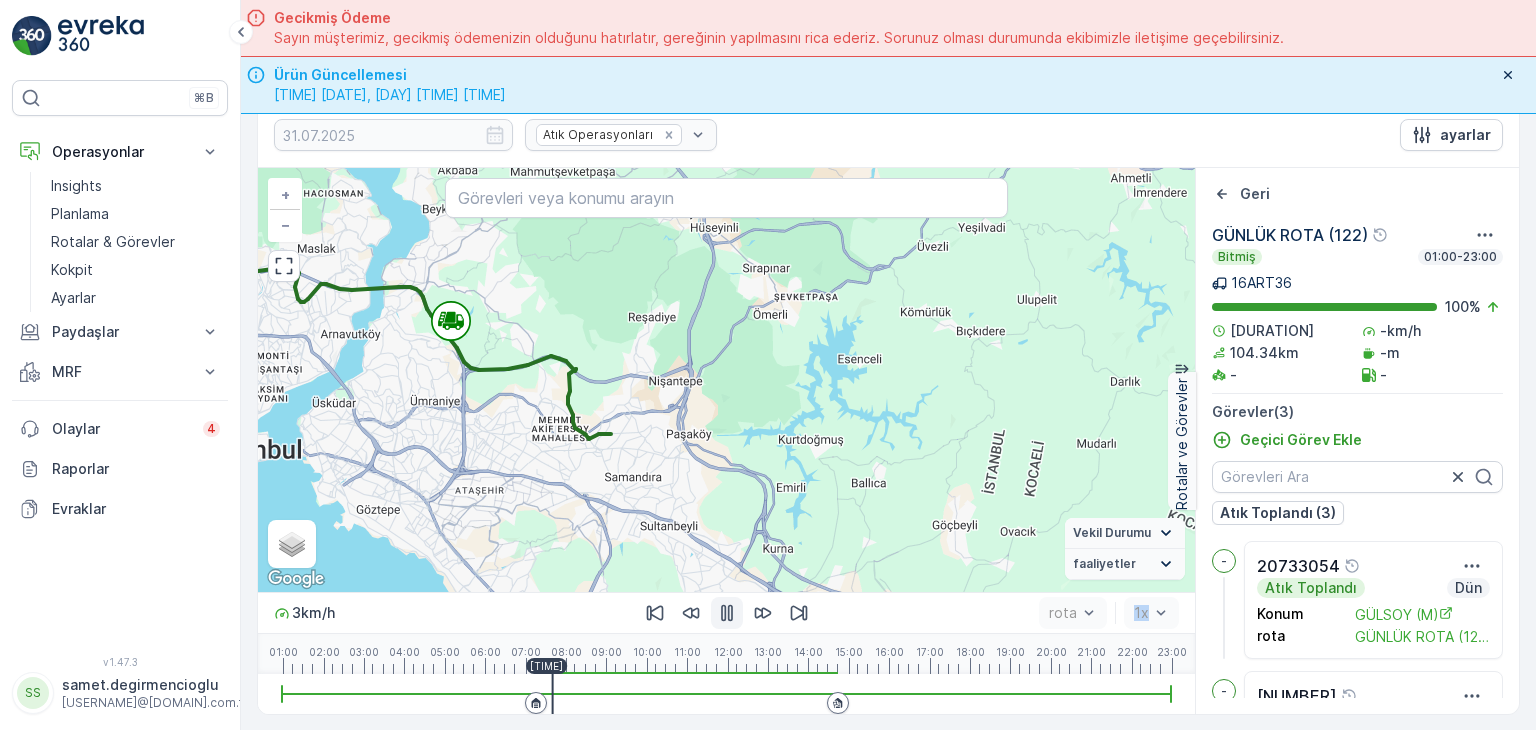 click on "1x" at bounding box center [1151, 613] 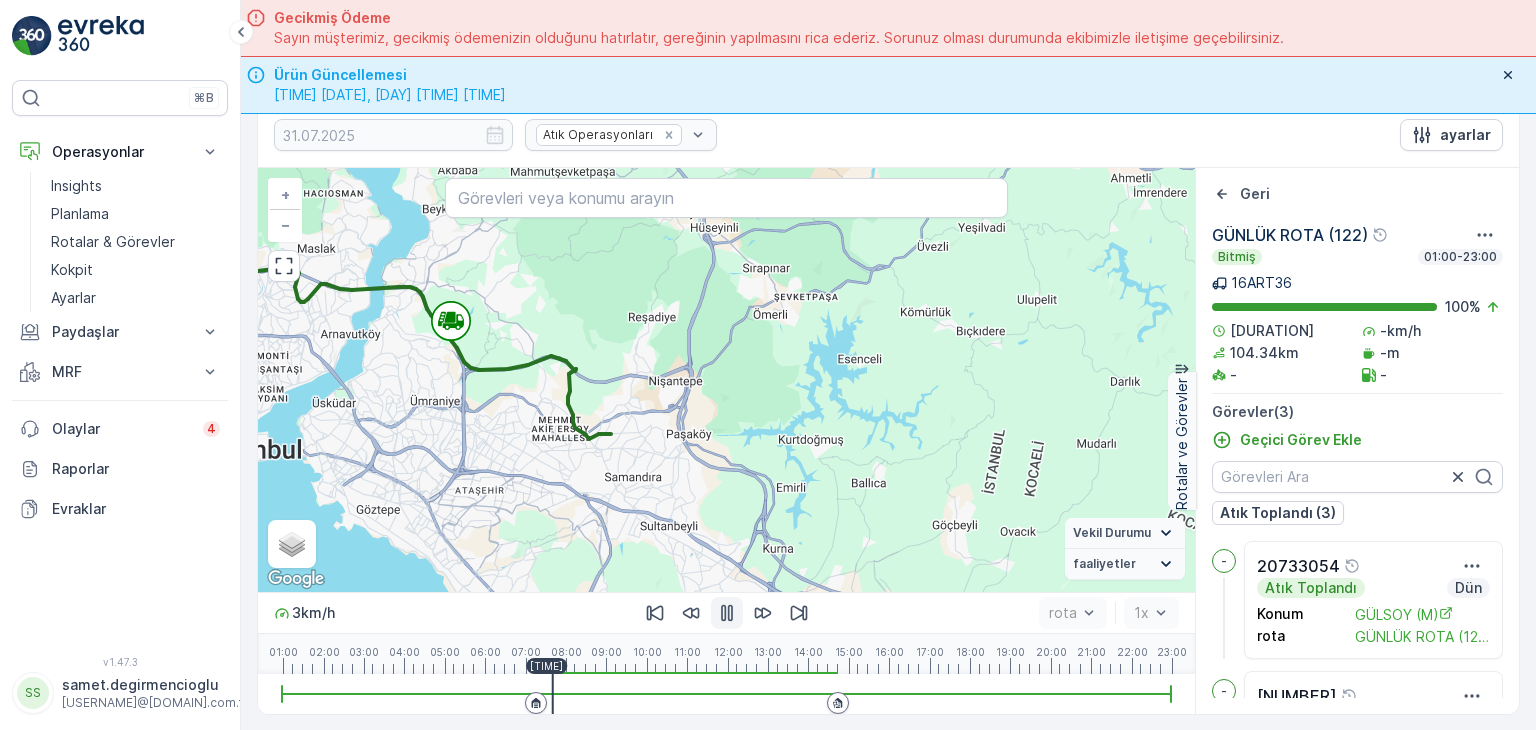 click on "1x" at bounding box center [1151, 613] 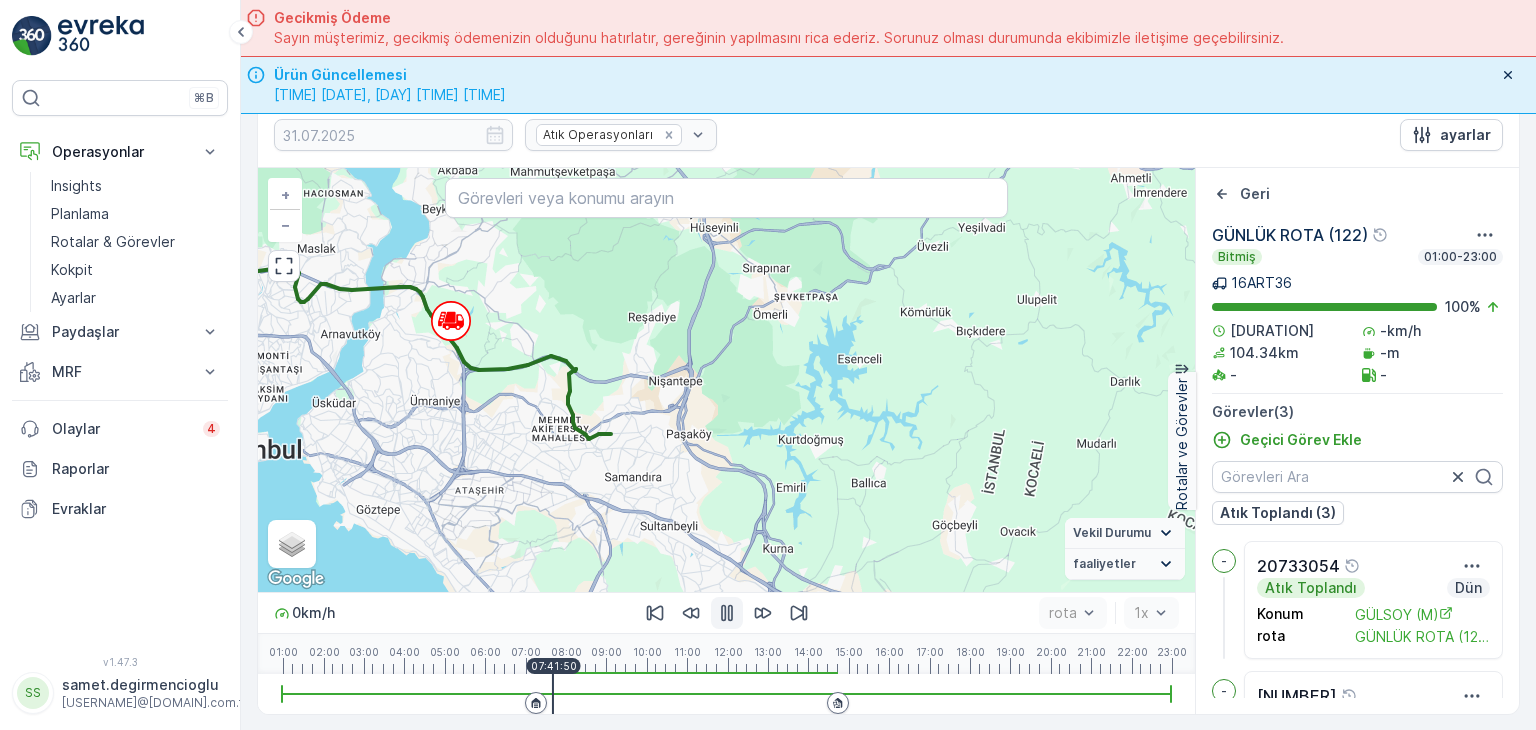 click on "1x" at bounding box center [1151, 613] 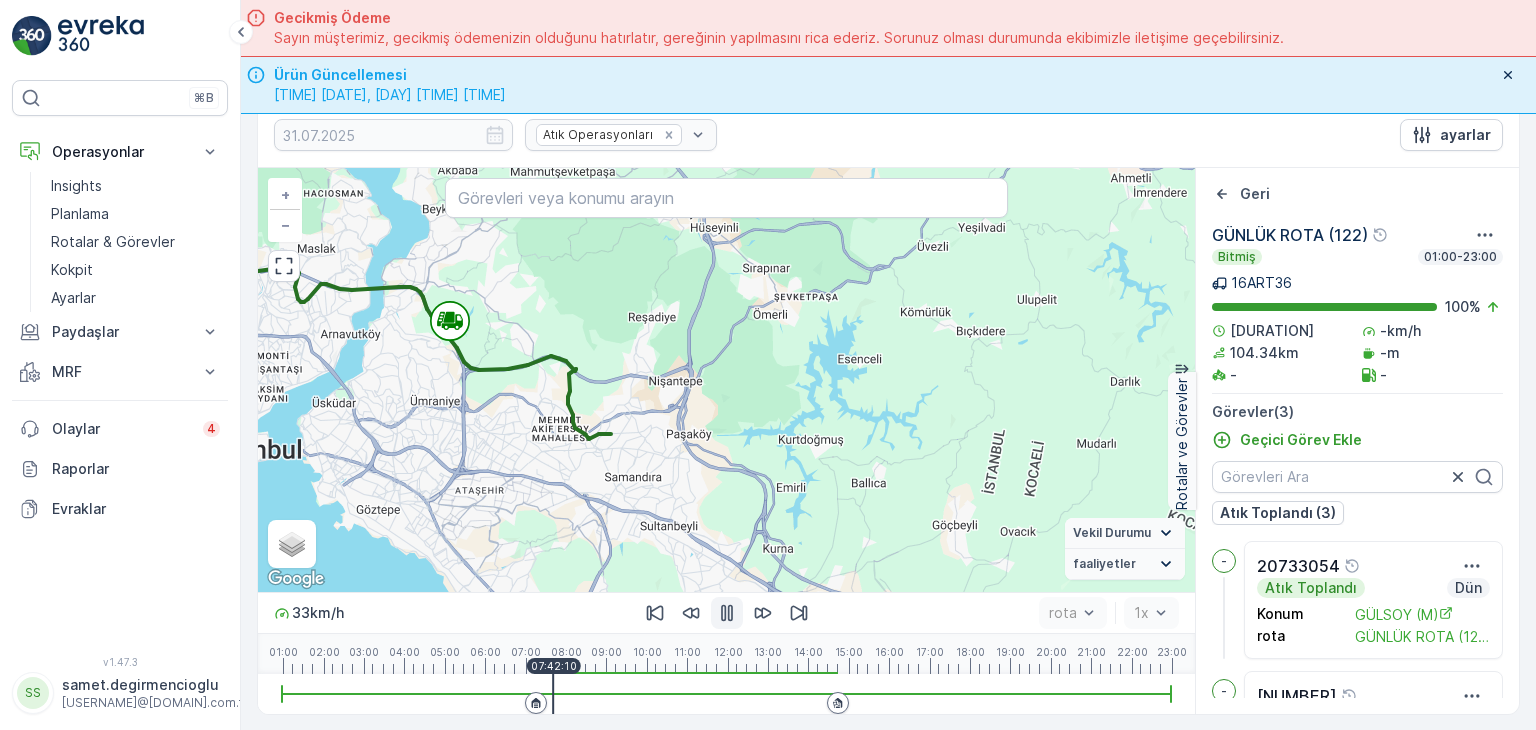 click on "1x" at bounding box center [1151, 613] 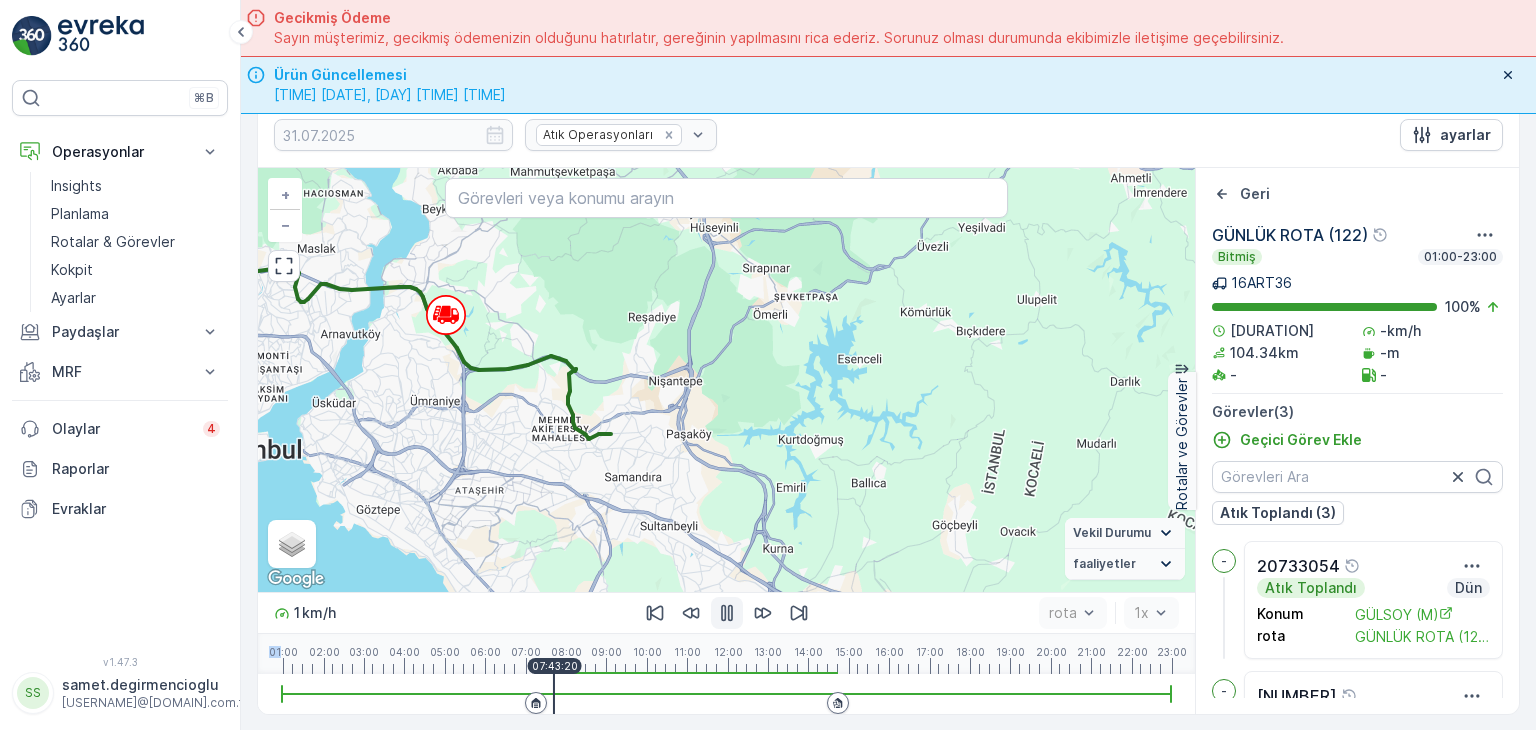 click 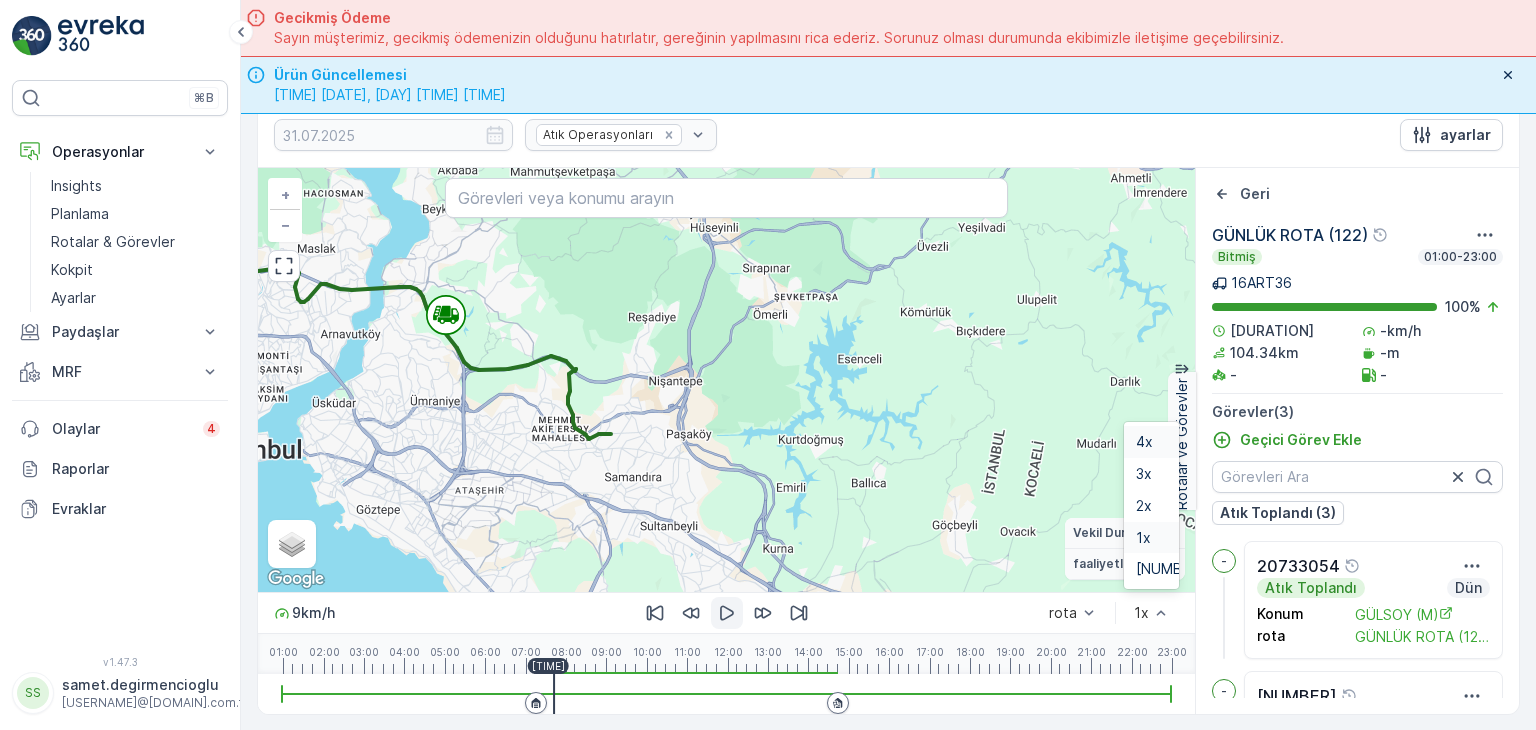 click on "4x" at bounding box center (1151, 442) 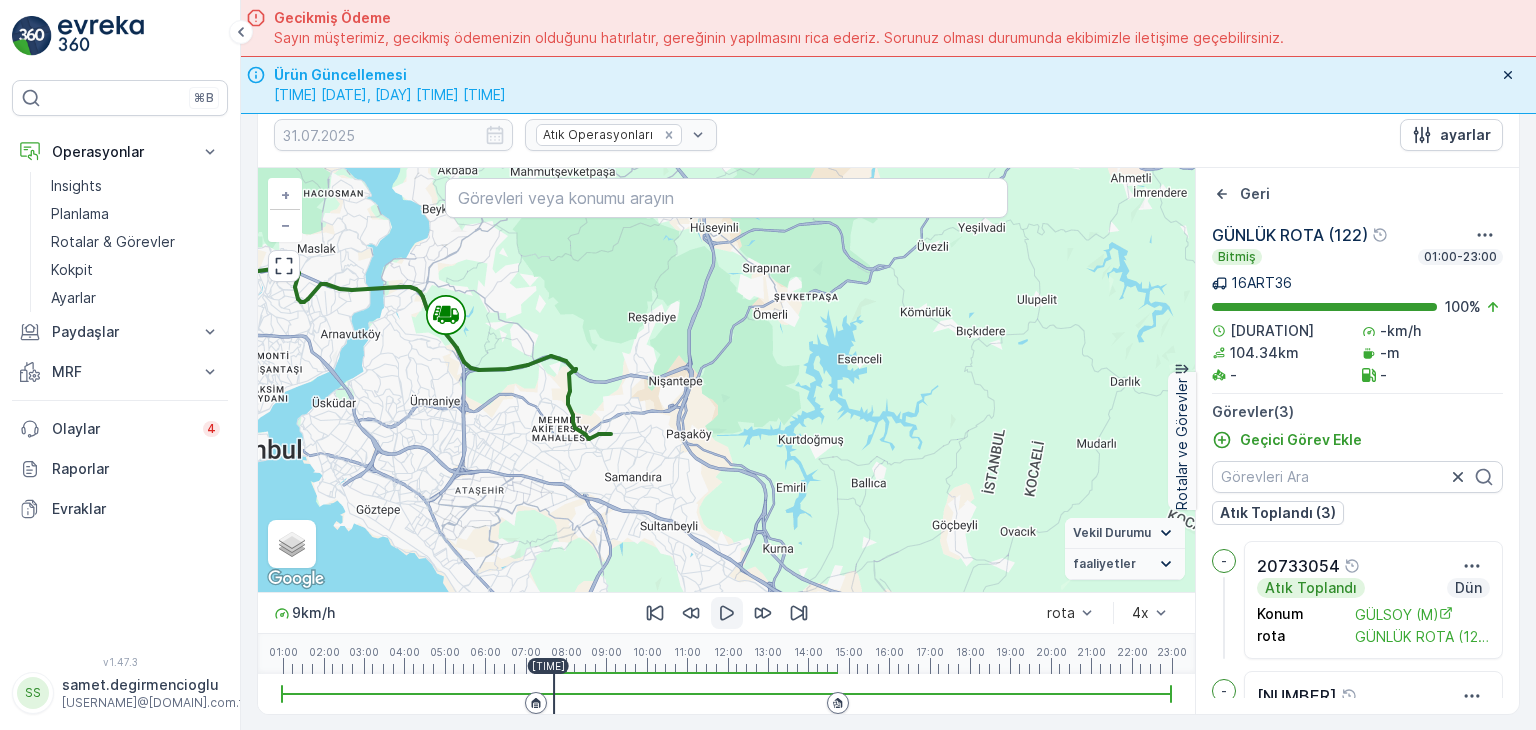 click at bounding box center (727, 613) 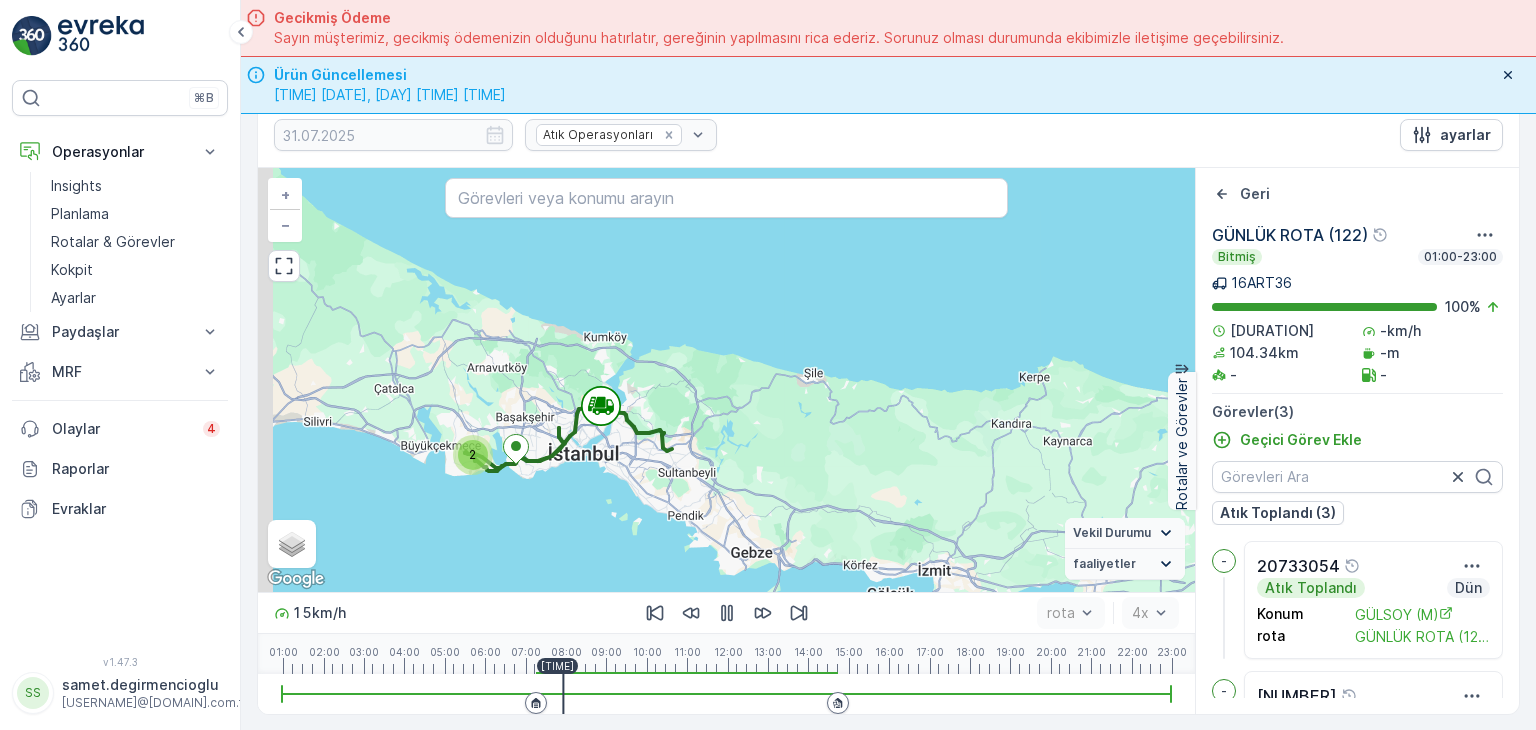 click on "2 + −  Uydu  Yol haritası  Arazi  Karışık  Leaflet Klavye kısayolları Harita Verileri Harita verileri ©2025 Google Harita verileri ©2025 Google 10 km  Metrik ve emperyal birimler arasında geçiş yapmak için tıklayın Şartlar Harita hatası bildirin Vekil Durumu Hareket halinde Sabit faaliyetler Başlangıç noktası Bitiş noktası YAKIT İmha etmek mola hız sınırı" at bounding box center (726, 380) 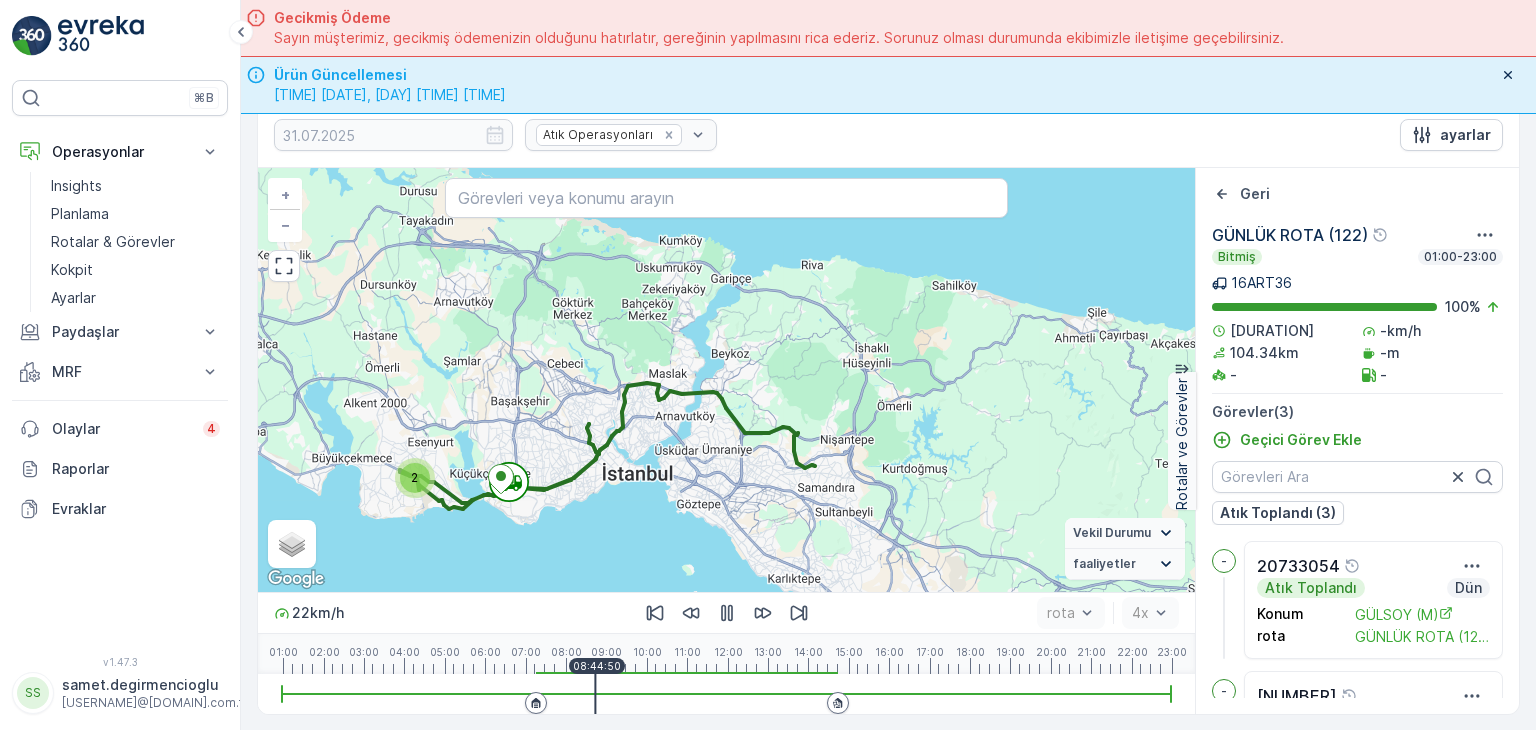 click at bounding box center [726, 694] 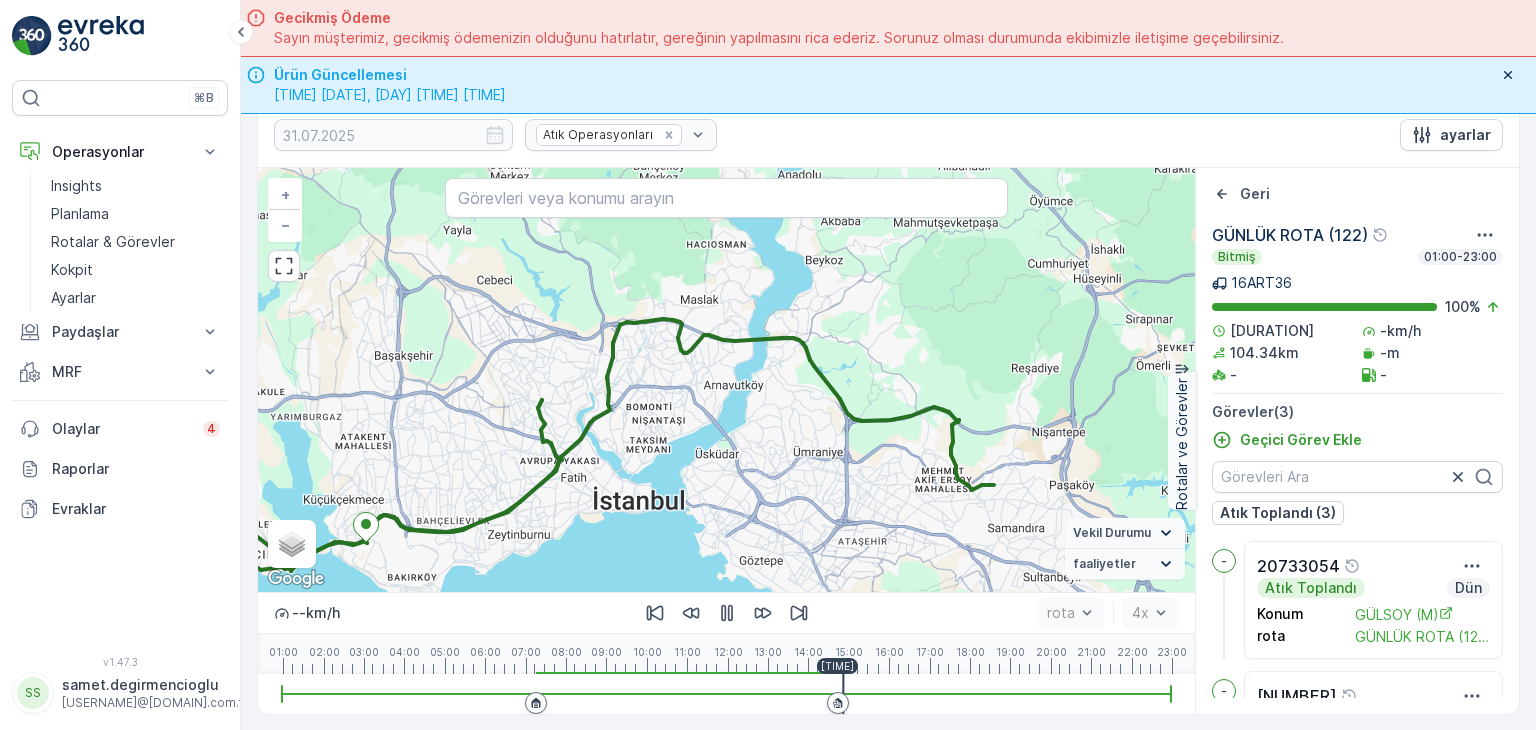 click 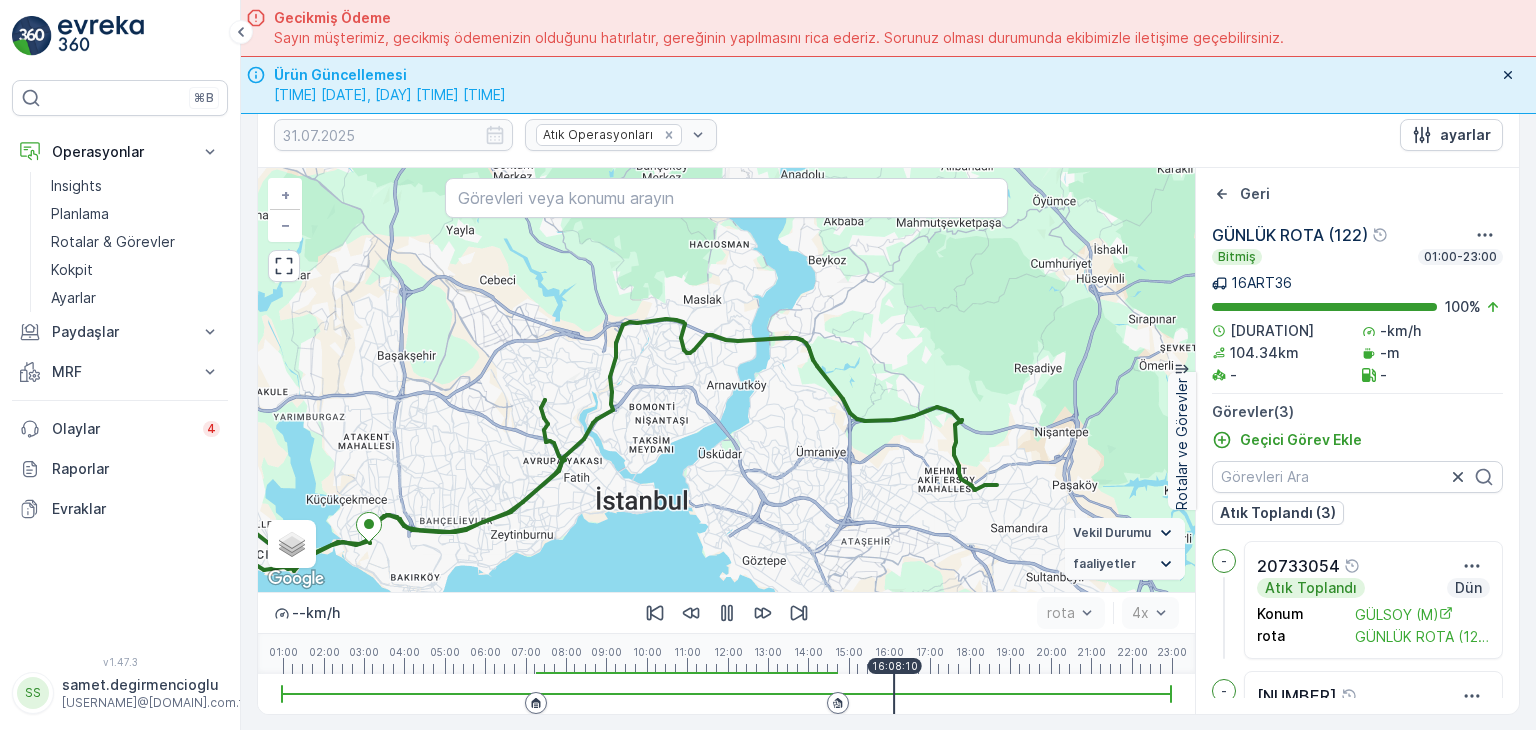 click 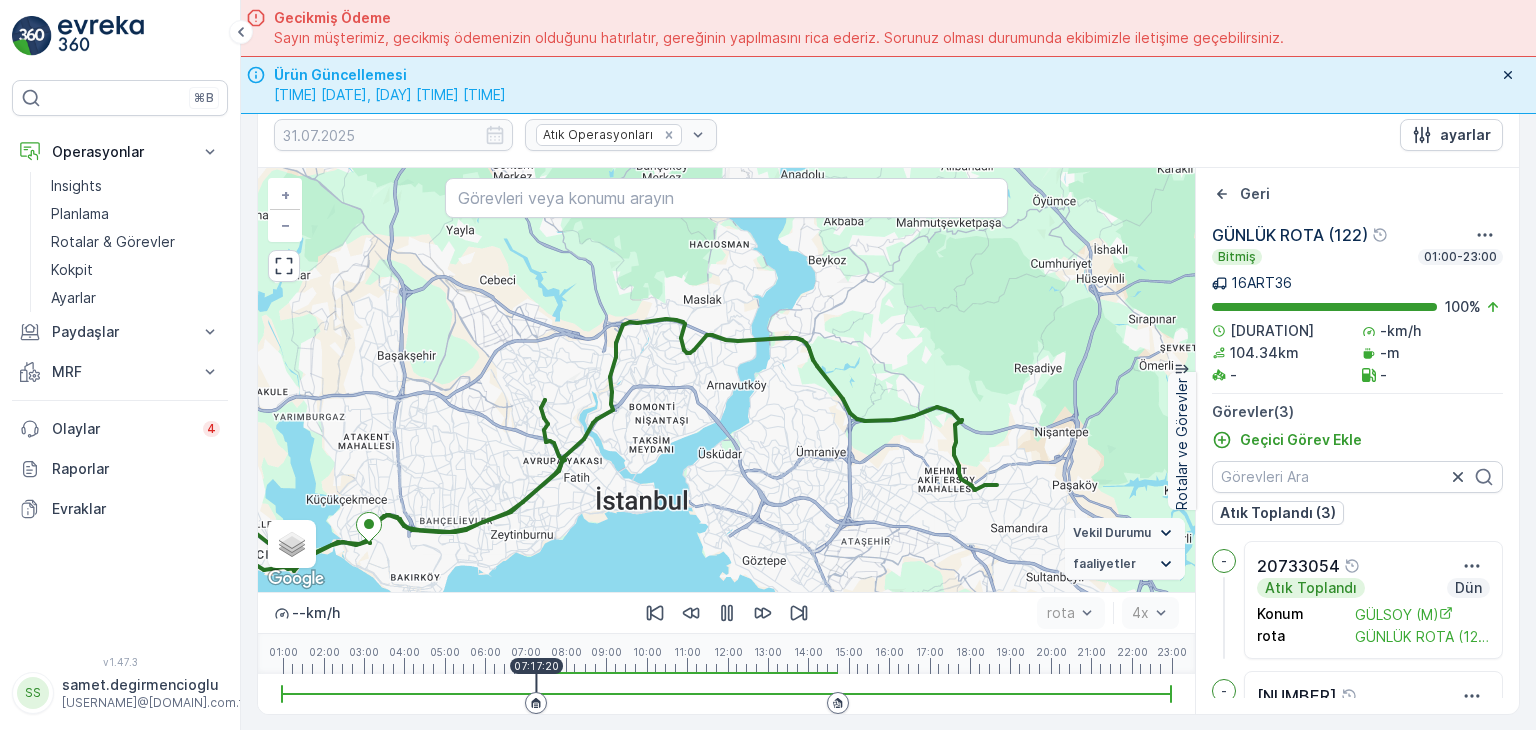 click 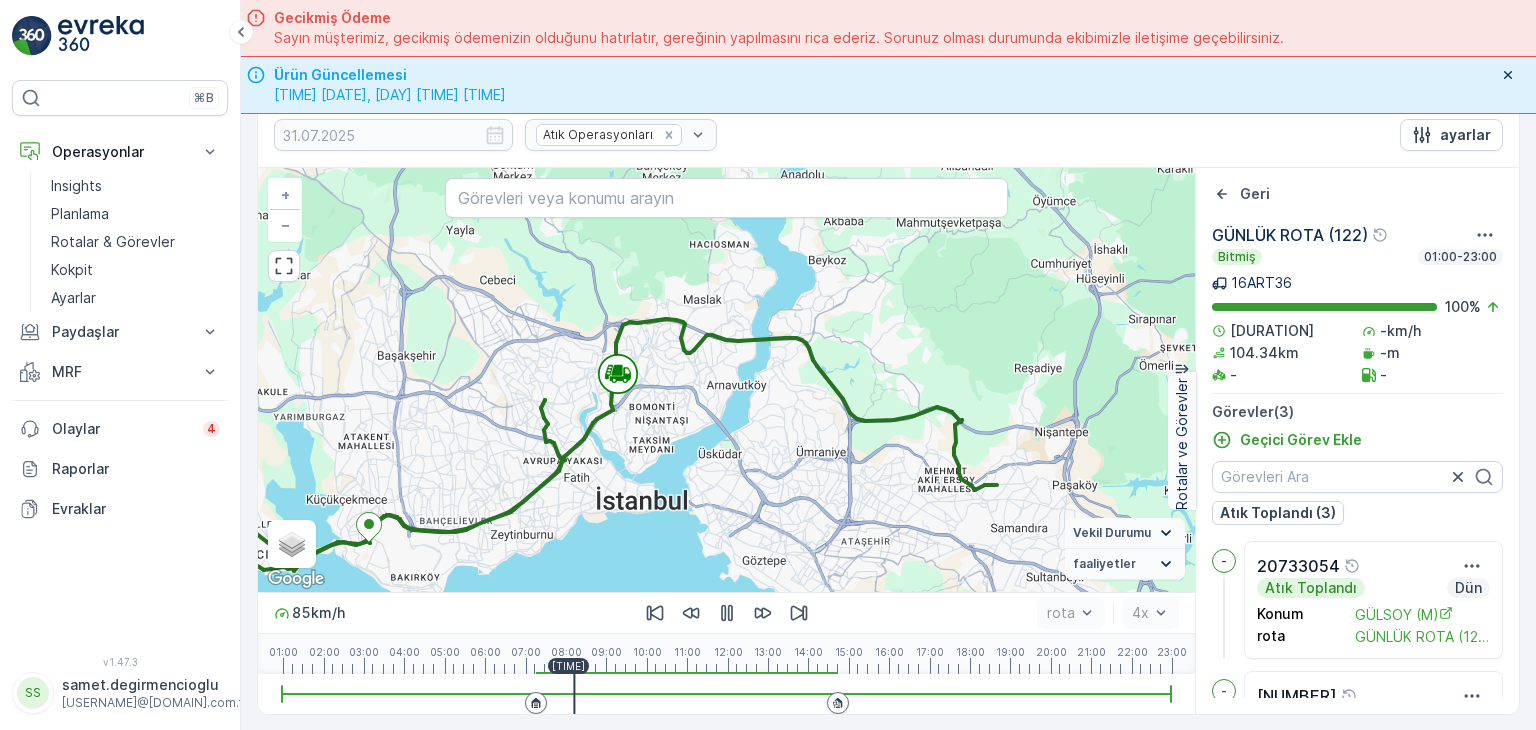 click at bounding box center (726, 694) 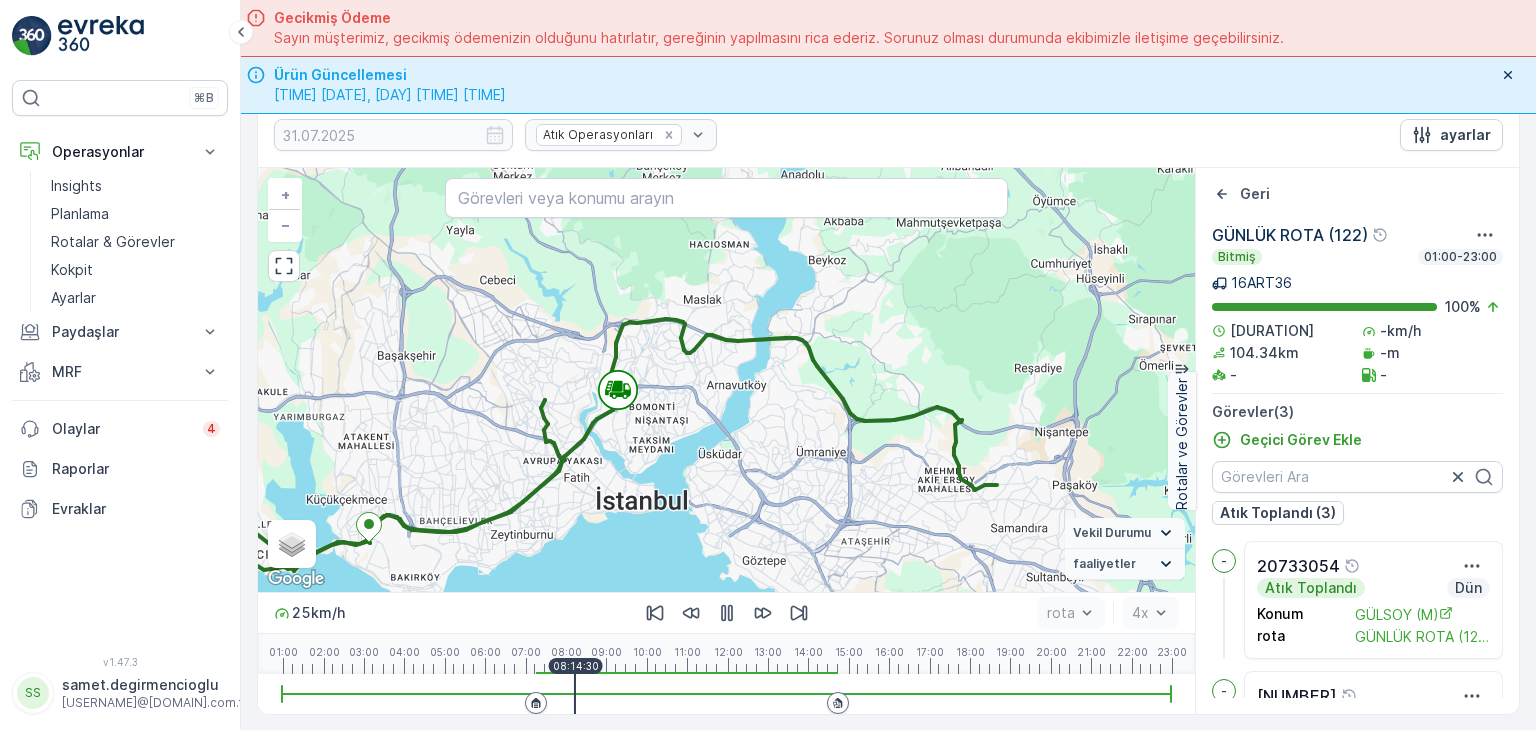 click at bounding box center (726, 694) 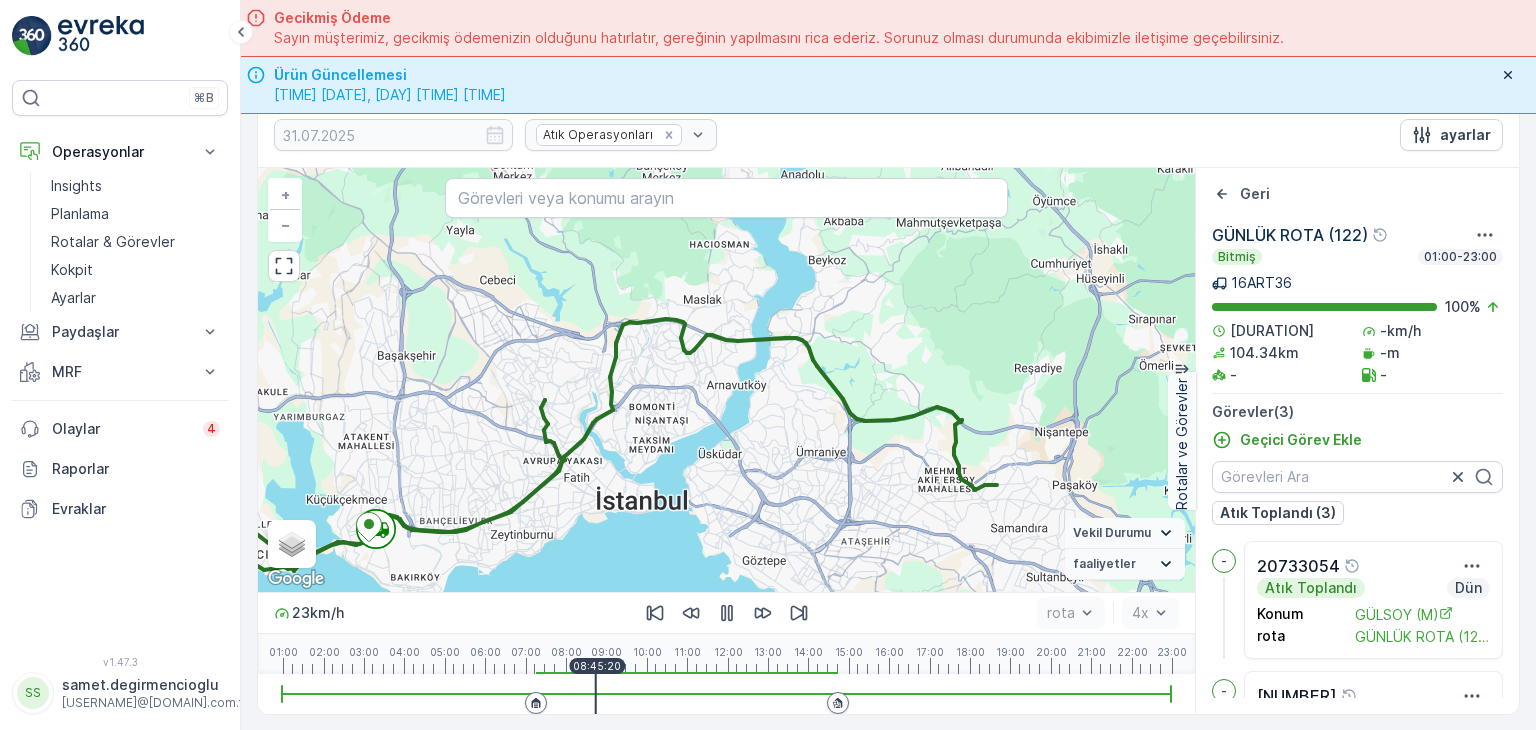 click at bounding box center (726, 694) 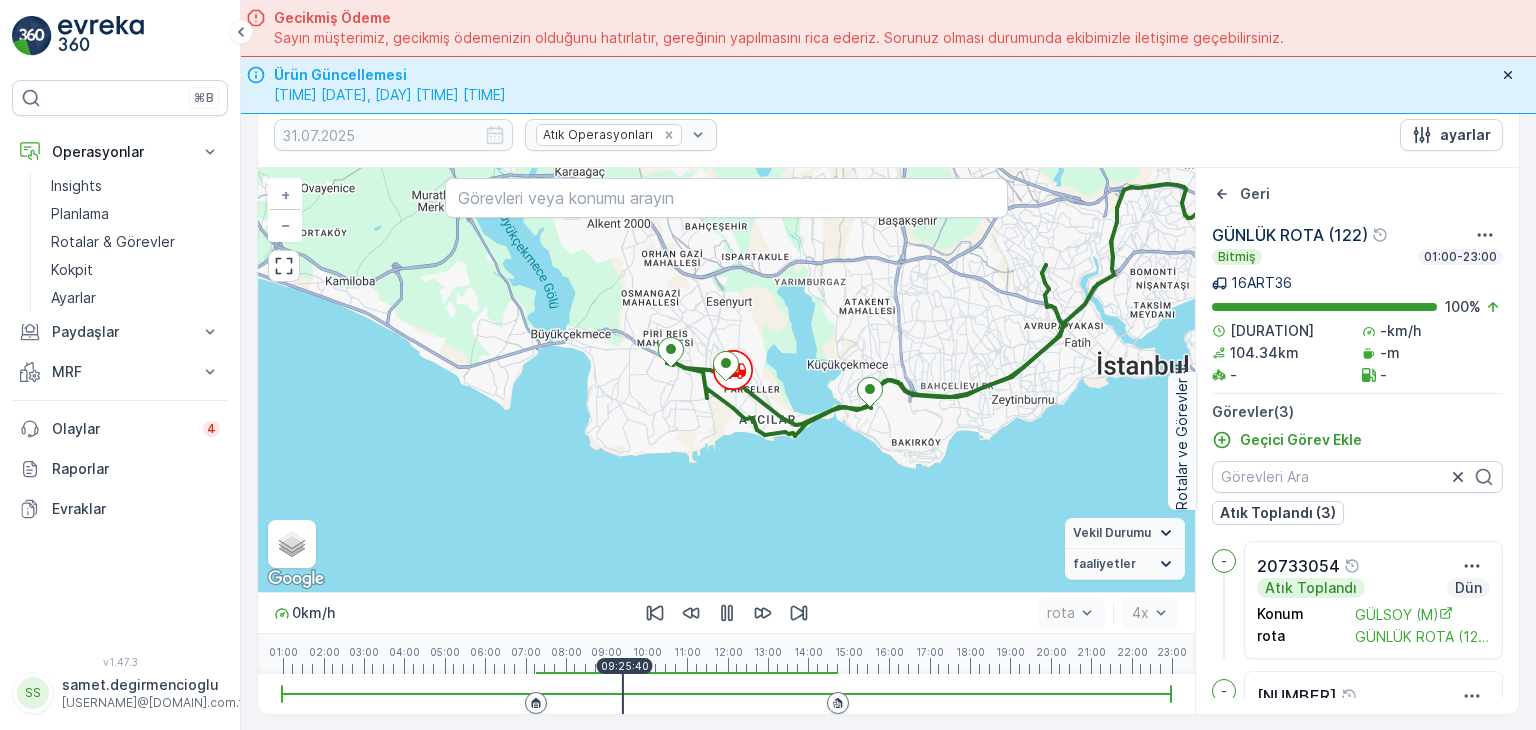 click at bounding box center (726, 694) 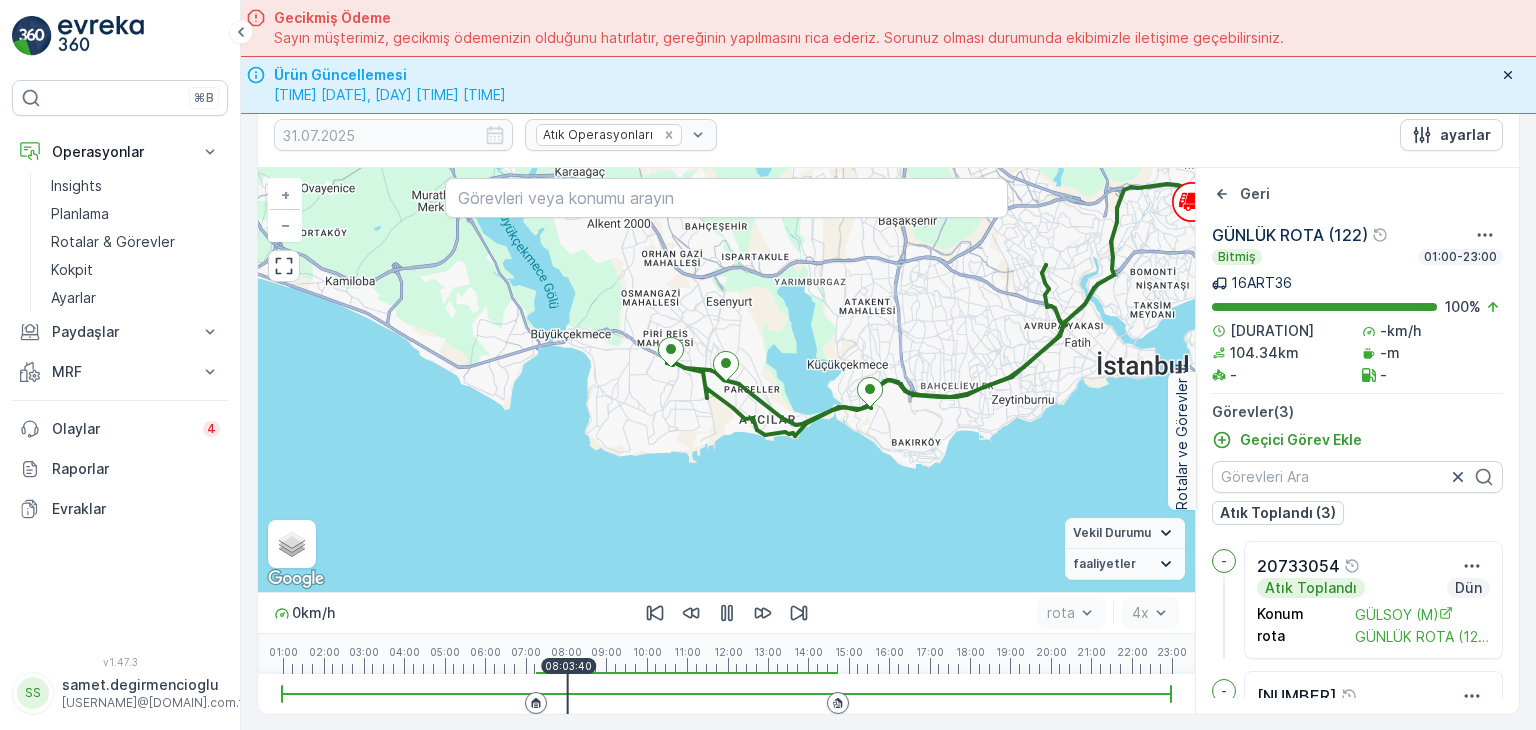 click at bounding box center (726, 694) 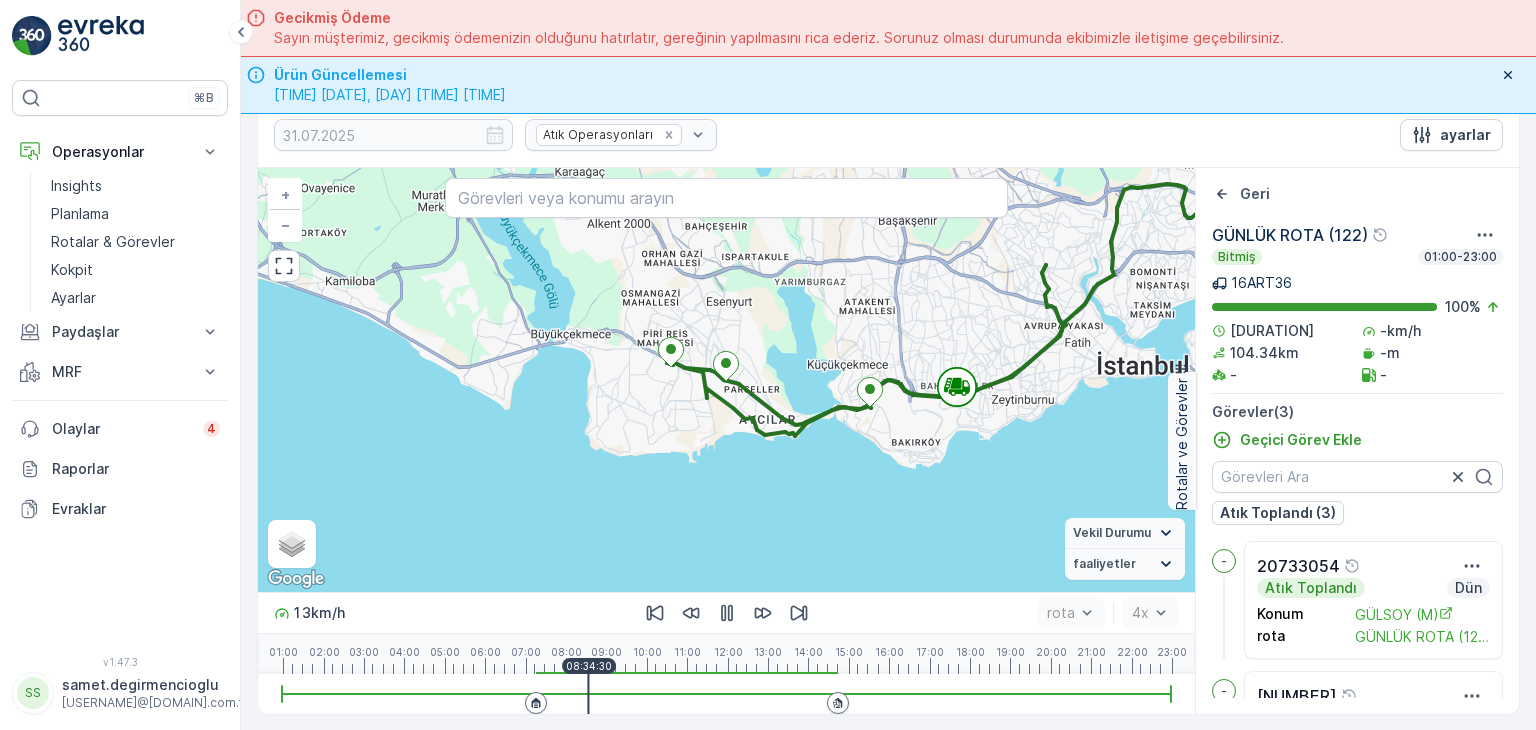 click at bounding box center (726, 694) 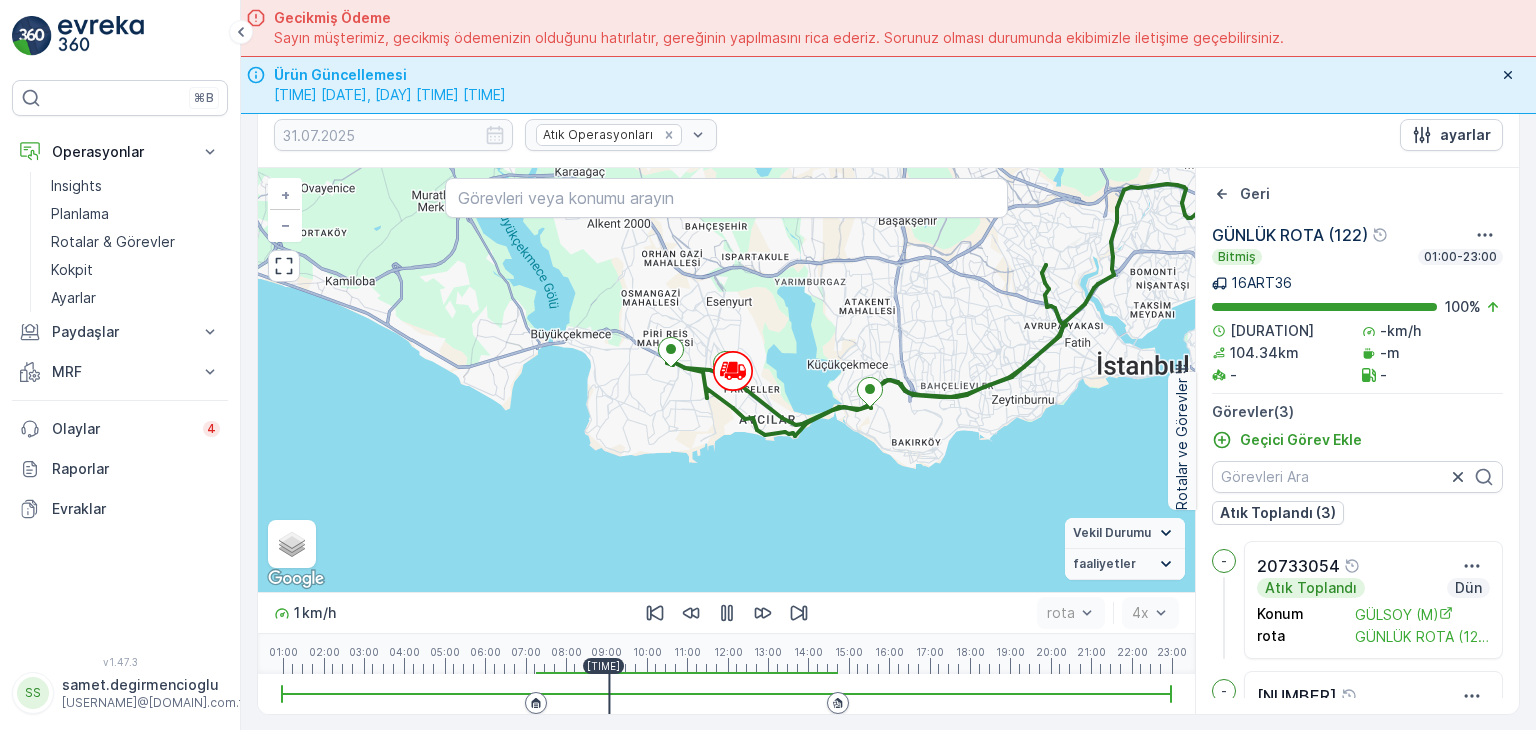 click at bounding box center (726, 694) 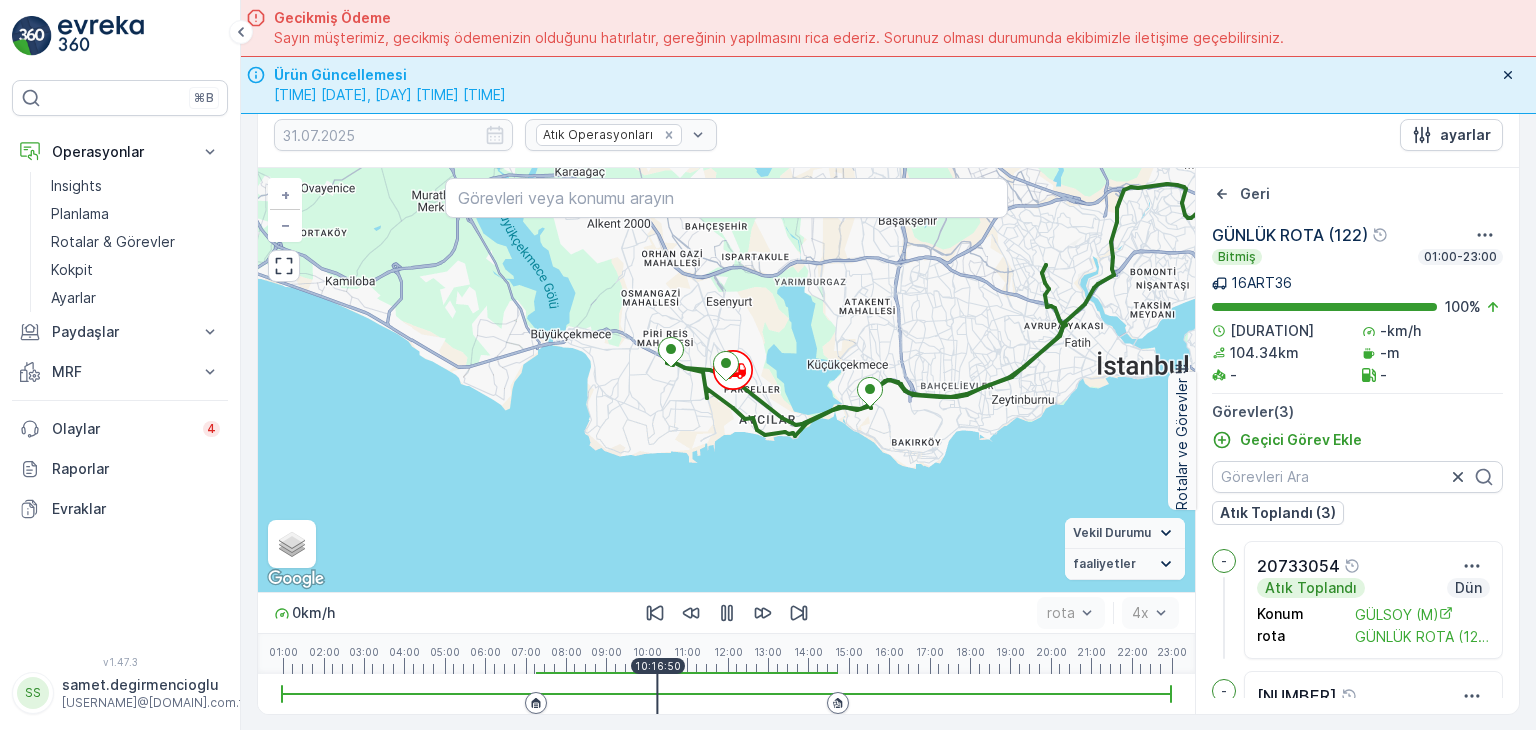 click at bounding box center (726, 694) 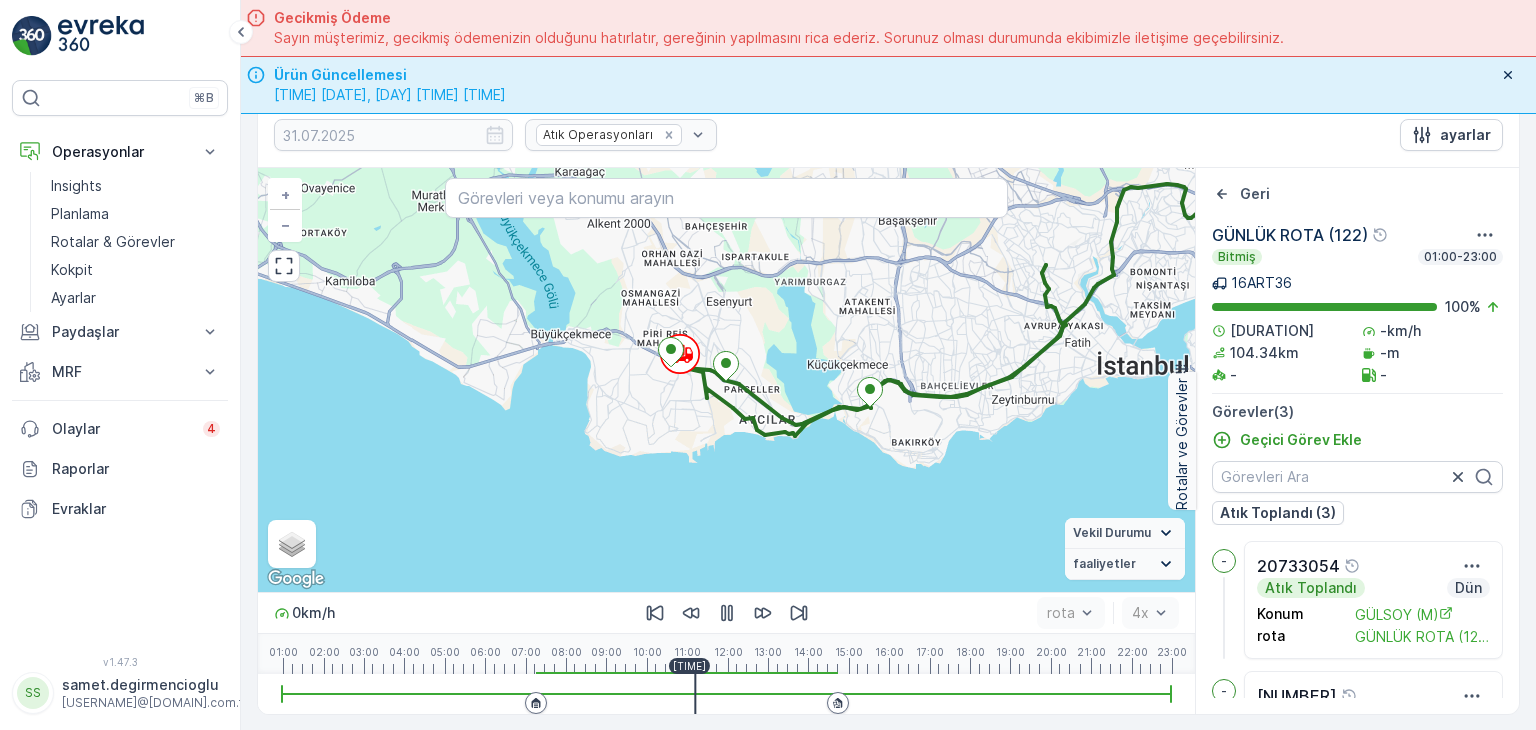 click at bounding box center [726, 694] 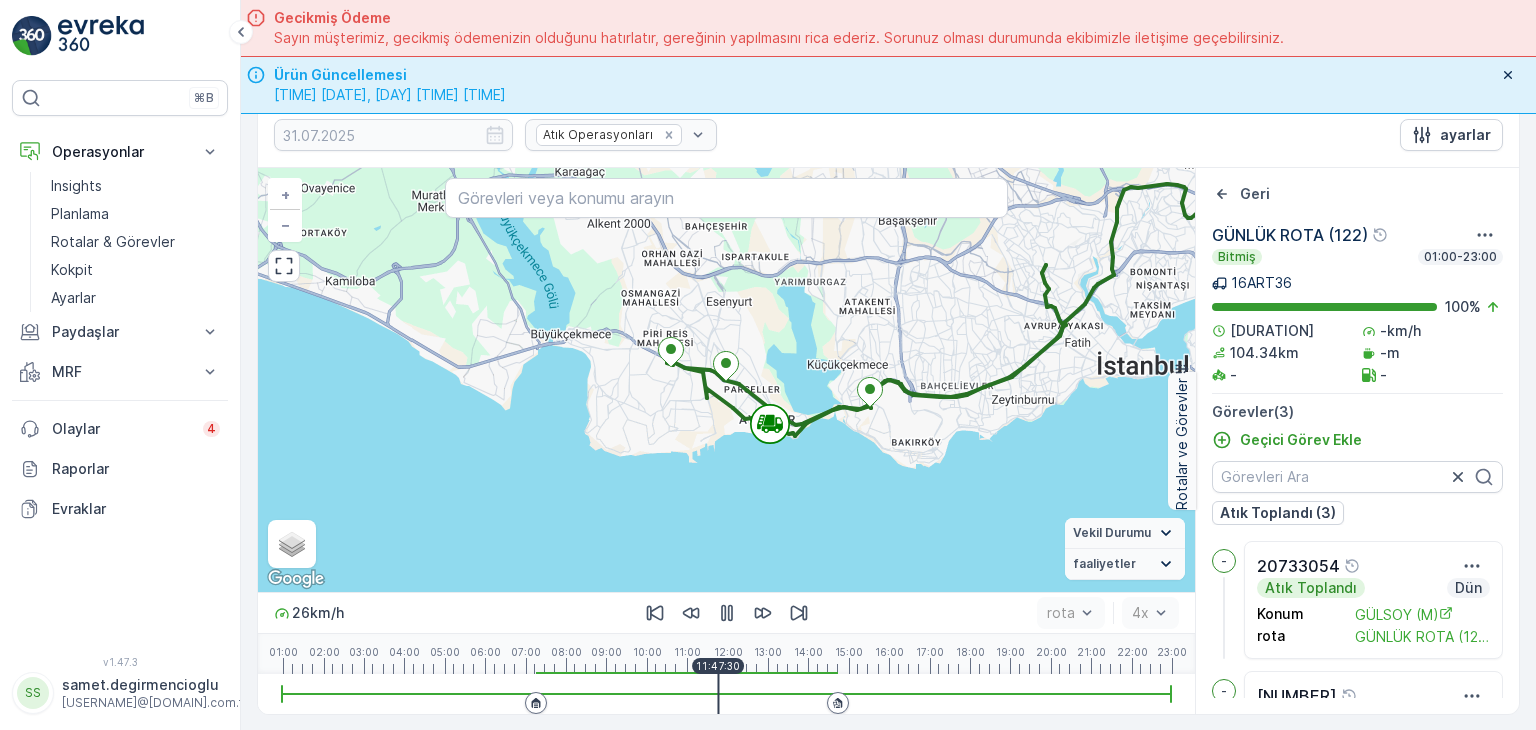 click at bounding box center (726, 694) 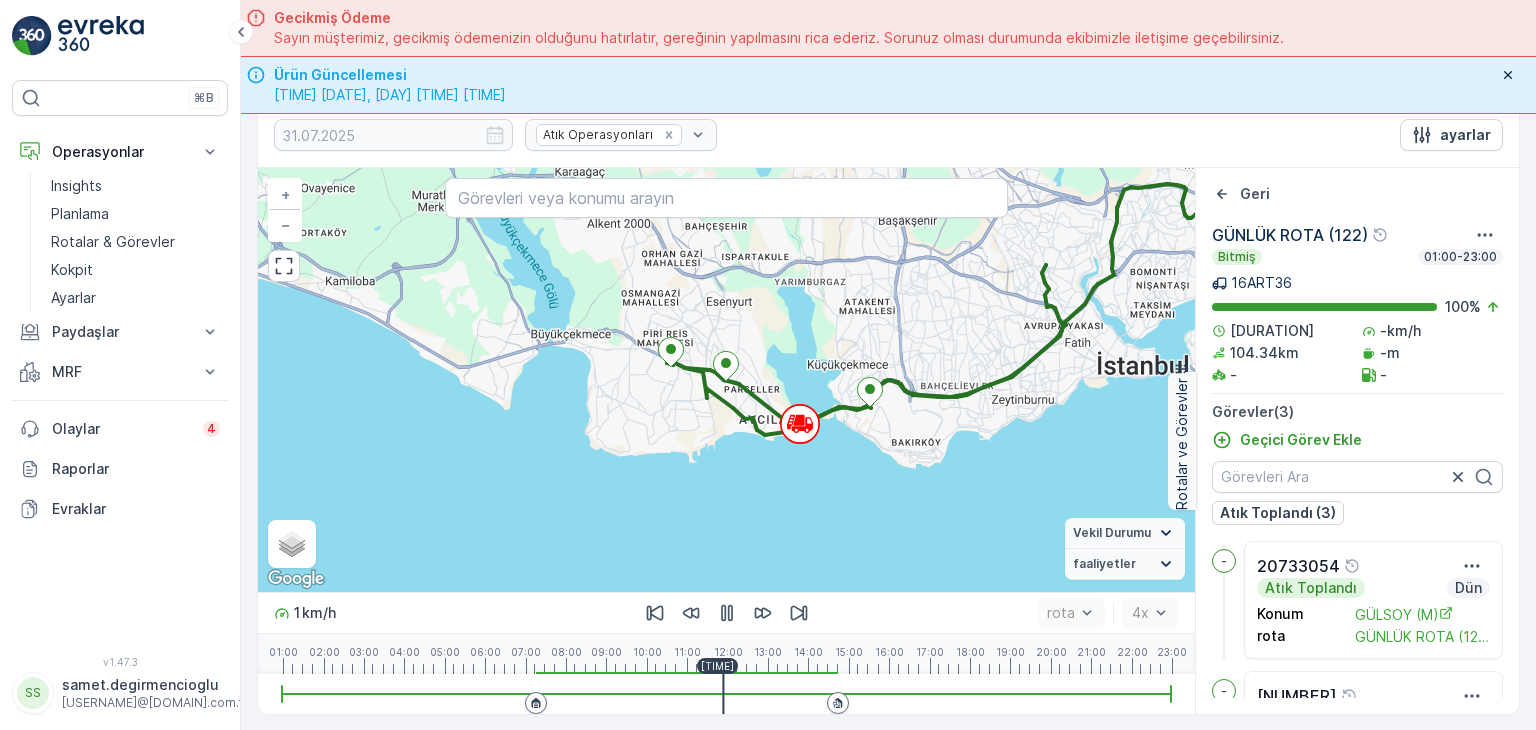 click at bounding box center (726, 694) 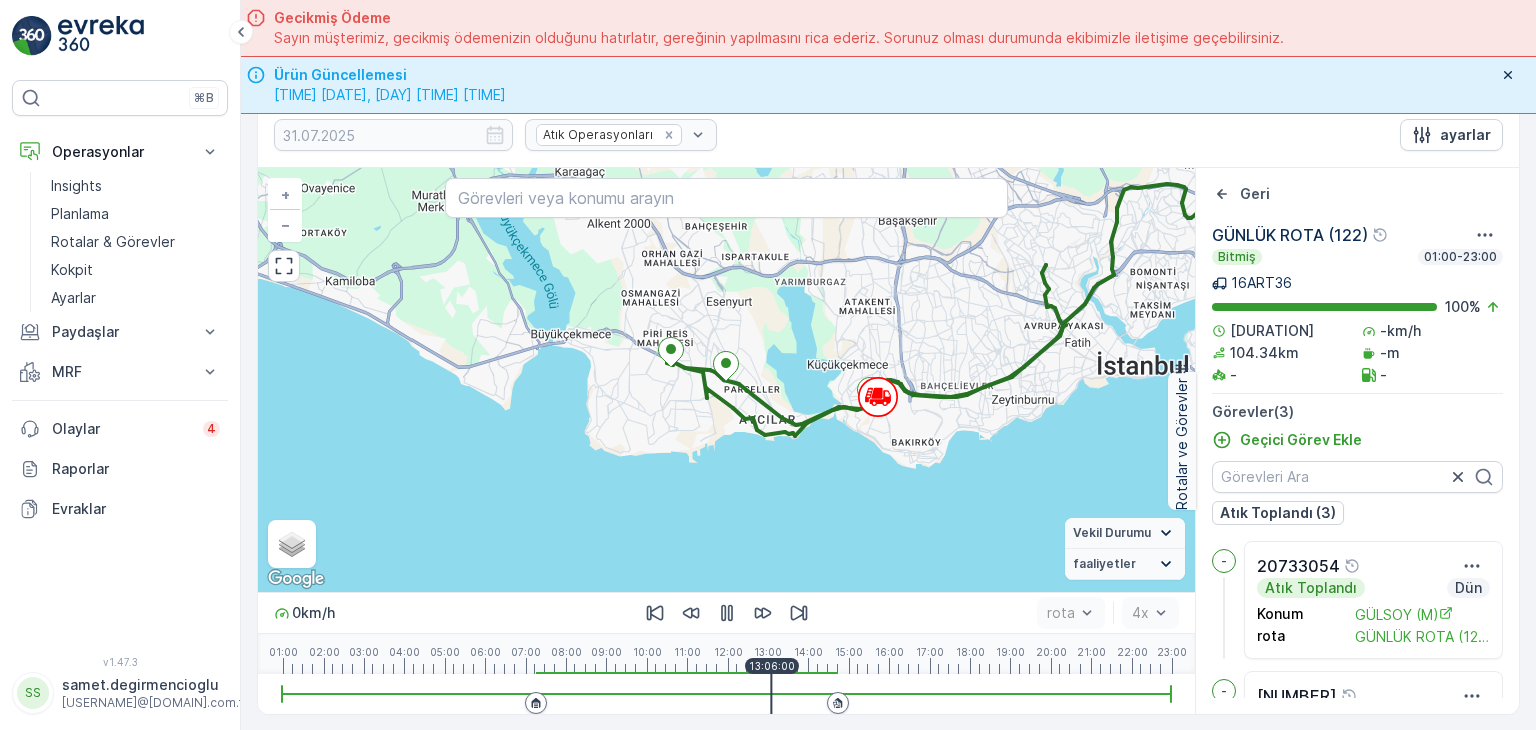 click at bounding box center (726, 694) 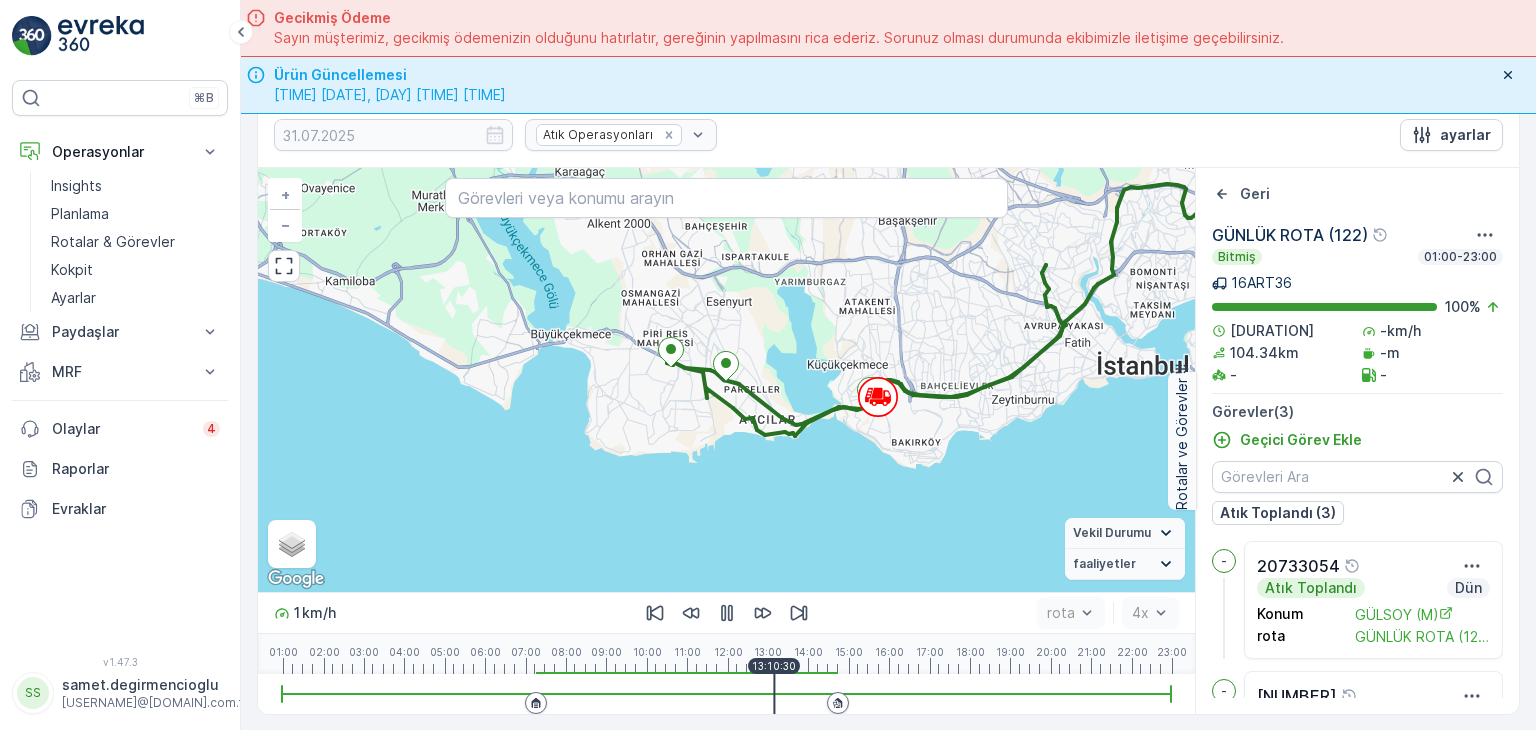 click at bounding box center (726, 694) 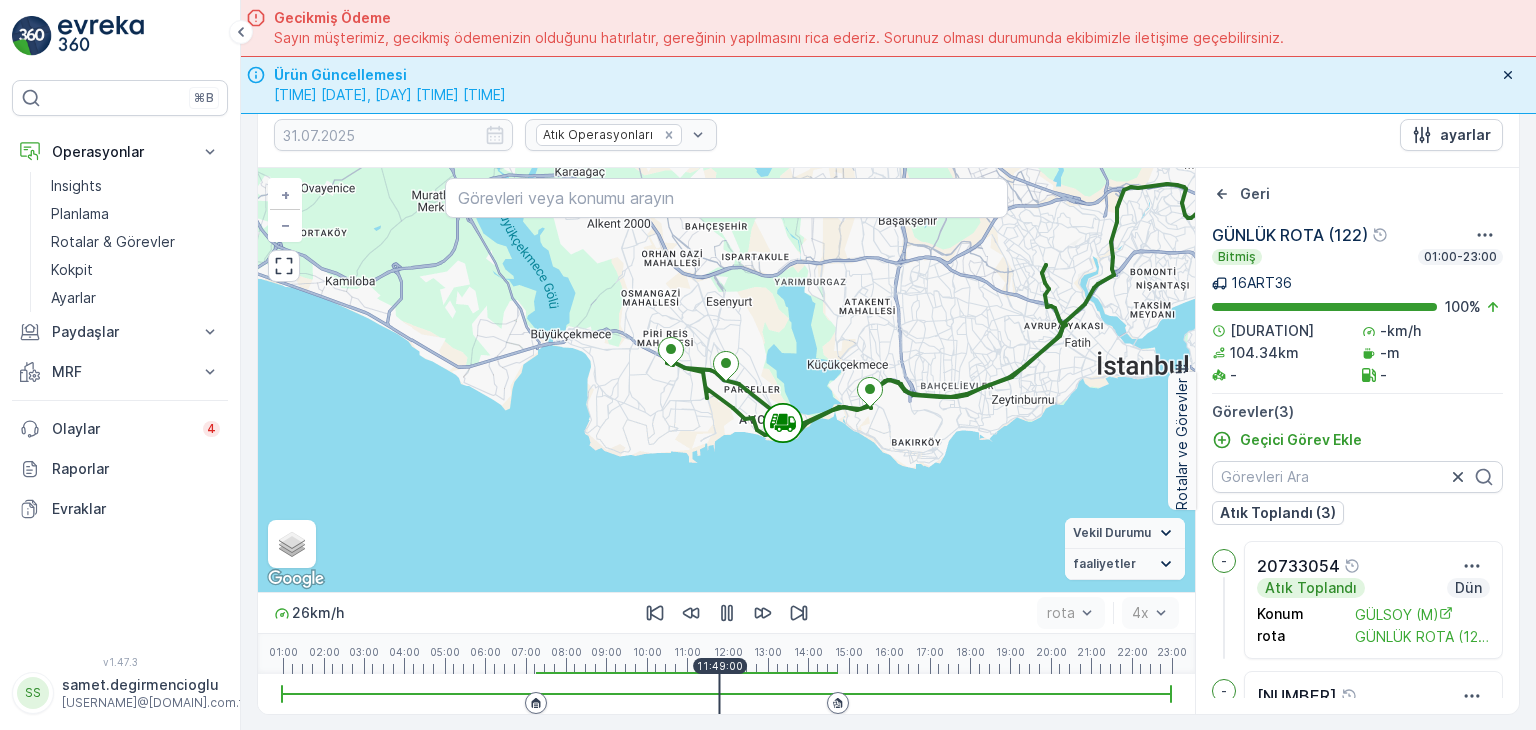 click at bounding box center (726, 694) 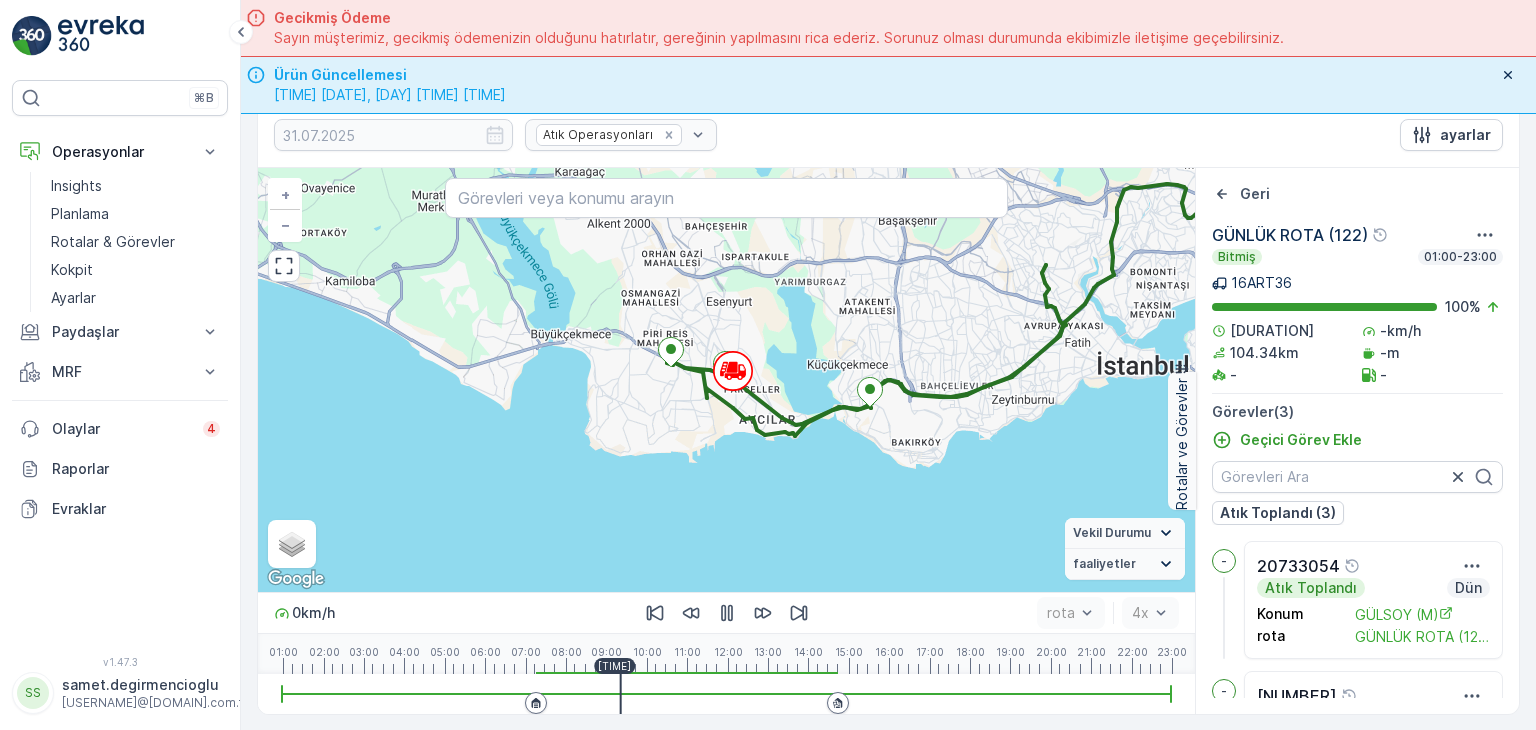 click at bounding box center [726, 694] 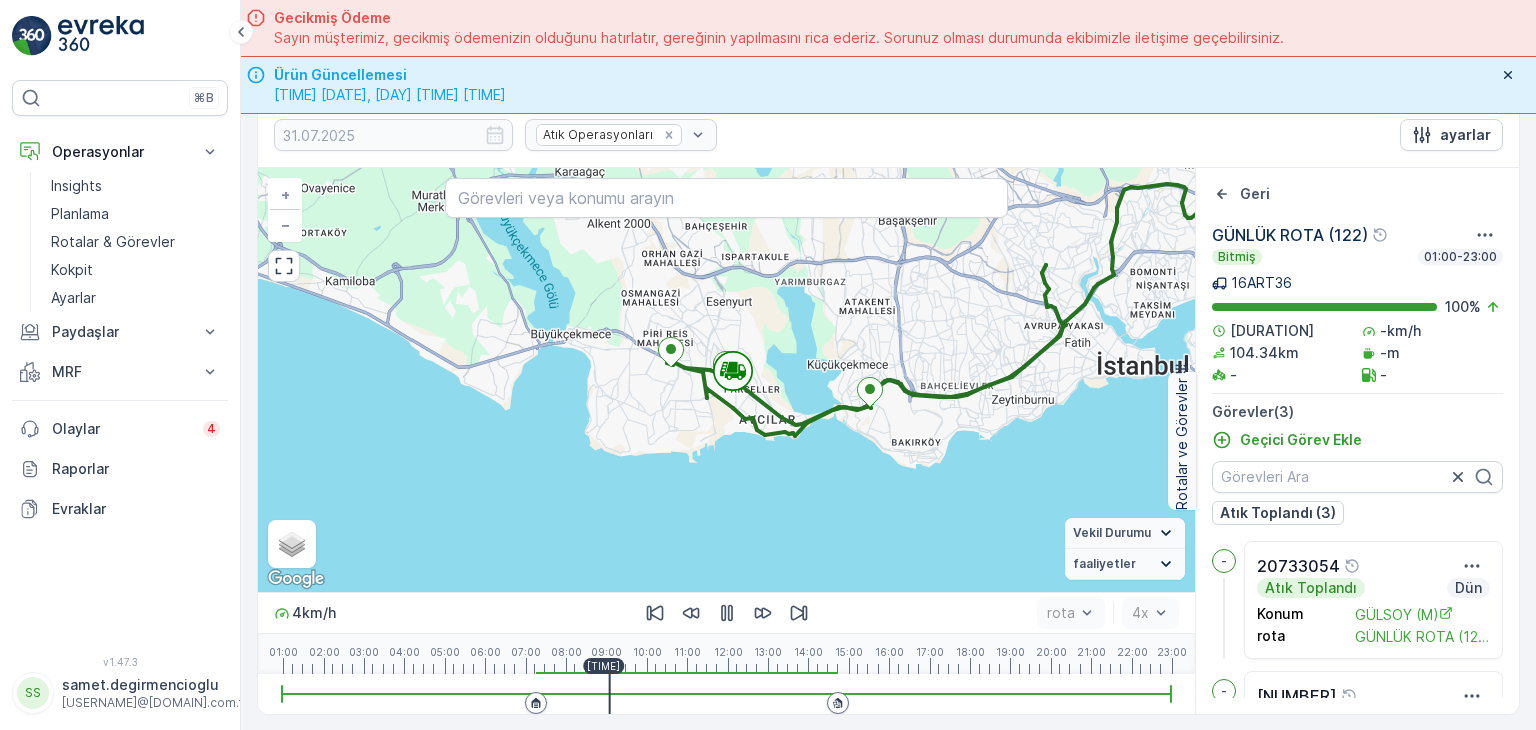 click at bounding box center (726, 694) 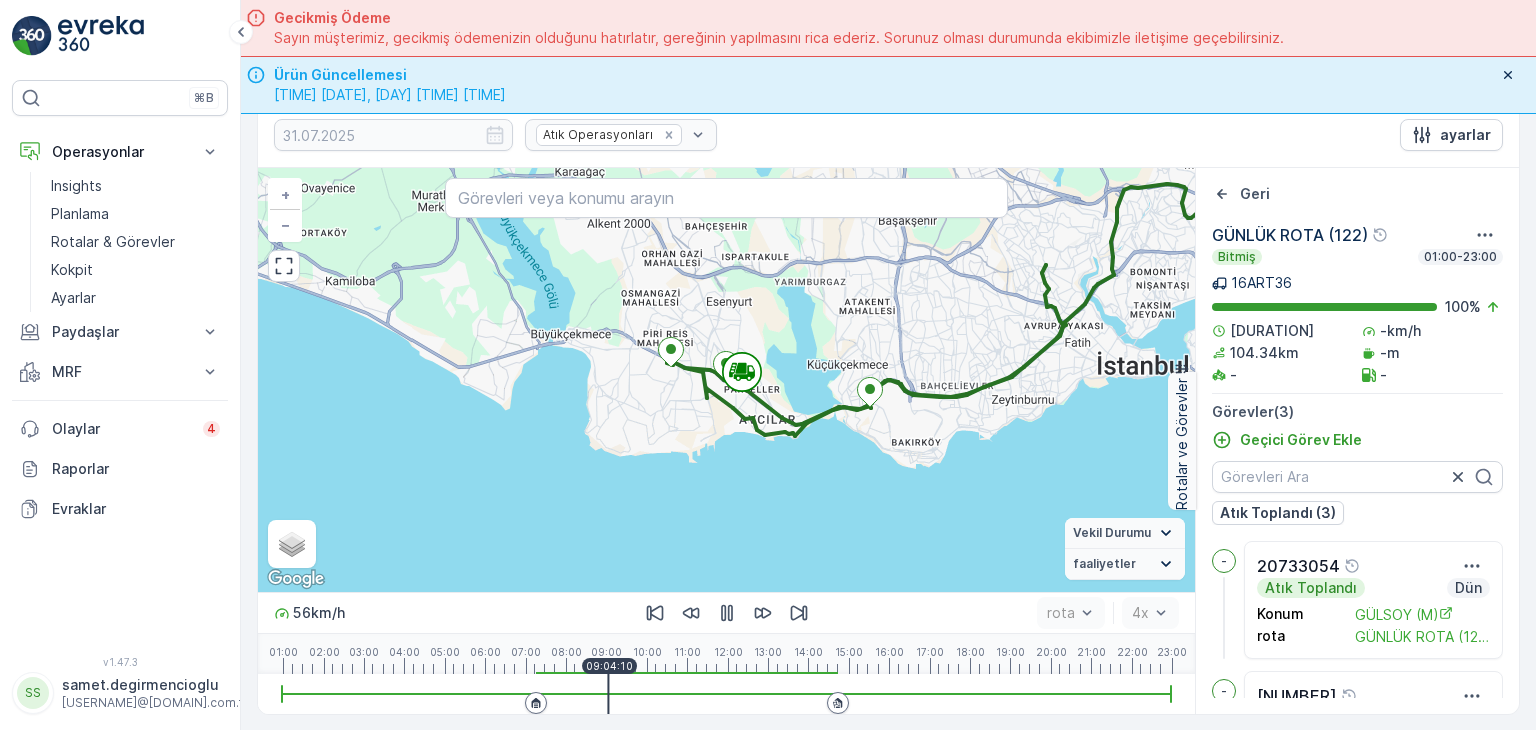 click at bounding box center [608, 694] 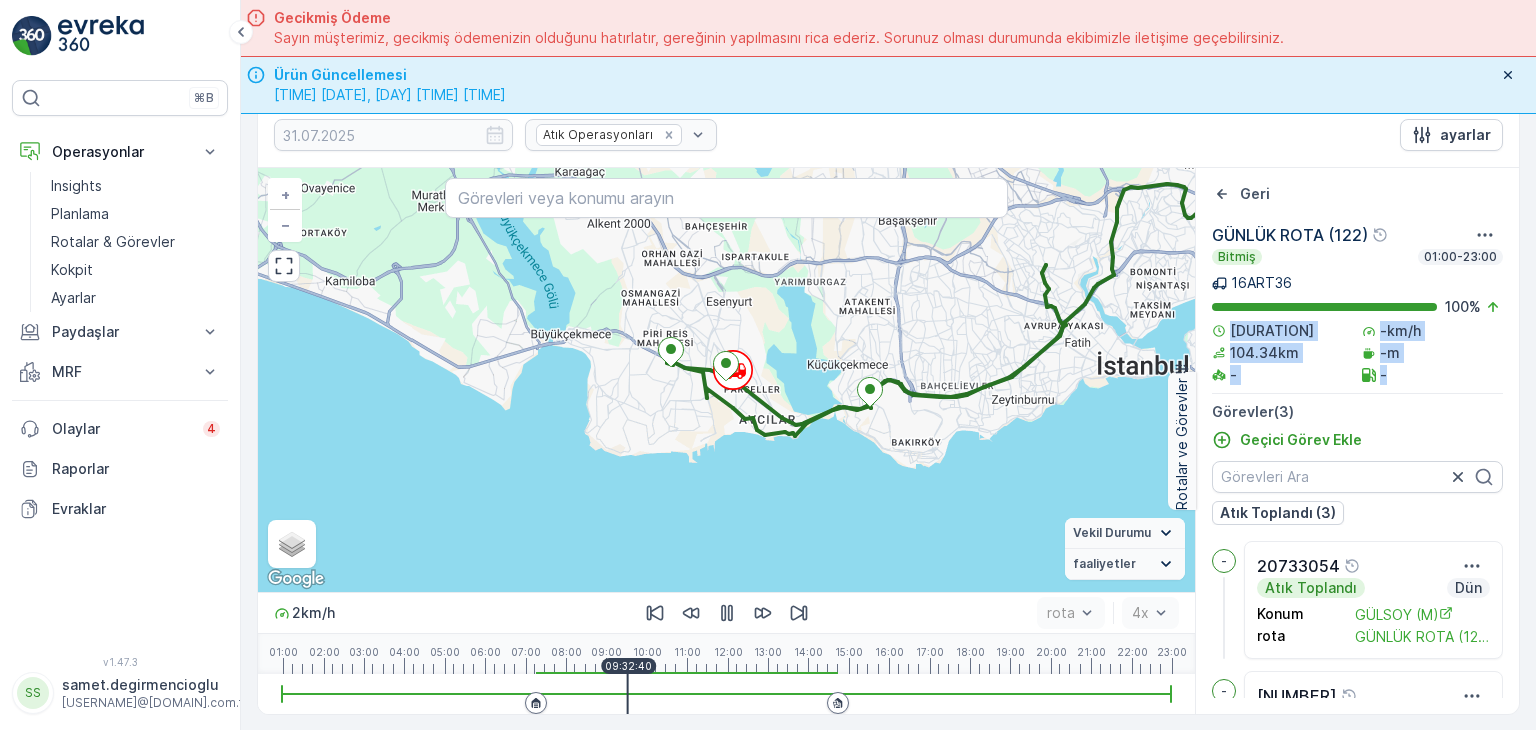 drag, startPoint x: 1203, startPoint y: 324, endPoint x: 1427, endPoint y: 381, distance: 231.13849 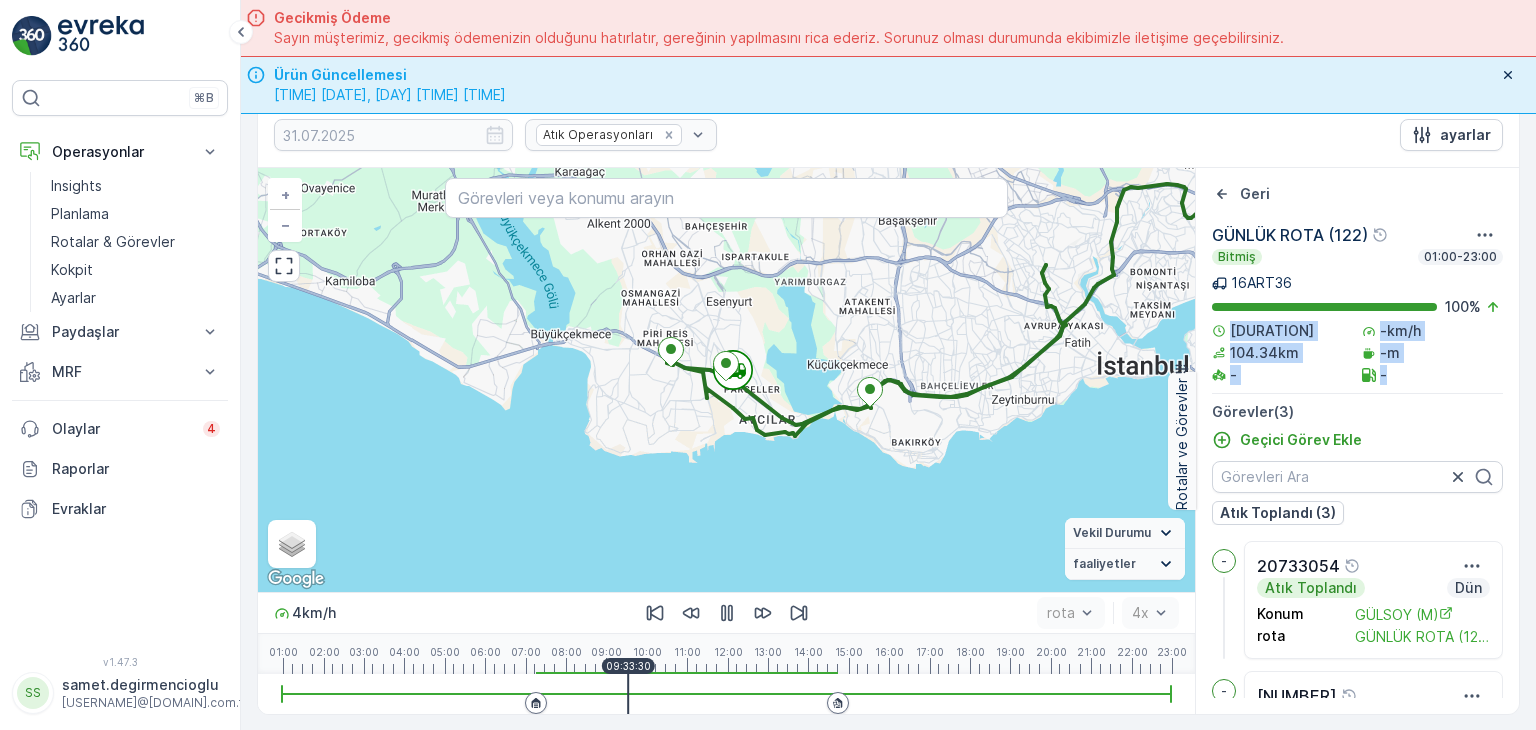 click on "-" at bounding box center (1433, 375) 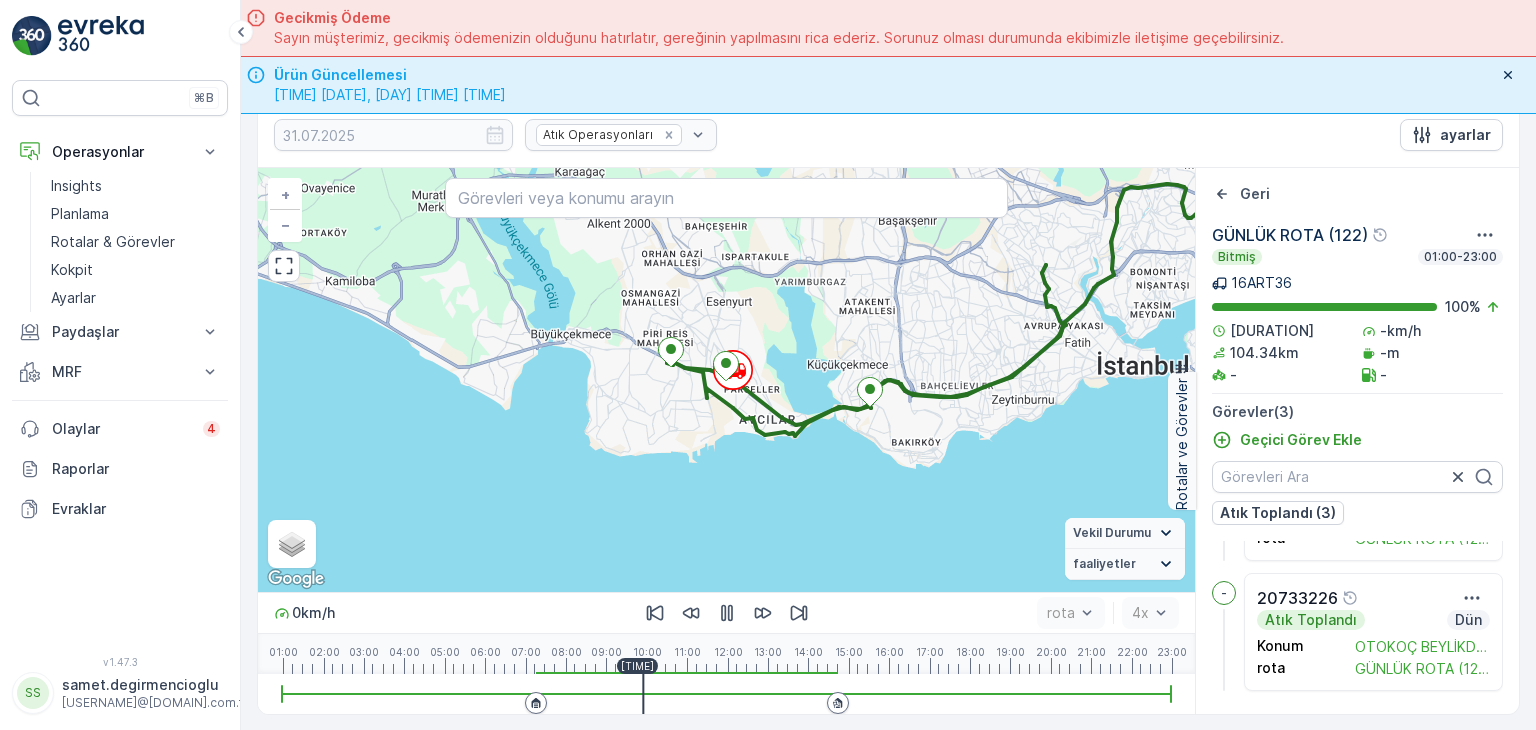 scroll, scrollTop: 0, scrollLeft: 0, axis: both 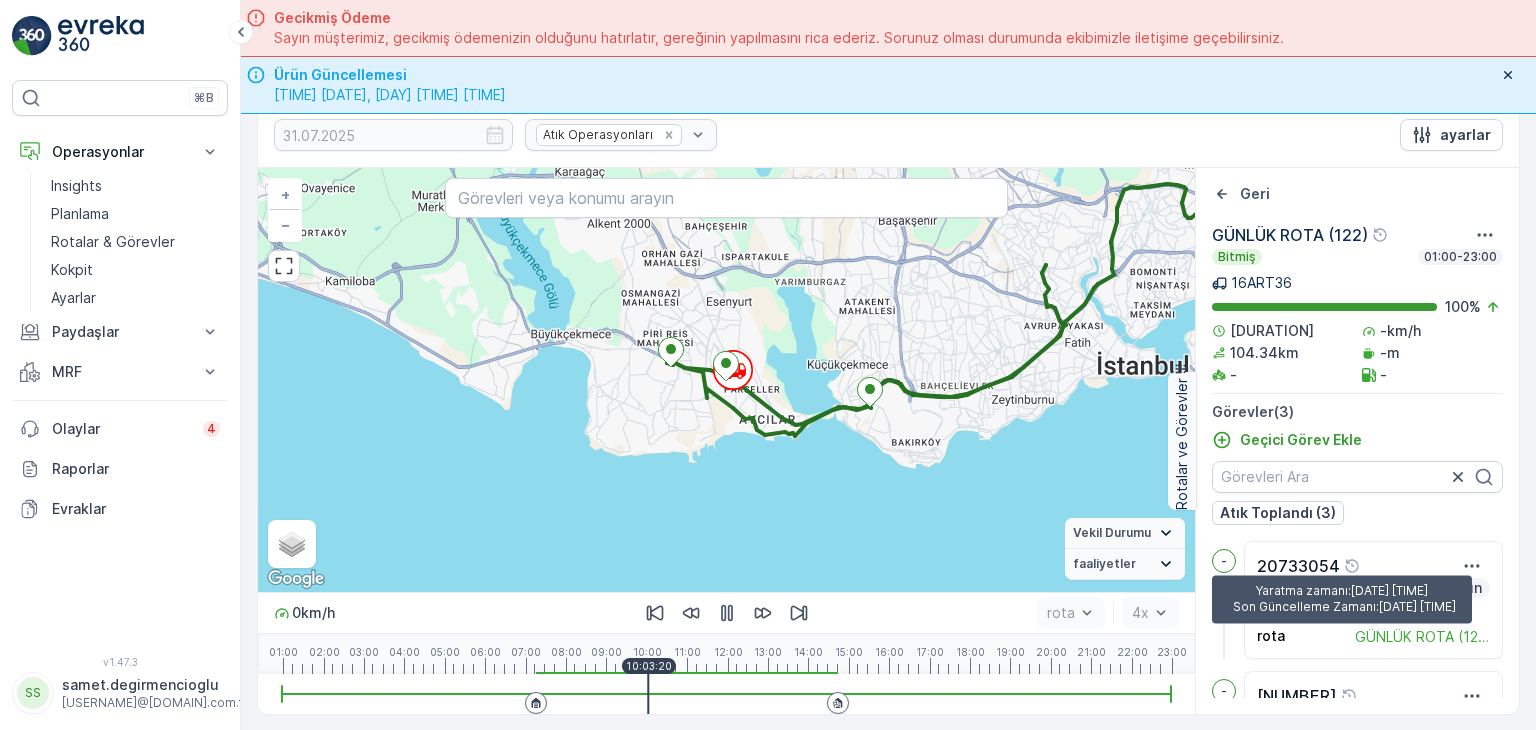 click 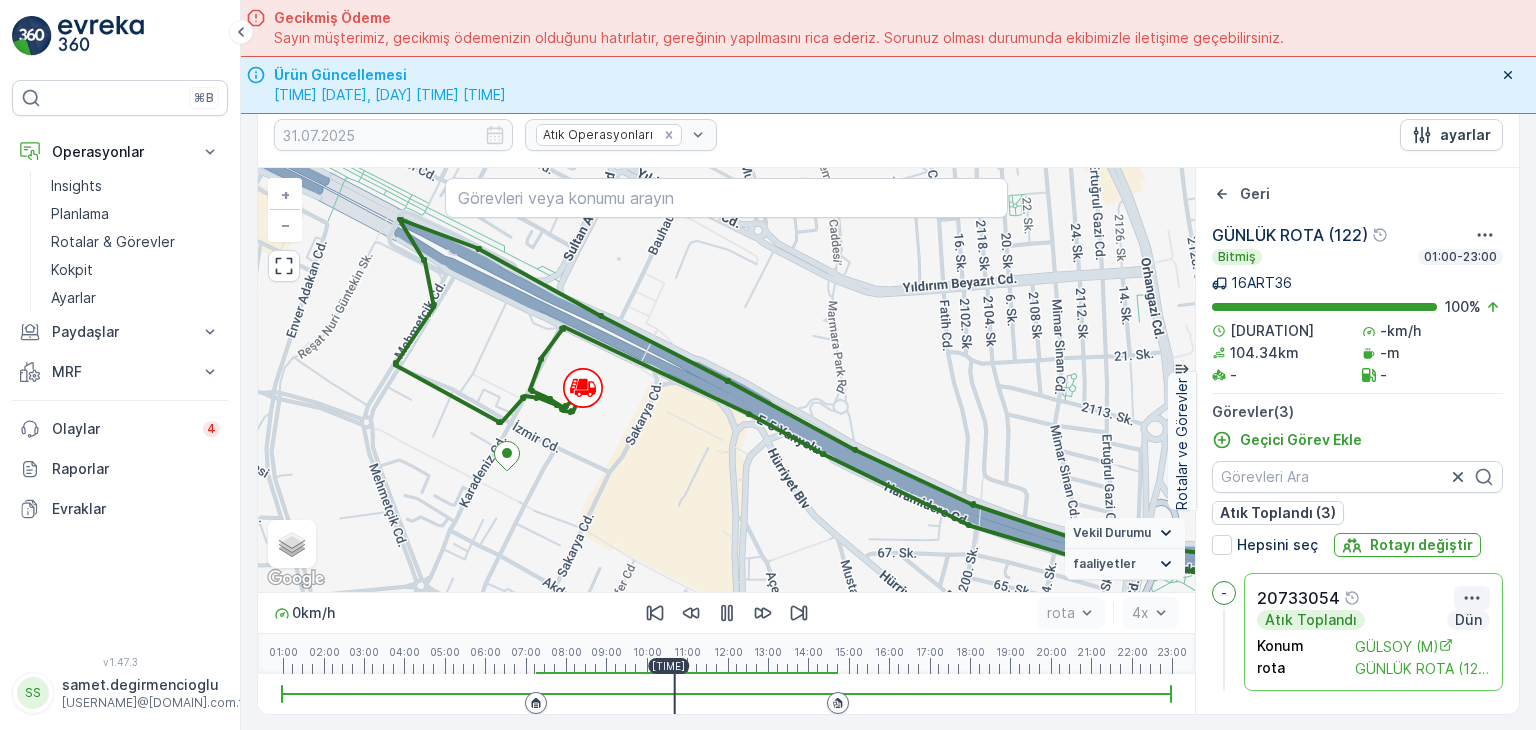 click 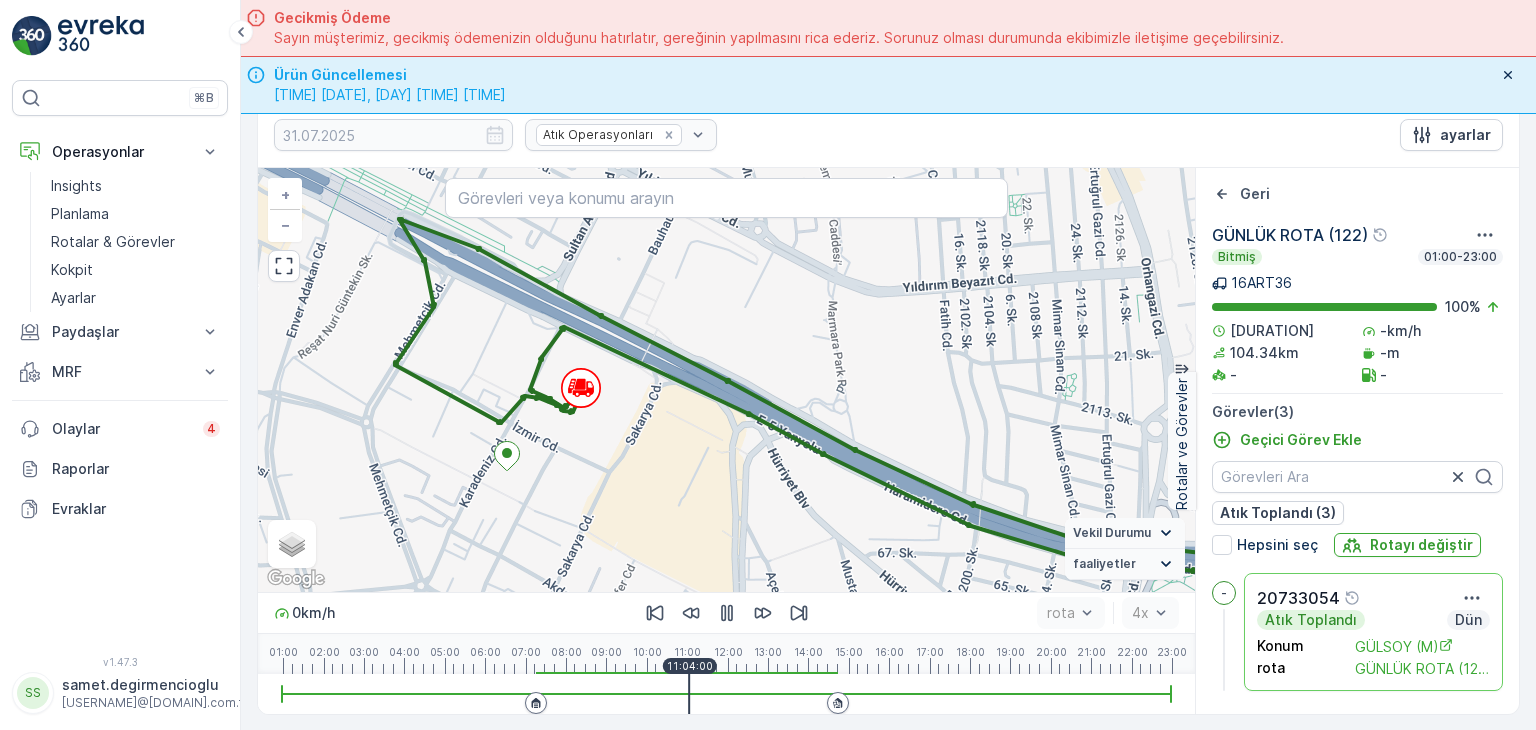 click on "Hepsini seç Rotayı değiştir" at bounding box center [1357, 545] 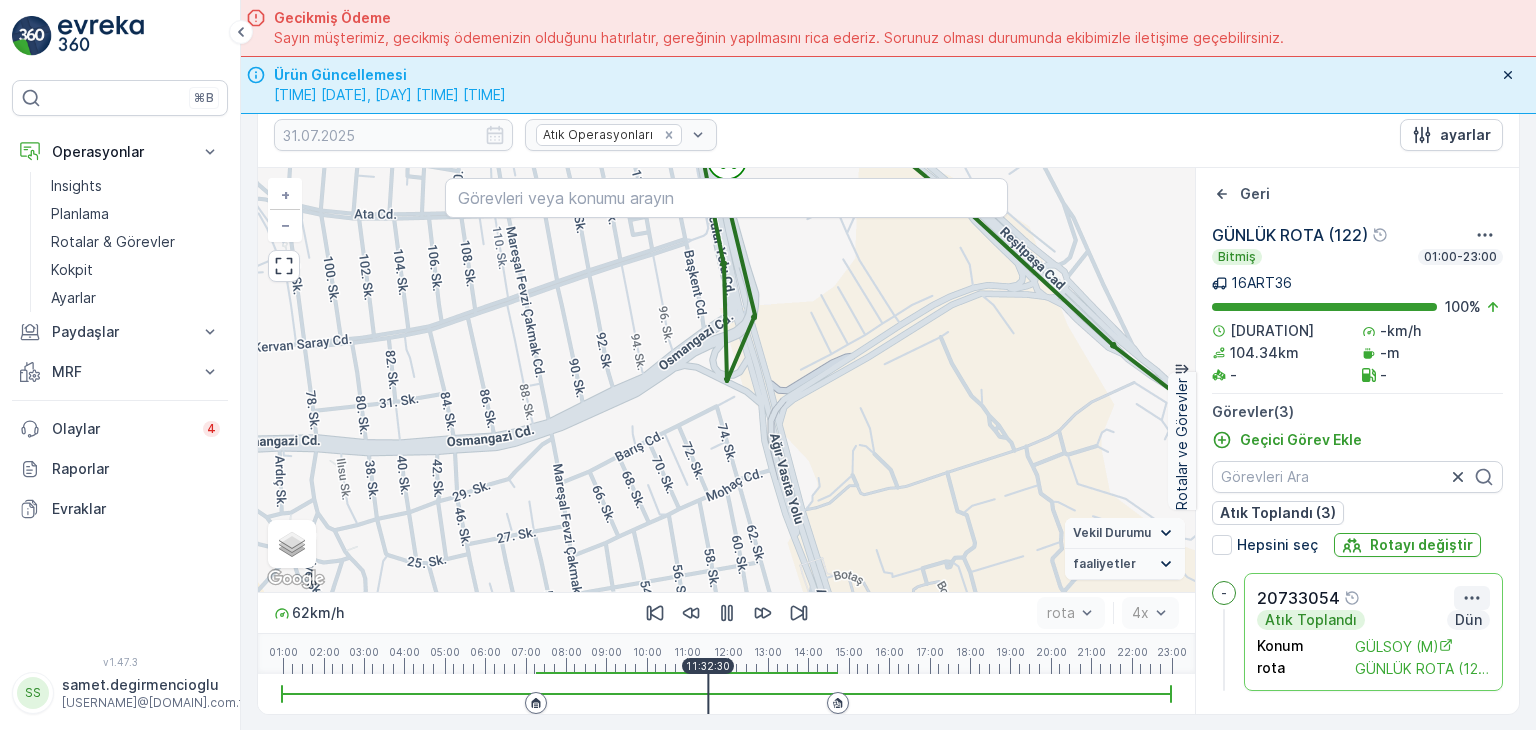 click 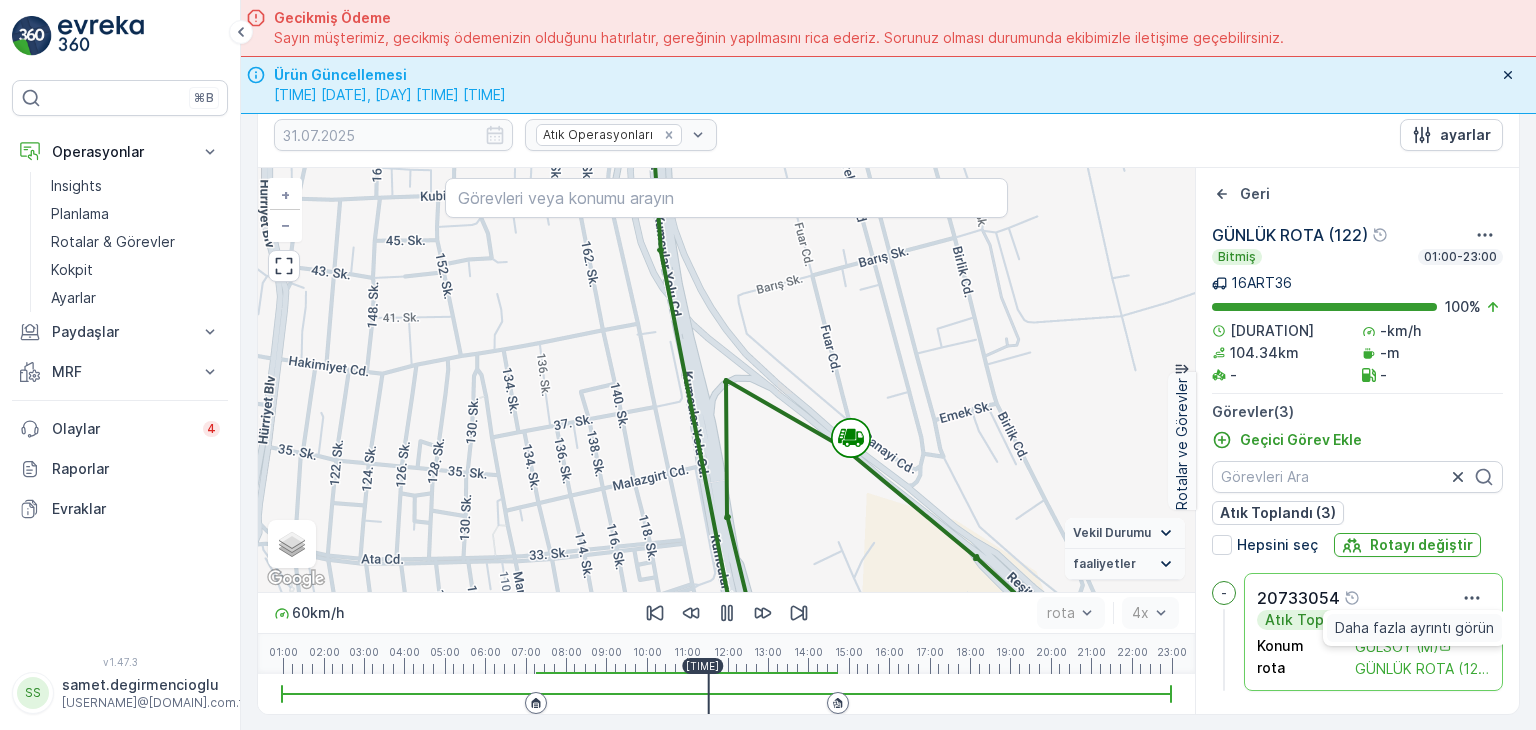 click on "Daha fazla ayrıntı görün" at bounding box center (1414, 628) 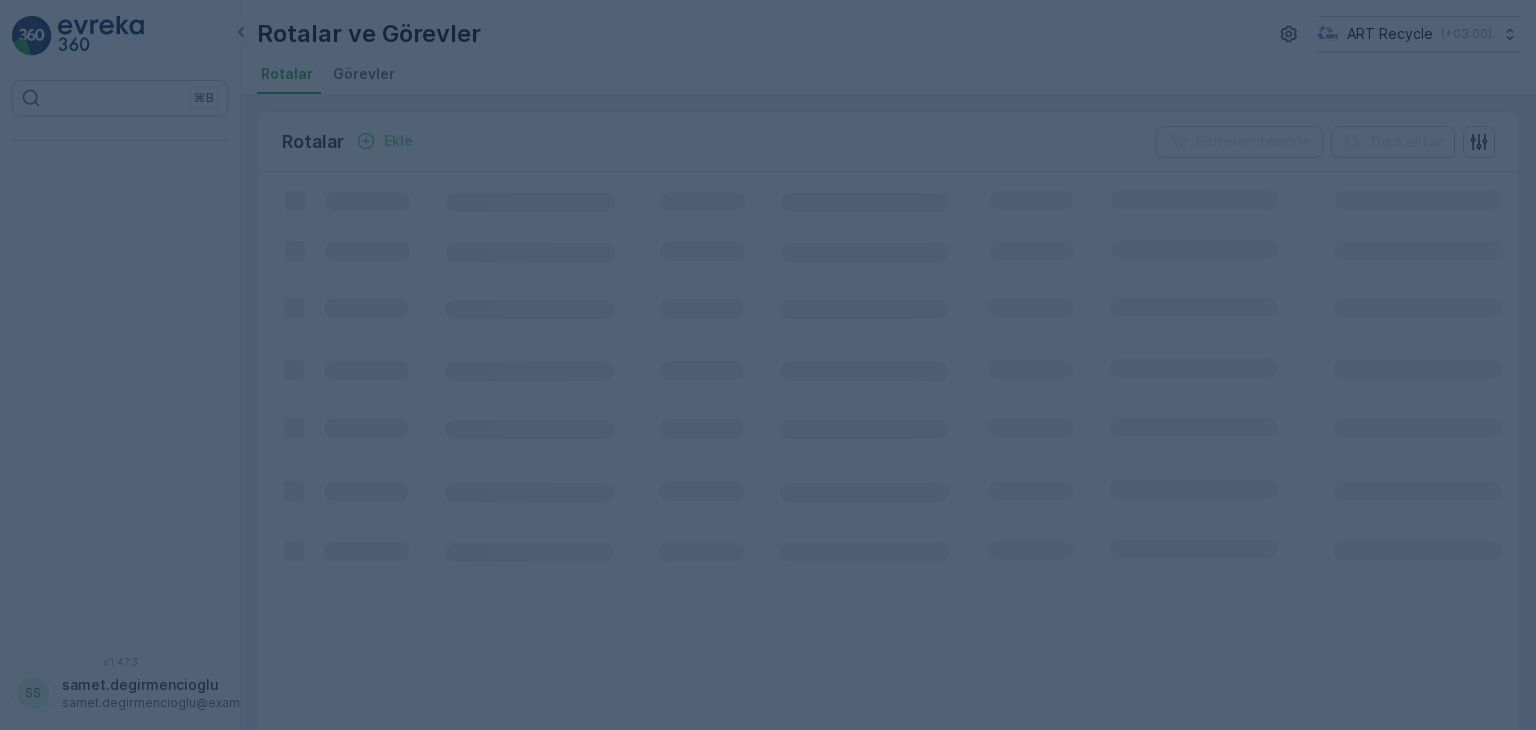 scroll, scrollTop: 0, scrollLeft: 0, axis: both 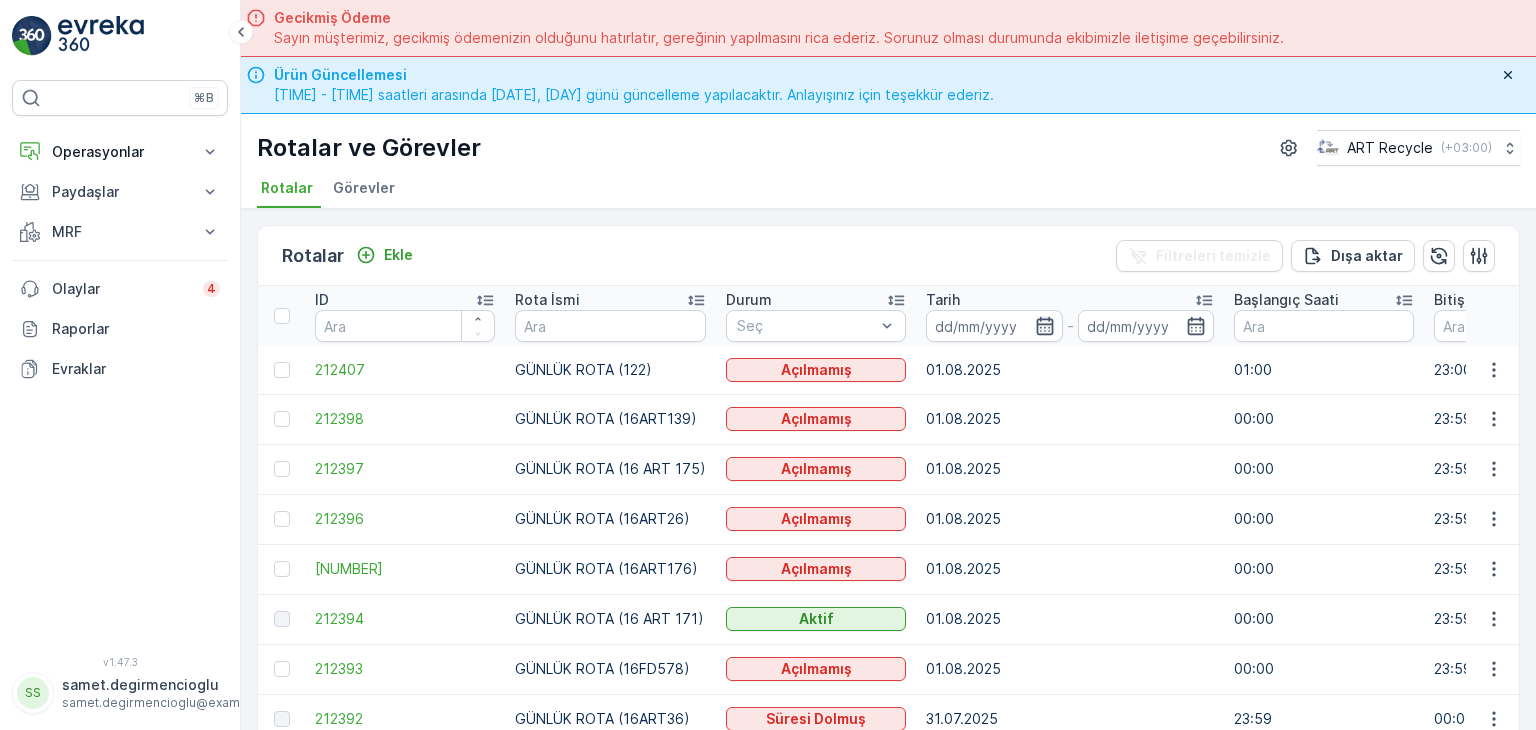click 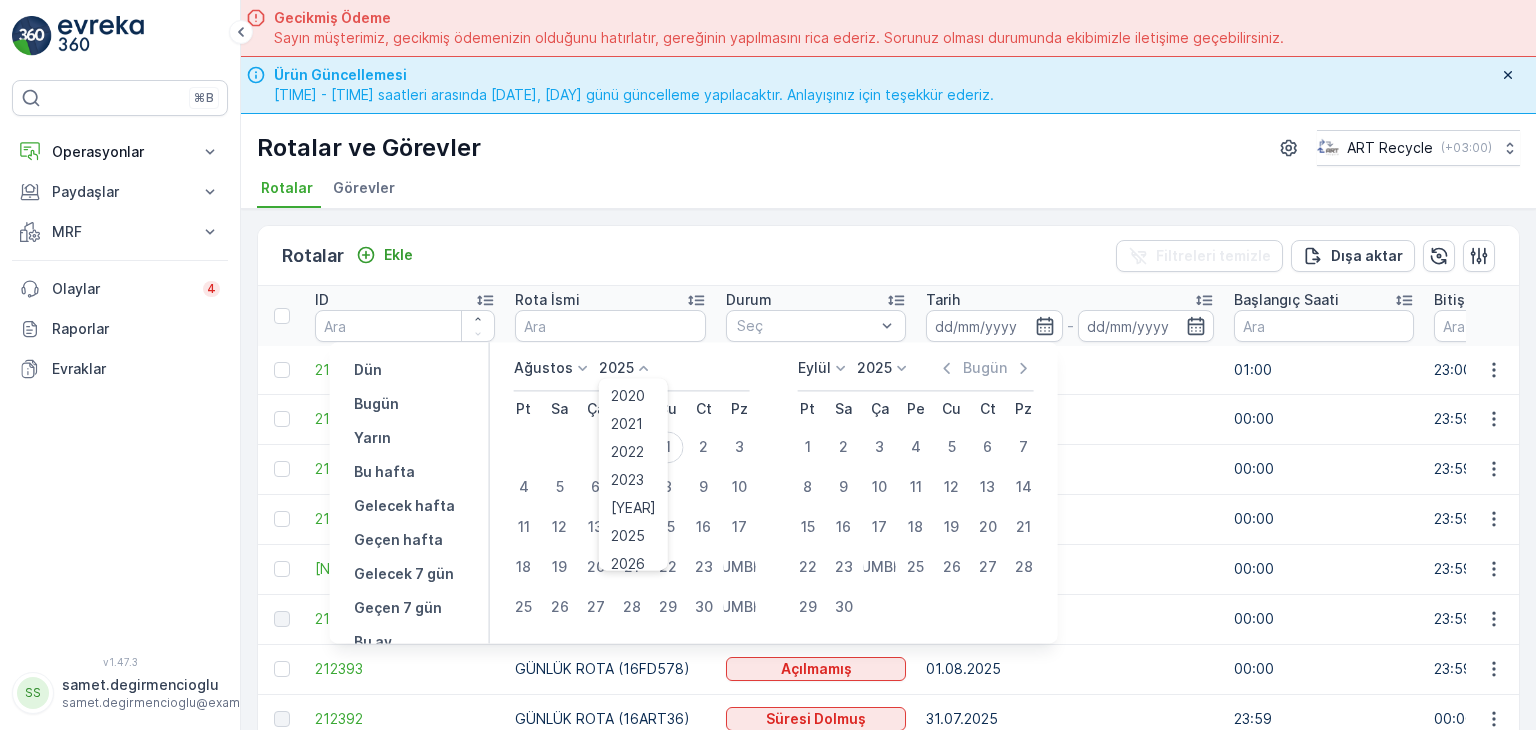 click 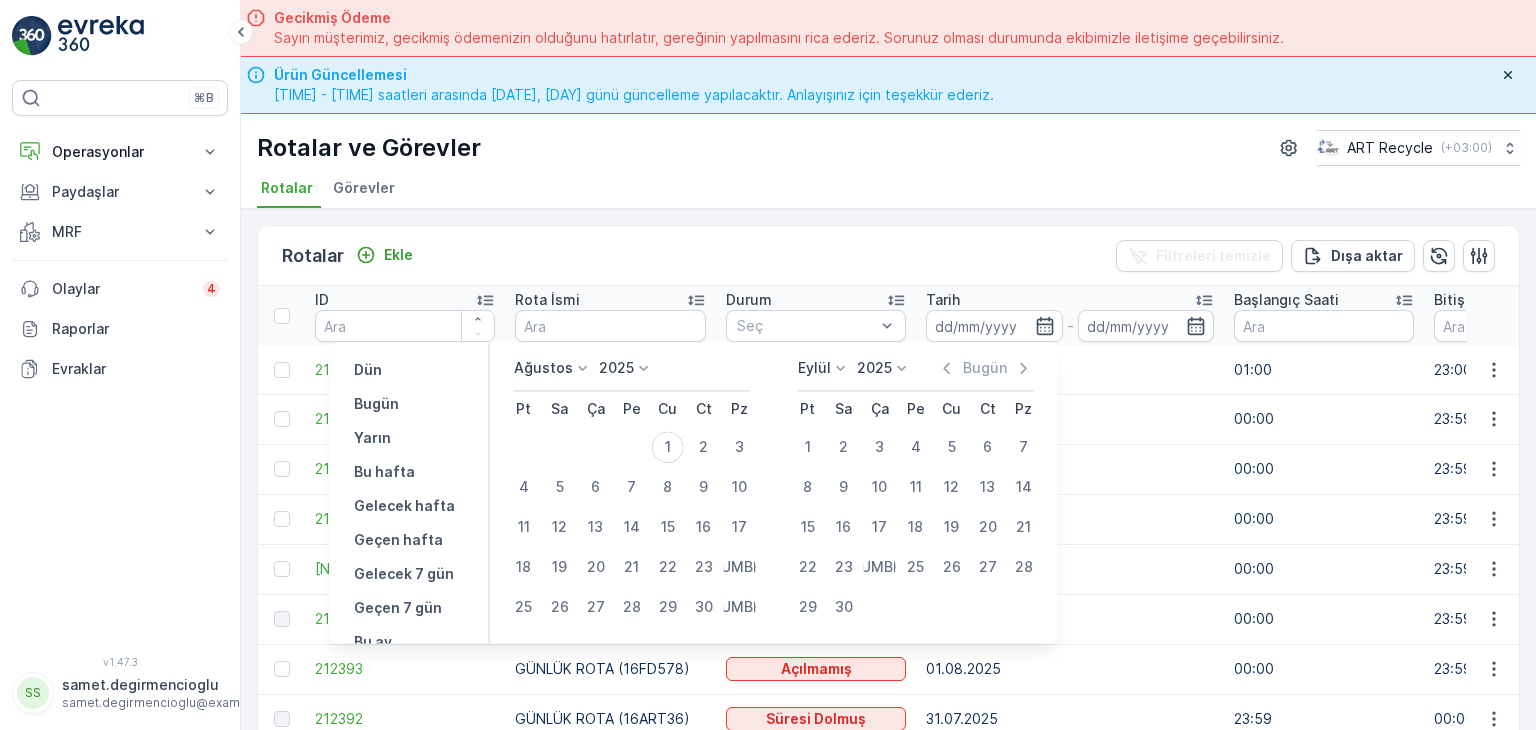 click 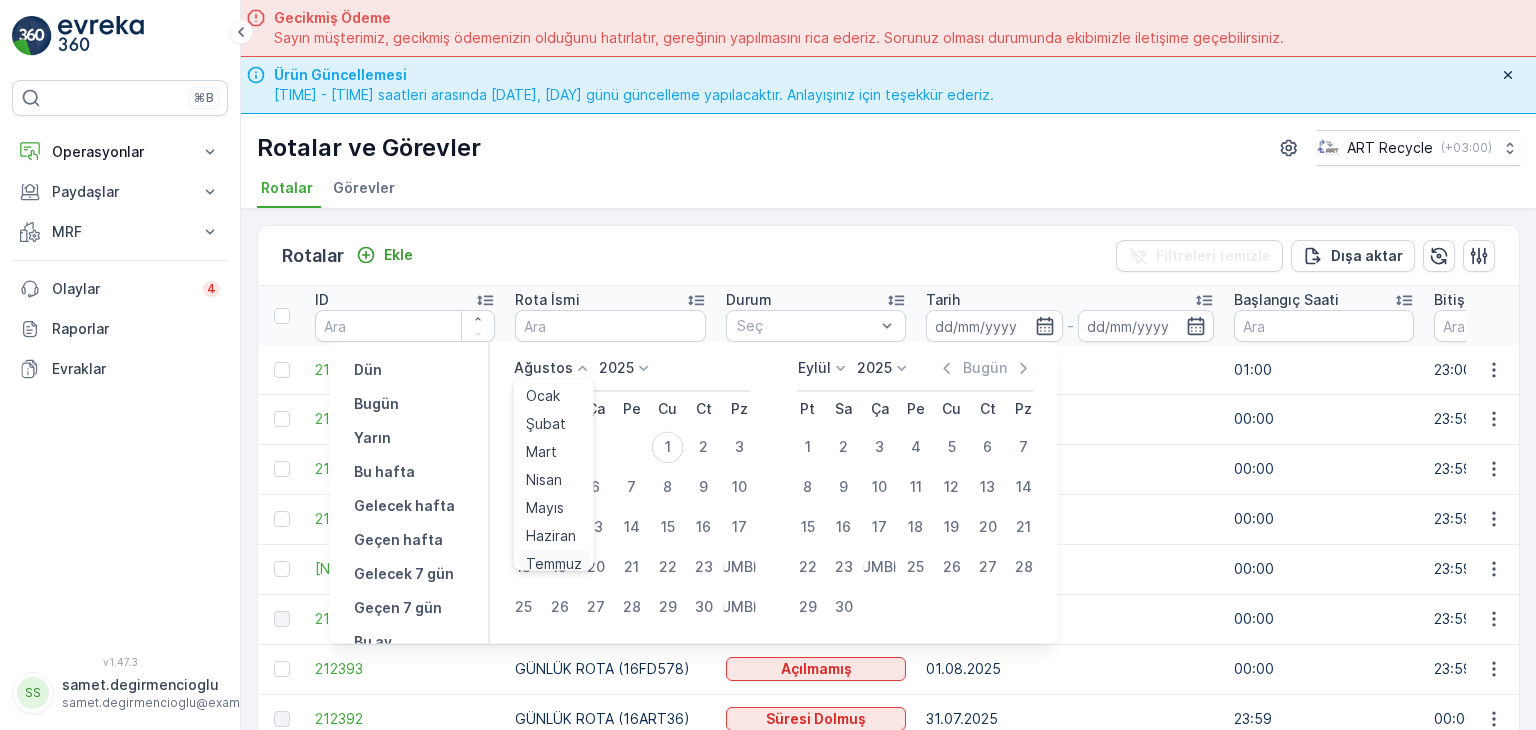 scroll, scrollTop: 8, scrollLeft: 0, axis: vertical 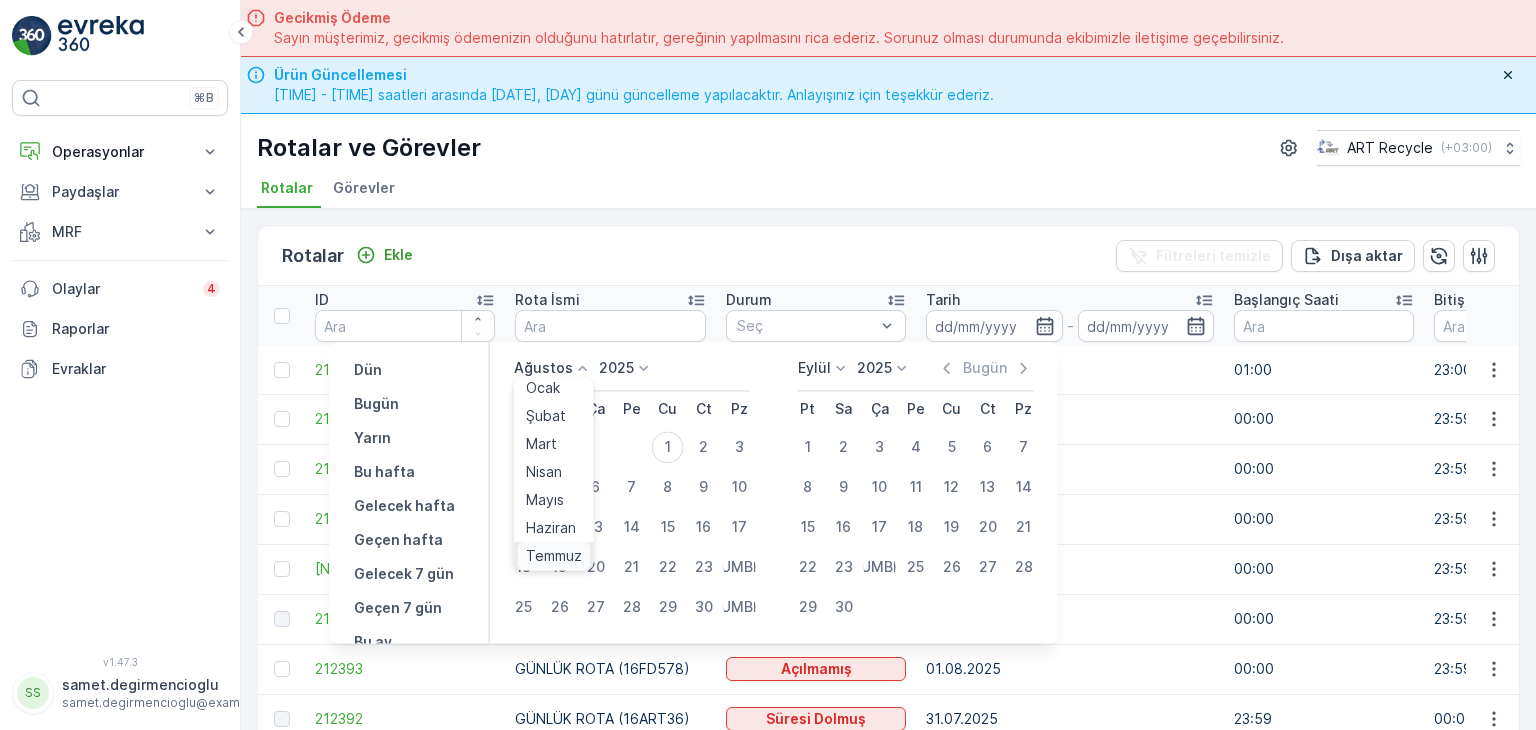 click on "Temmuz" at bounding box center [554, 556] 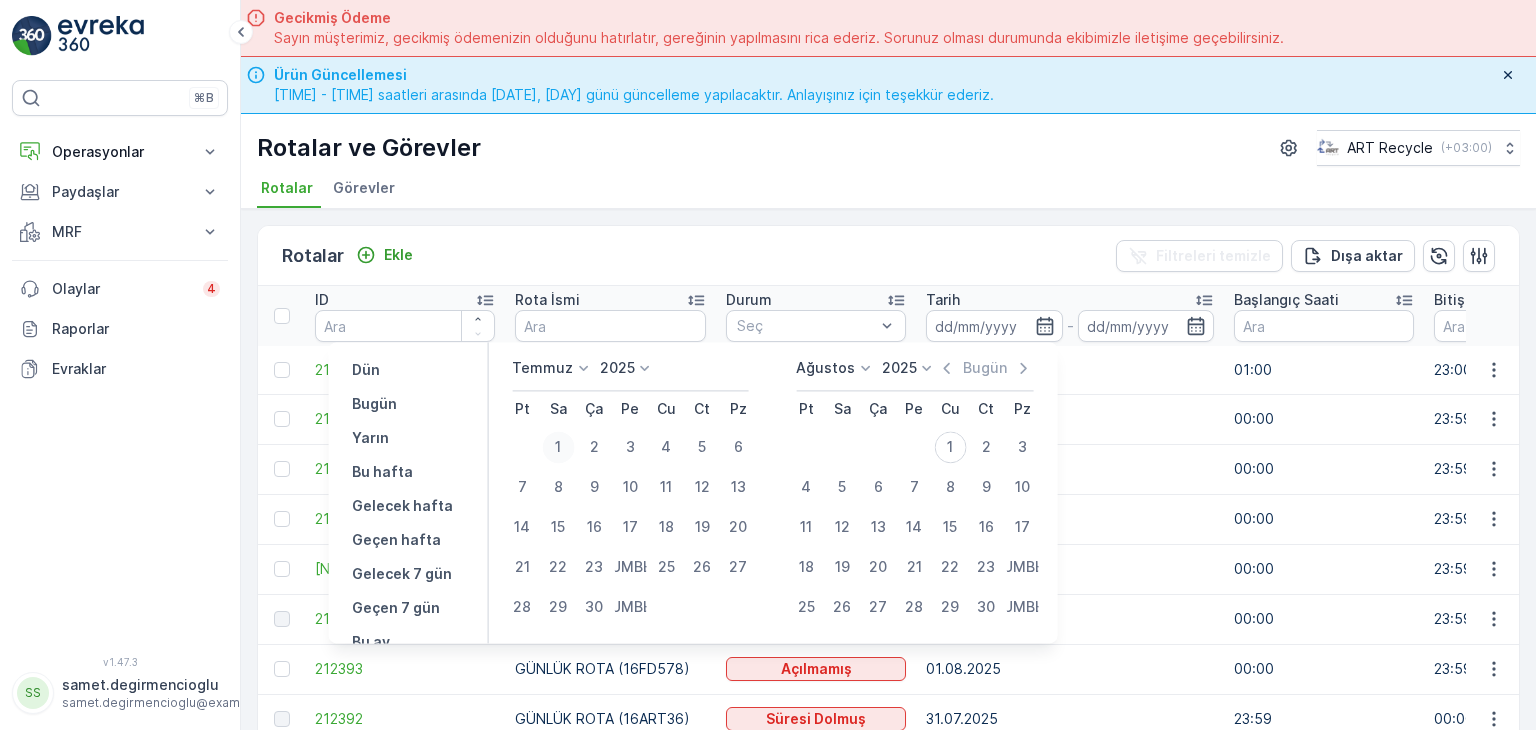 click on "1" at bounding box center (558, 447) 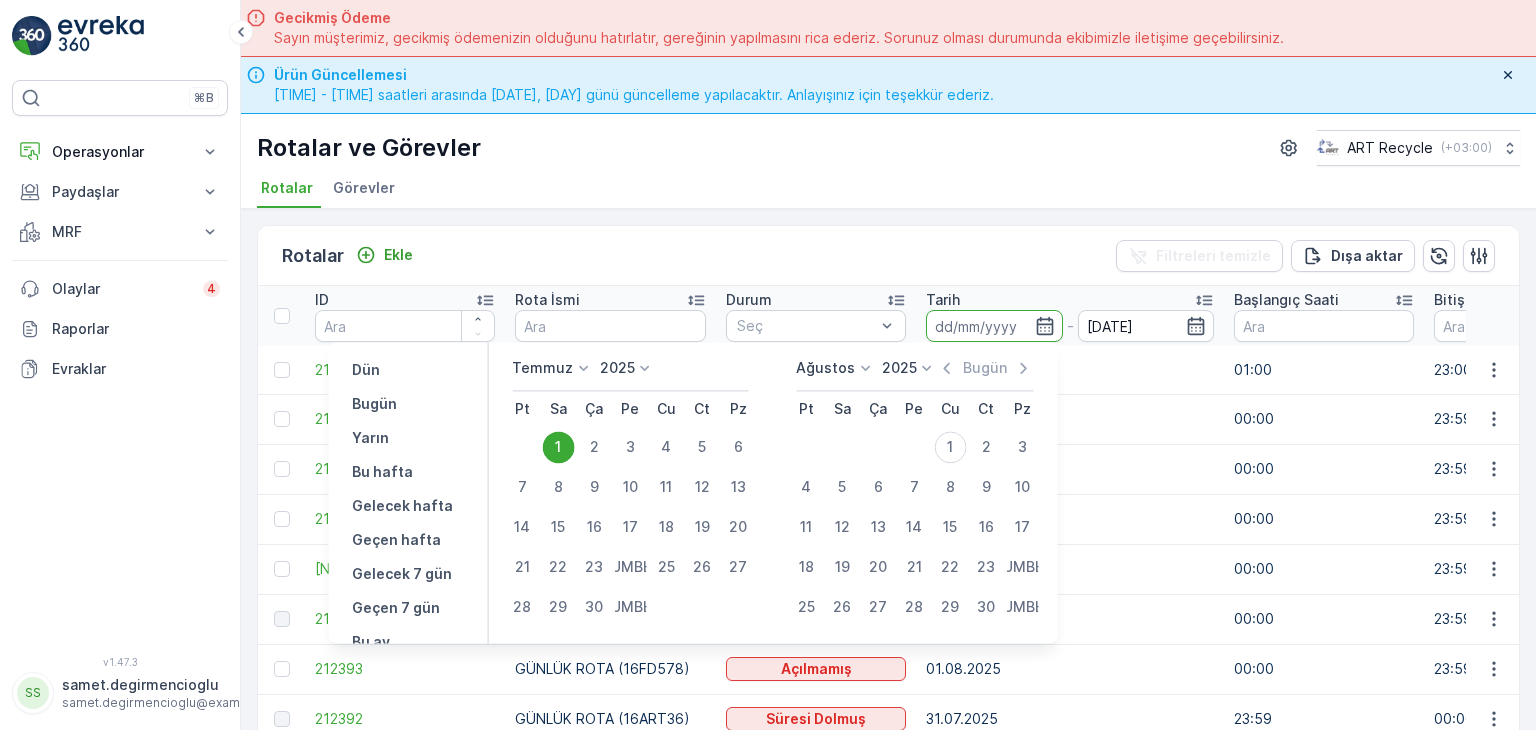 type on "[DATE]" 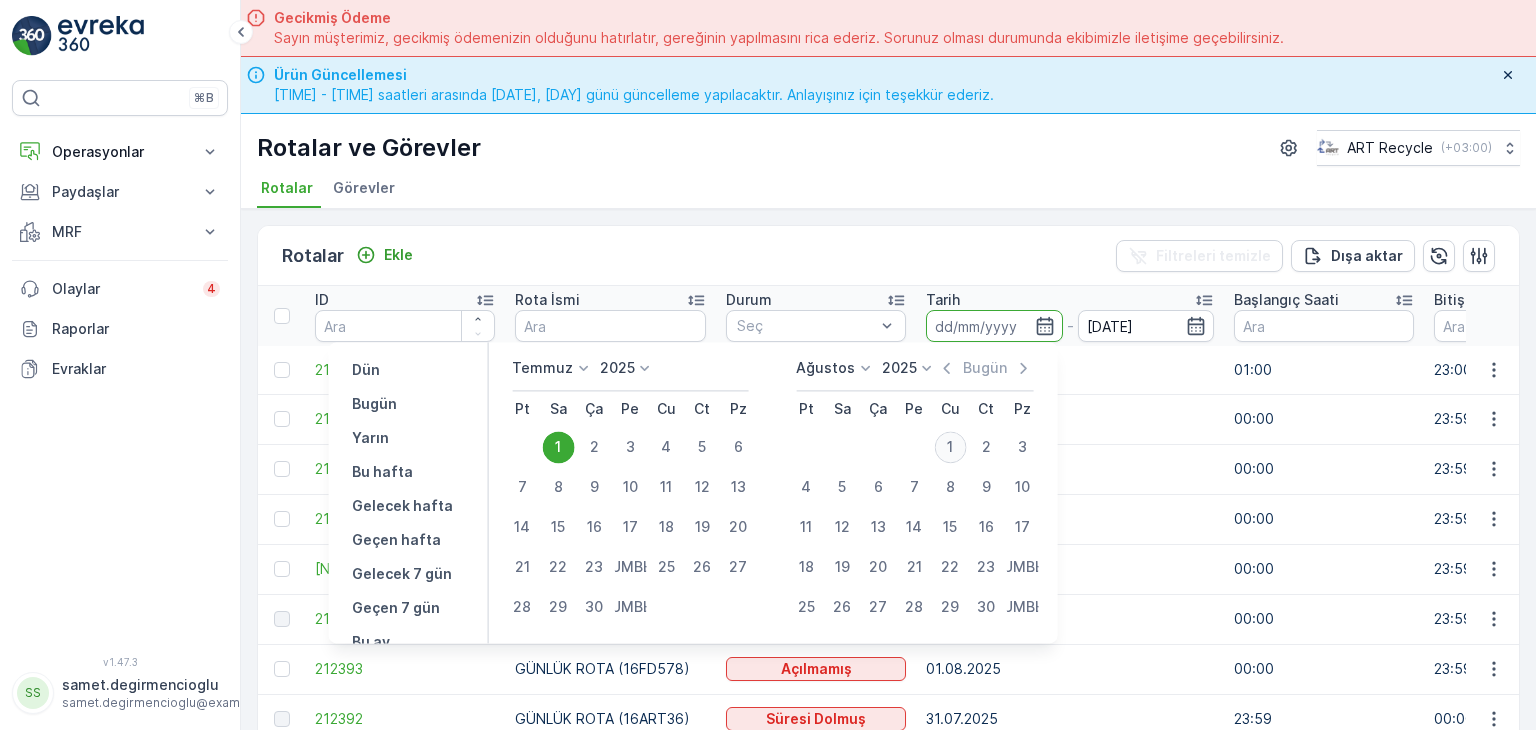 click on "1" at bounding box center [950, 447] 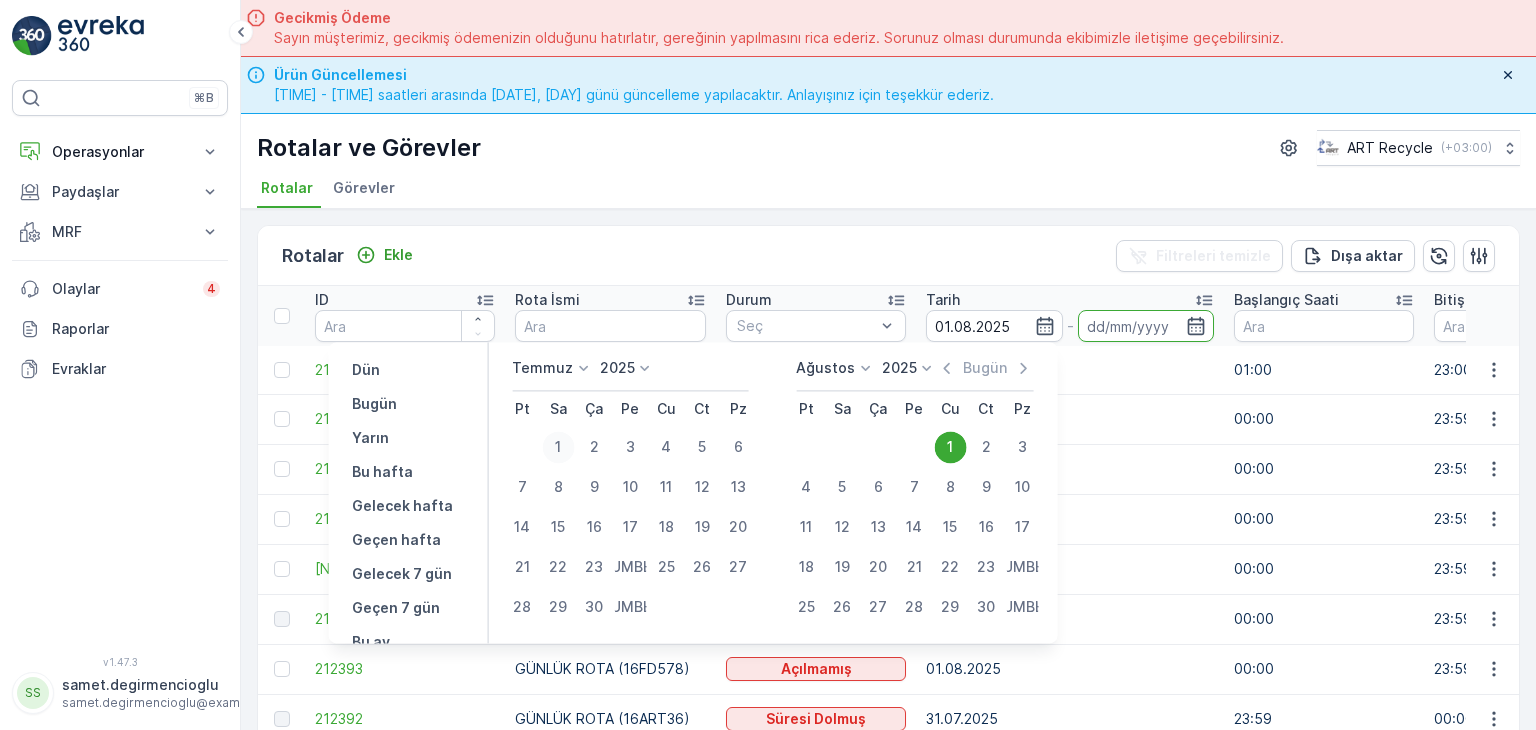 click on "1" at bounding box center (558, 447) 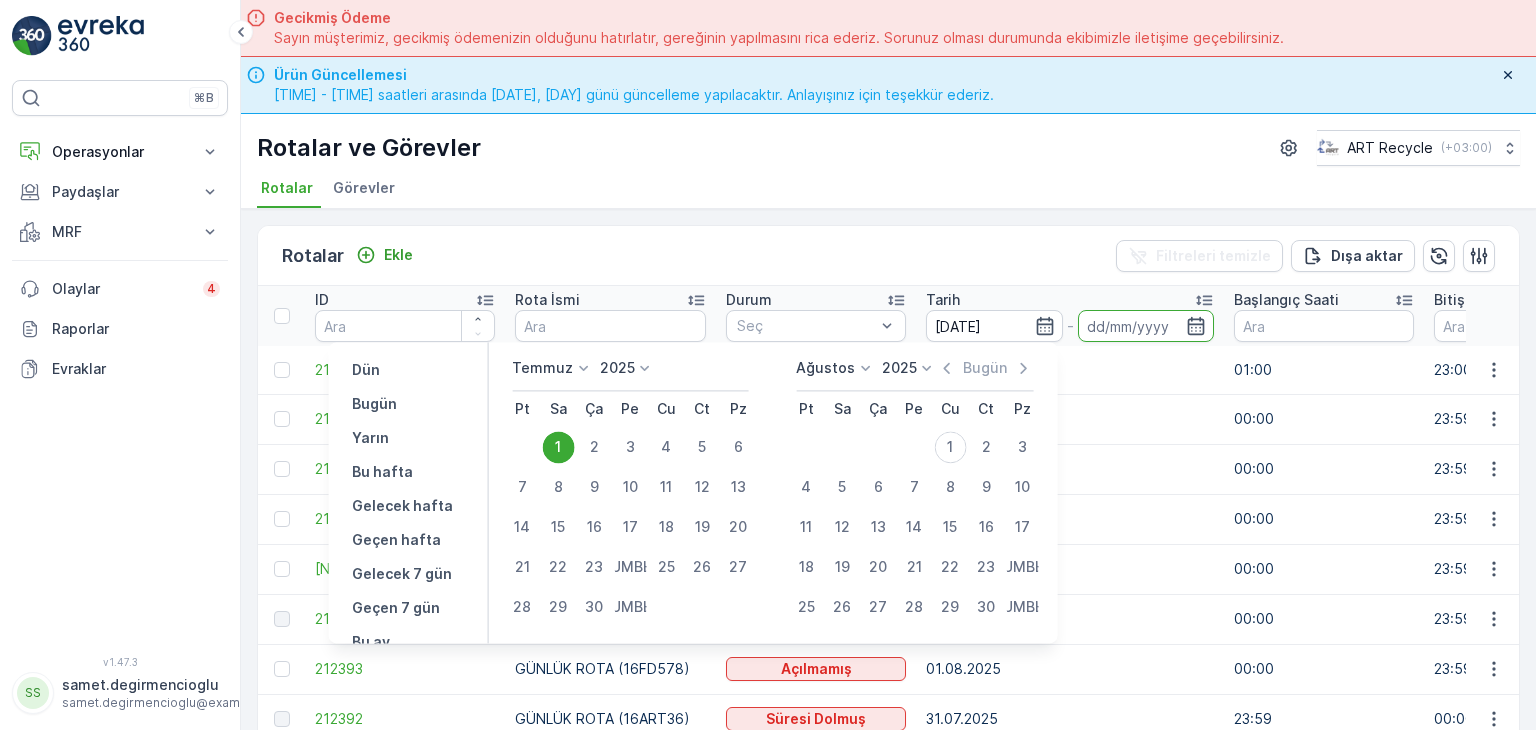 click at bounding box center [914, 447] 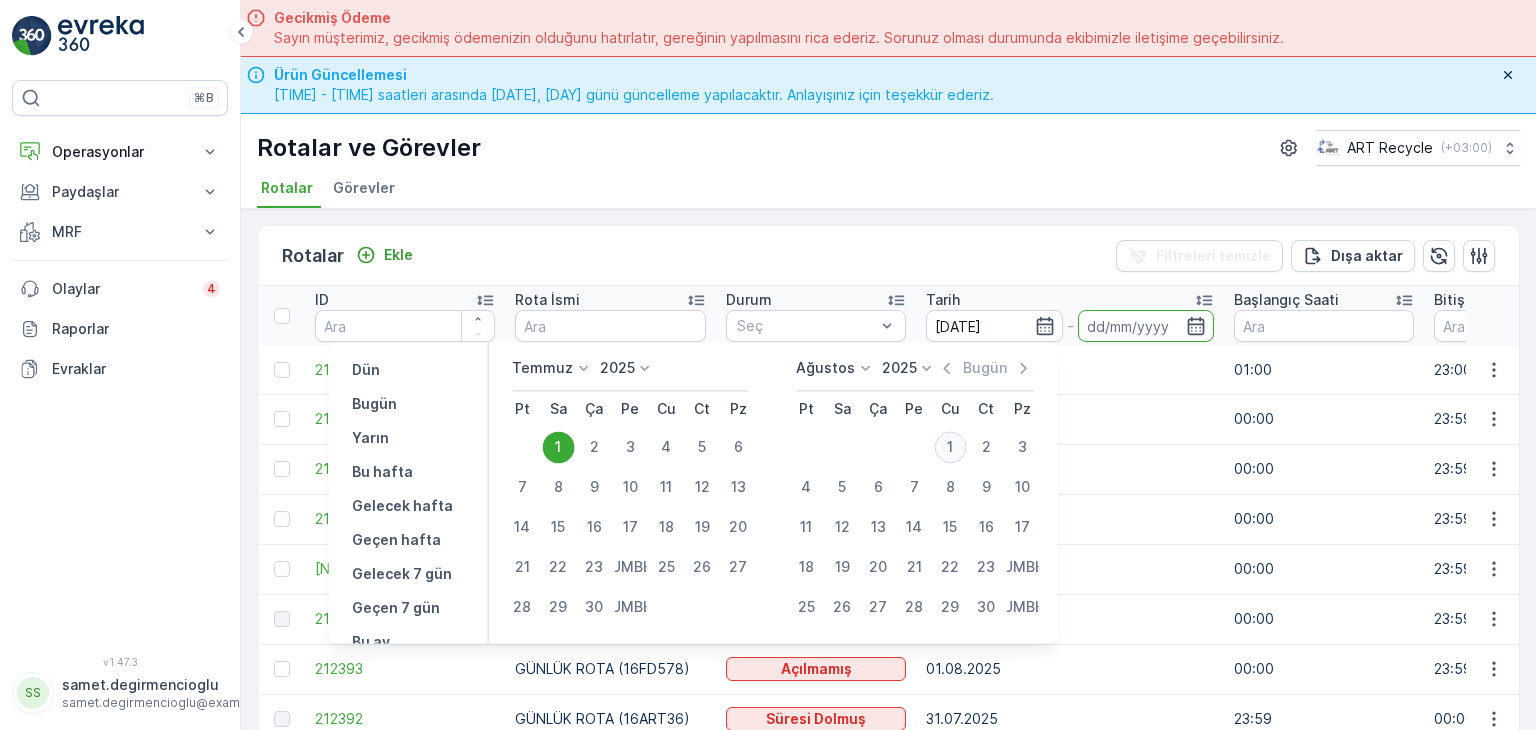 click on "1" at bounding box center [950, 447] 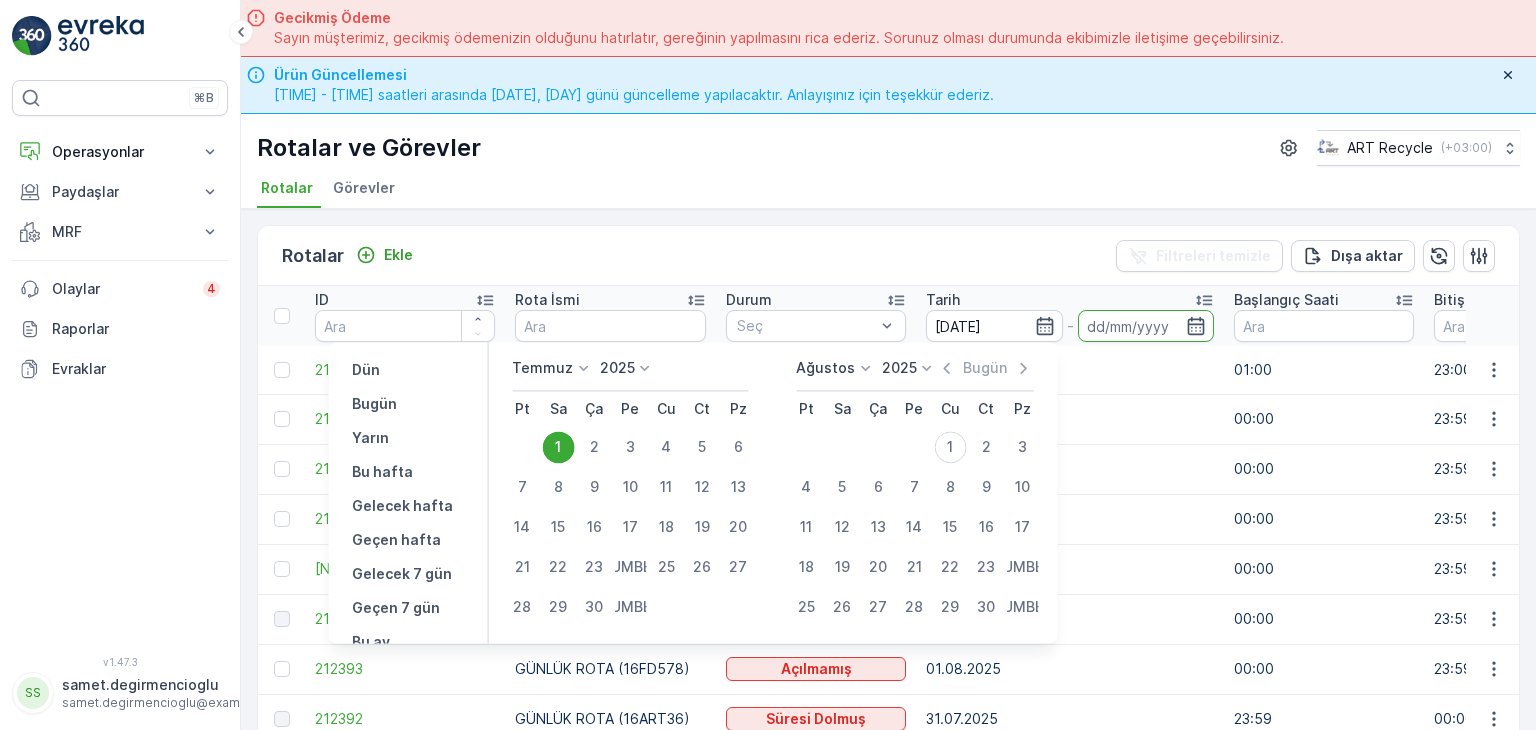 type on "01.08.2025" 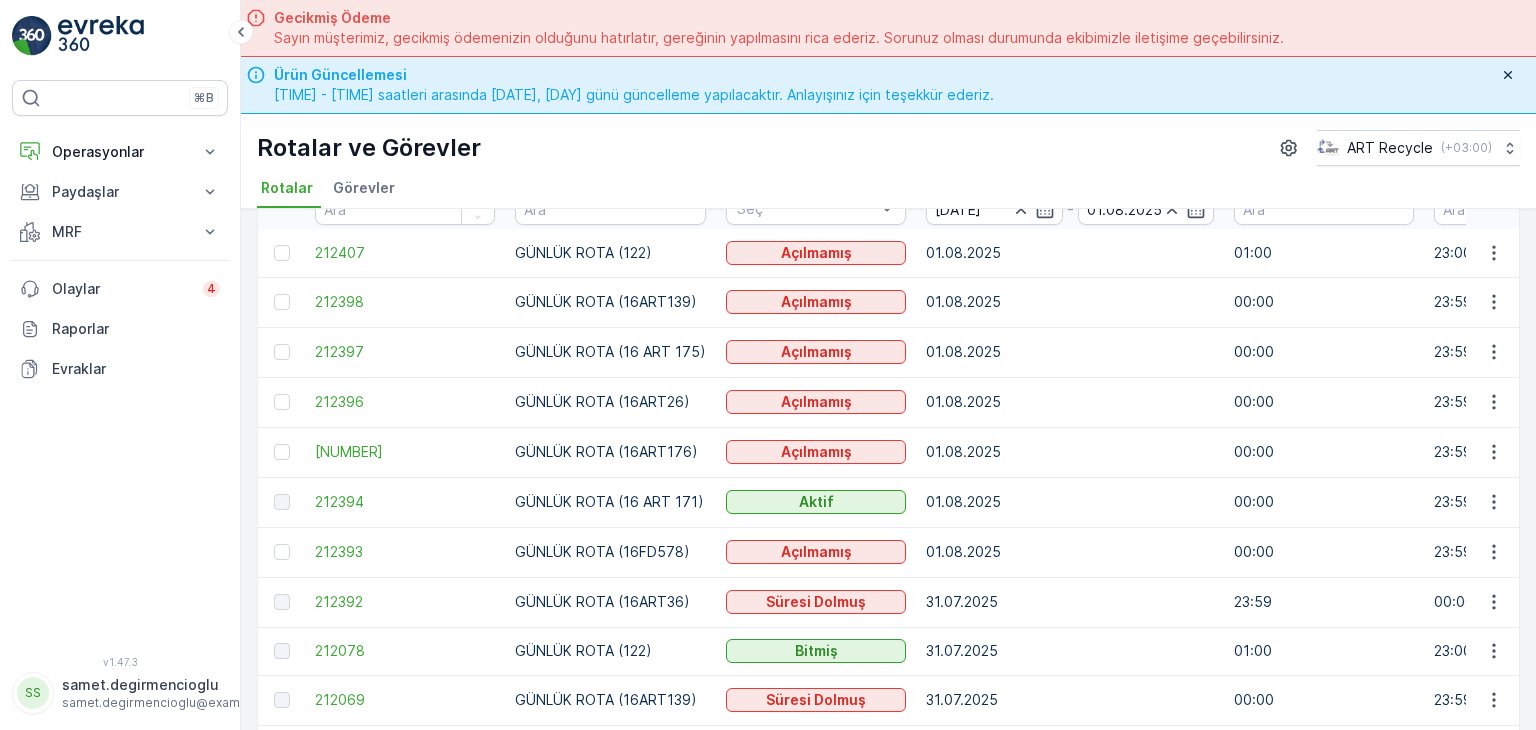 scroll, scrollTop: 0, scrollLeft: 0, axis: both 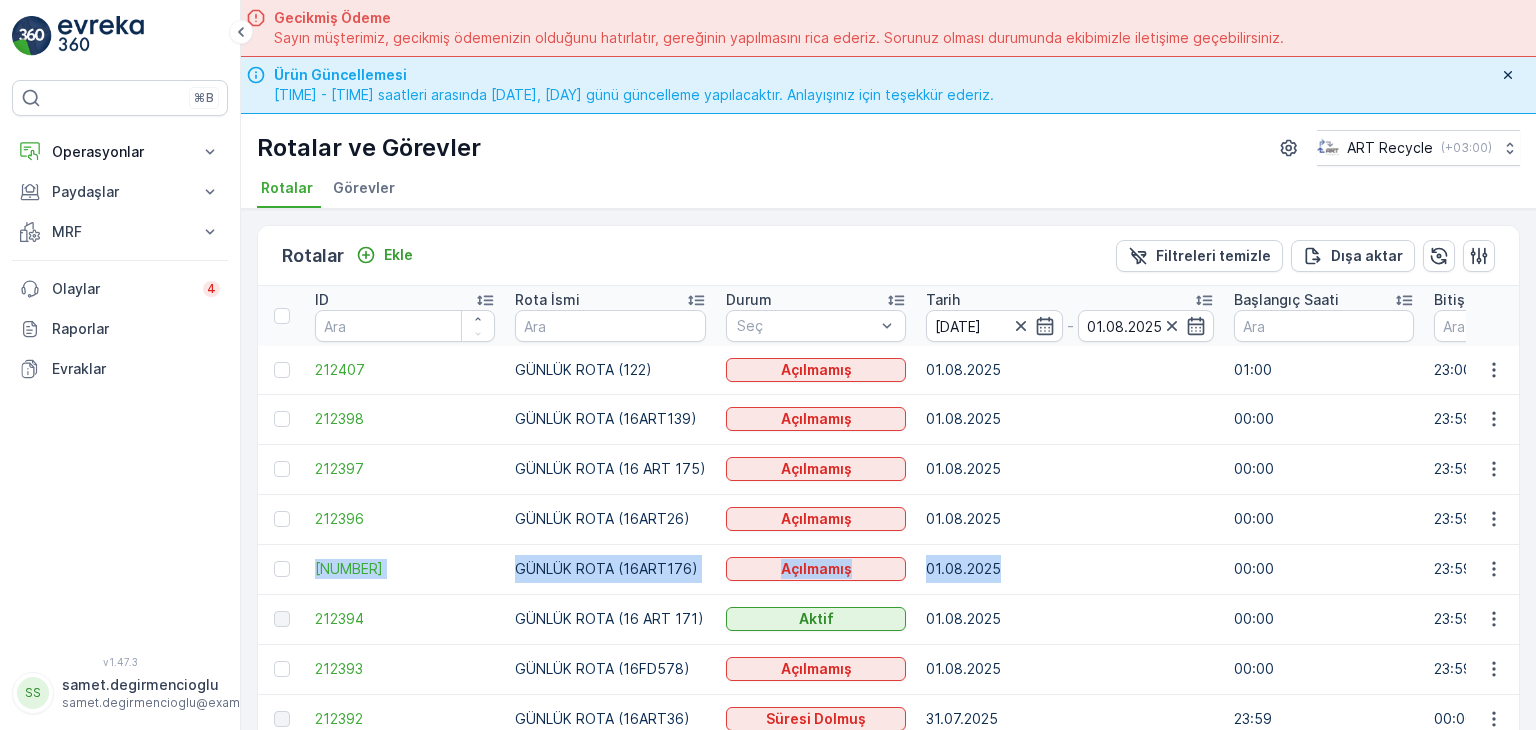 drag, startPoint x: 1005, startPoint y: 561, endPoint x: 299, endPoint y: 565, distance: 706.01135 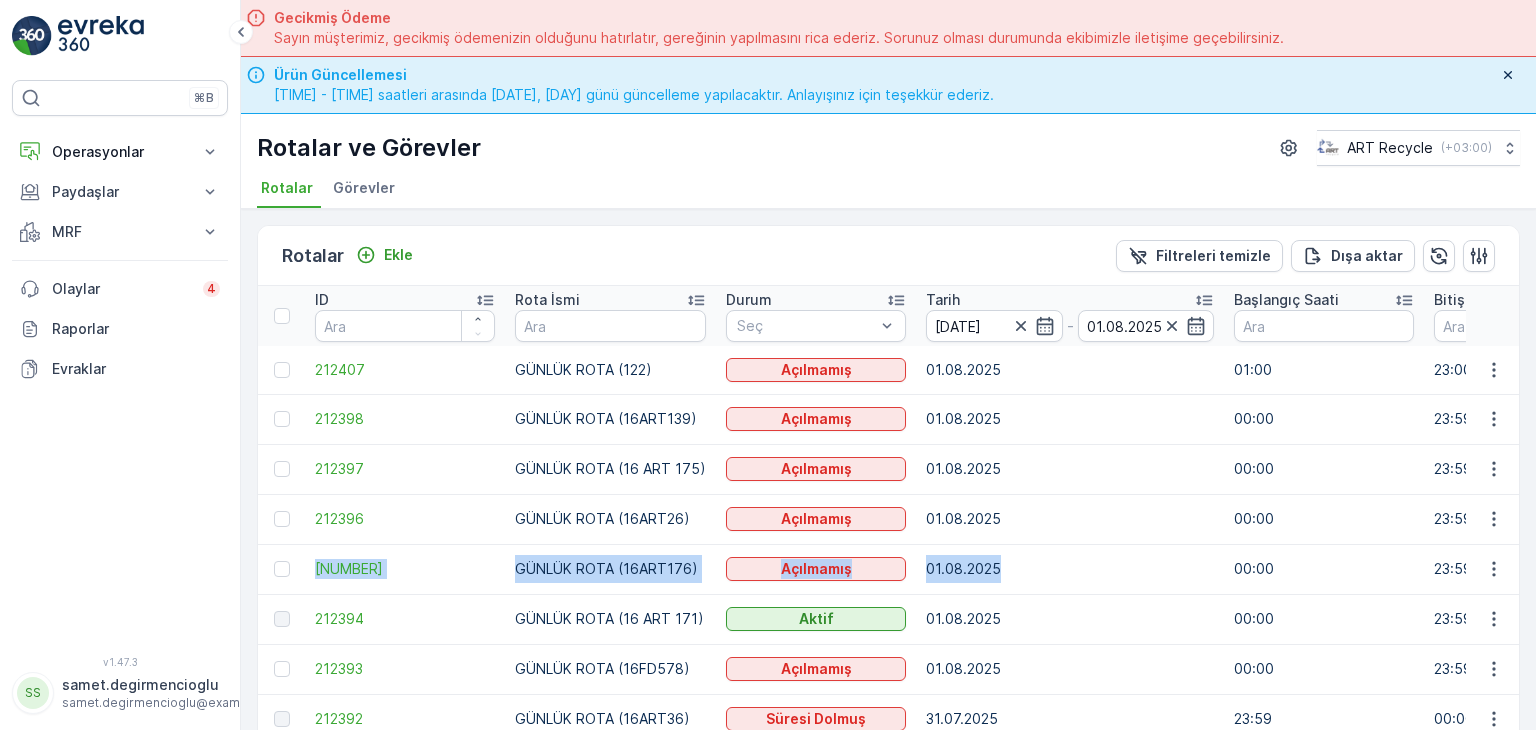click on "212395 GÜNLÜK ROTA (16ART176) Açılmamış  01.08.2025 00:00 23:59 Atık Operasyonları 0/0/1 00:00-23:59 16ART176 GÜNLÜK ROTA (16ART176) - Art Recycle - Geri Dönüşüm Art Recycle - Geri Dönüşüm" at bounding box center [2190, 569] 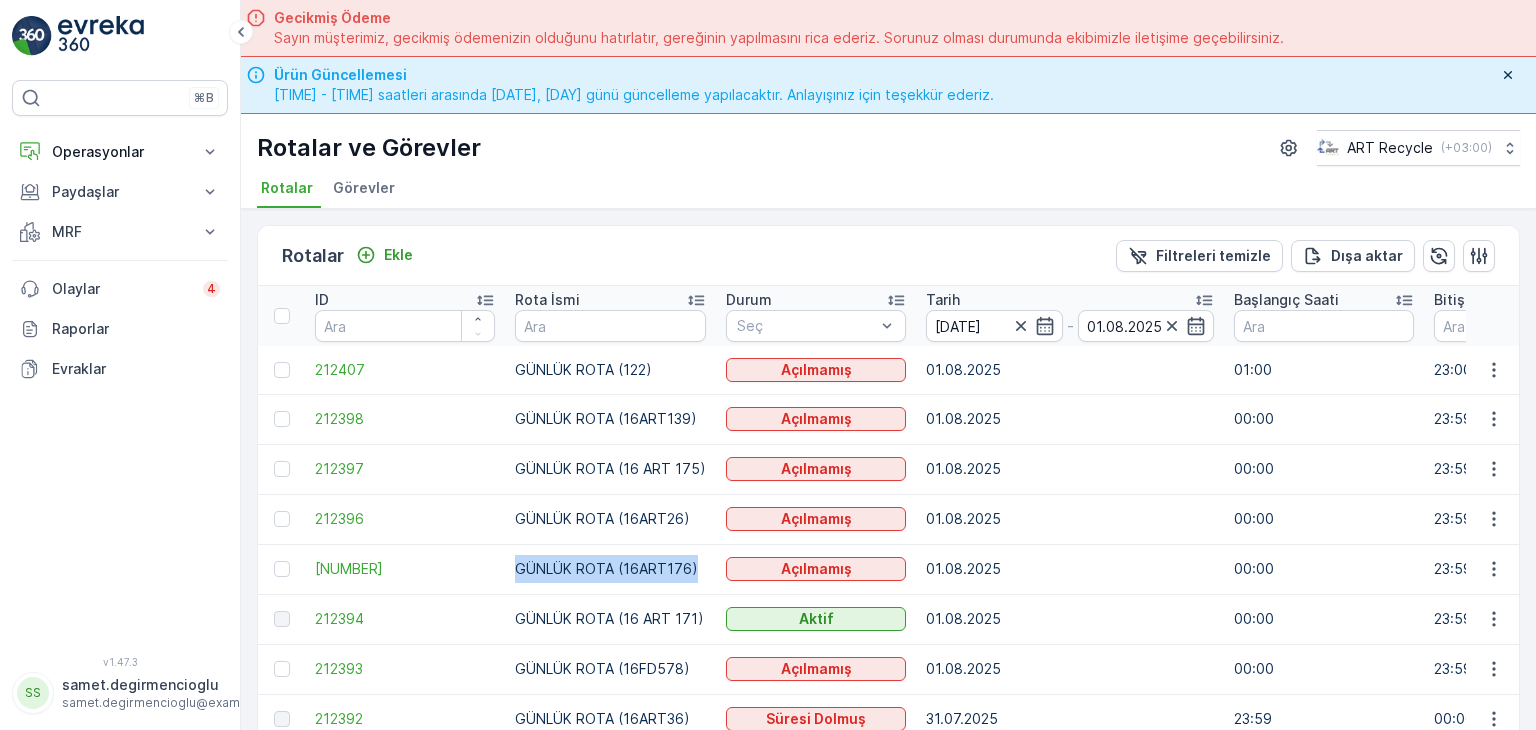drag, startPoint x: 515, startPoint y: 567, endPoint x: 700, endPoint y: 572, distance: 185.06755 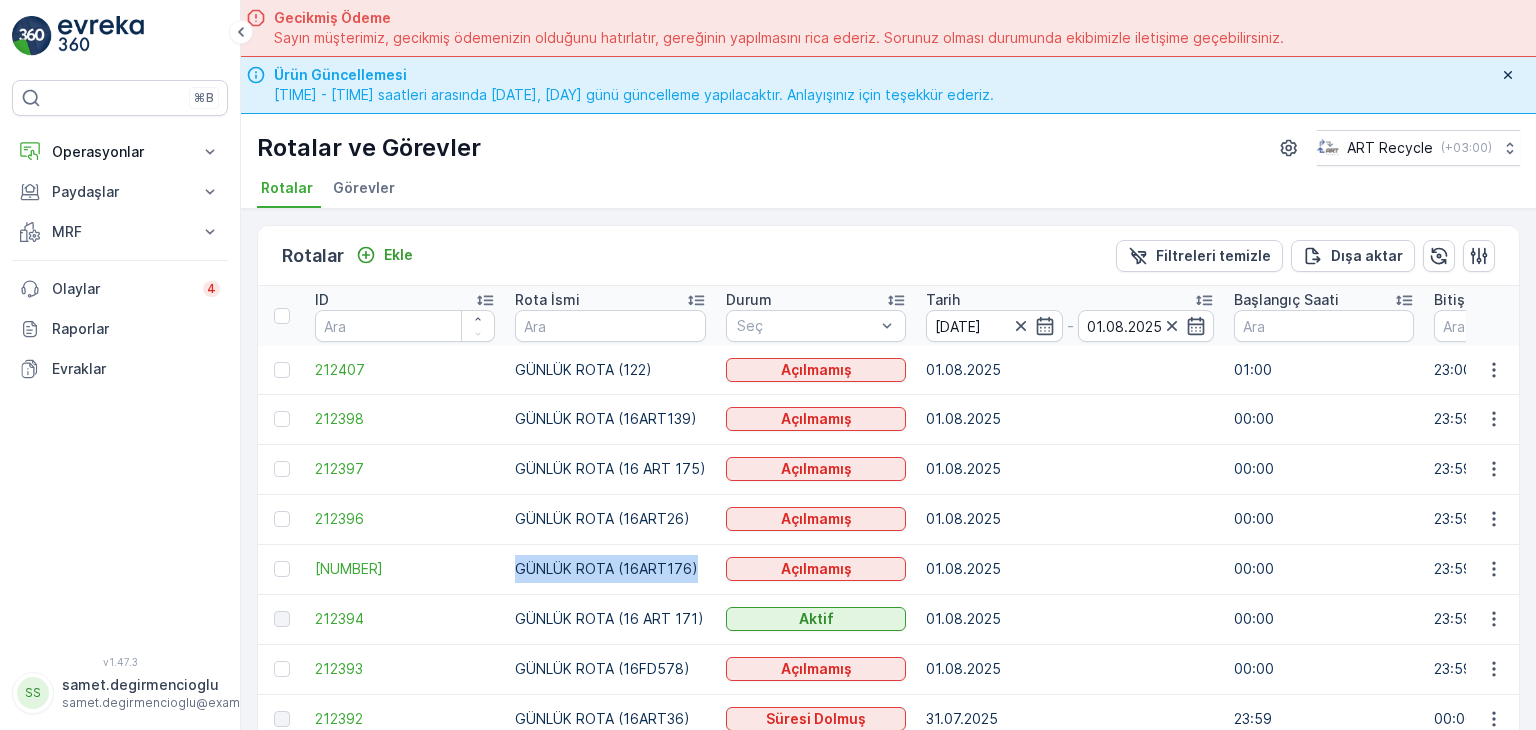 drag, startPoint x: 509, startPoint y: 562, endPoint x: 696, endPoint y: 567, distance: 187.06683 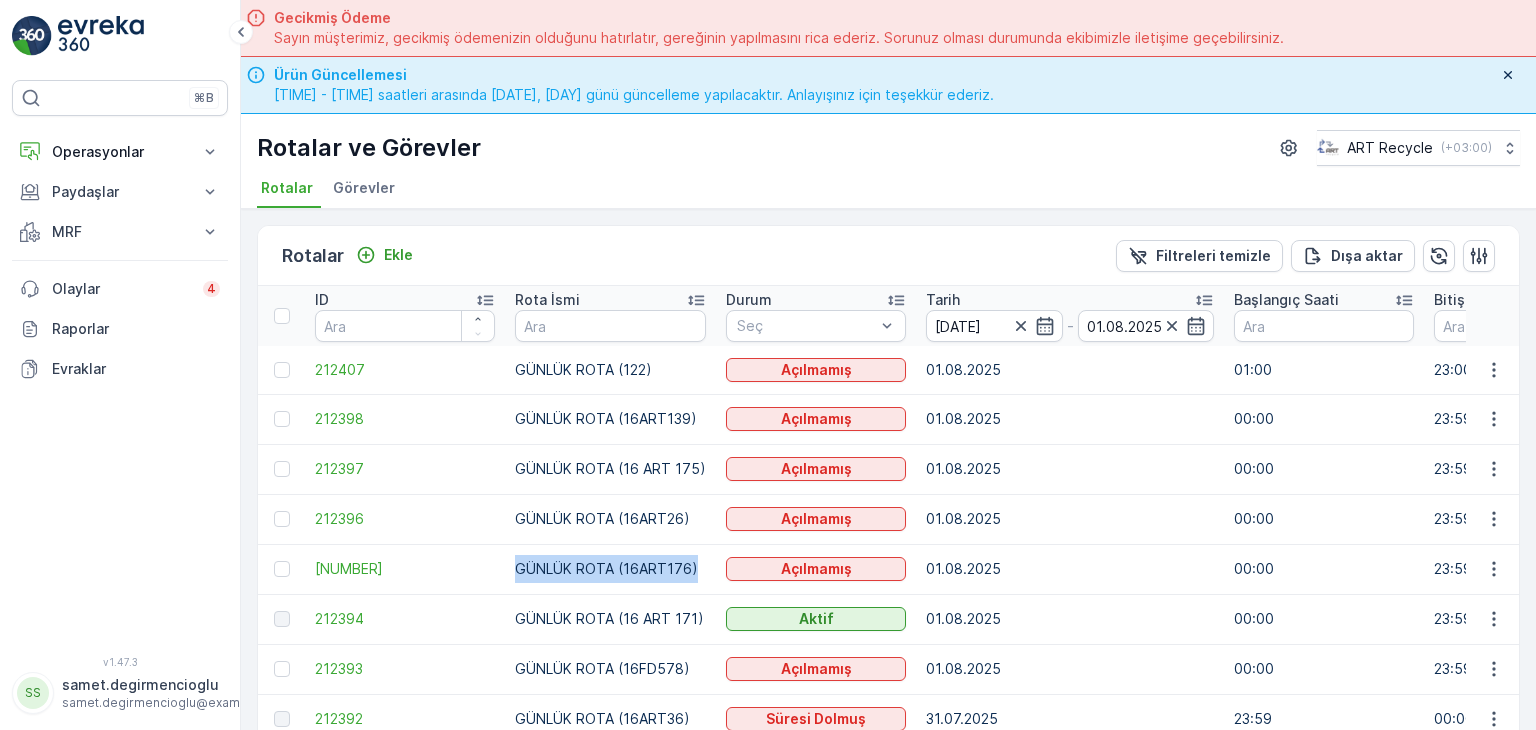 click on "GÜNLÜK ROTA (16ART176)" at bounding box center (610, 569) 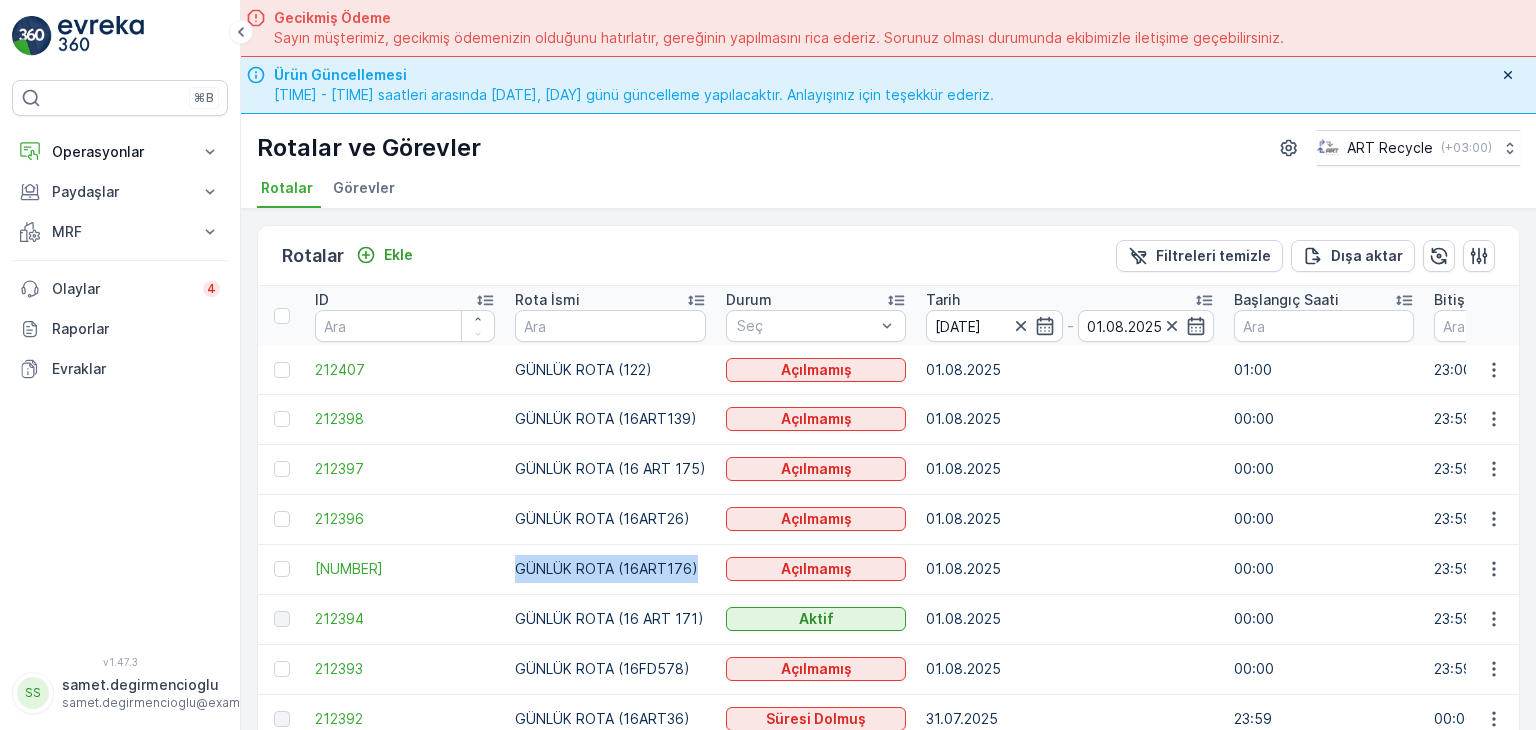 drag, startPoint x: 696, startPoint y: 567, endPoint x: 514, endPoint y: 569, distance: 182.01099 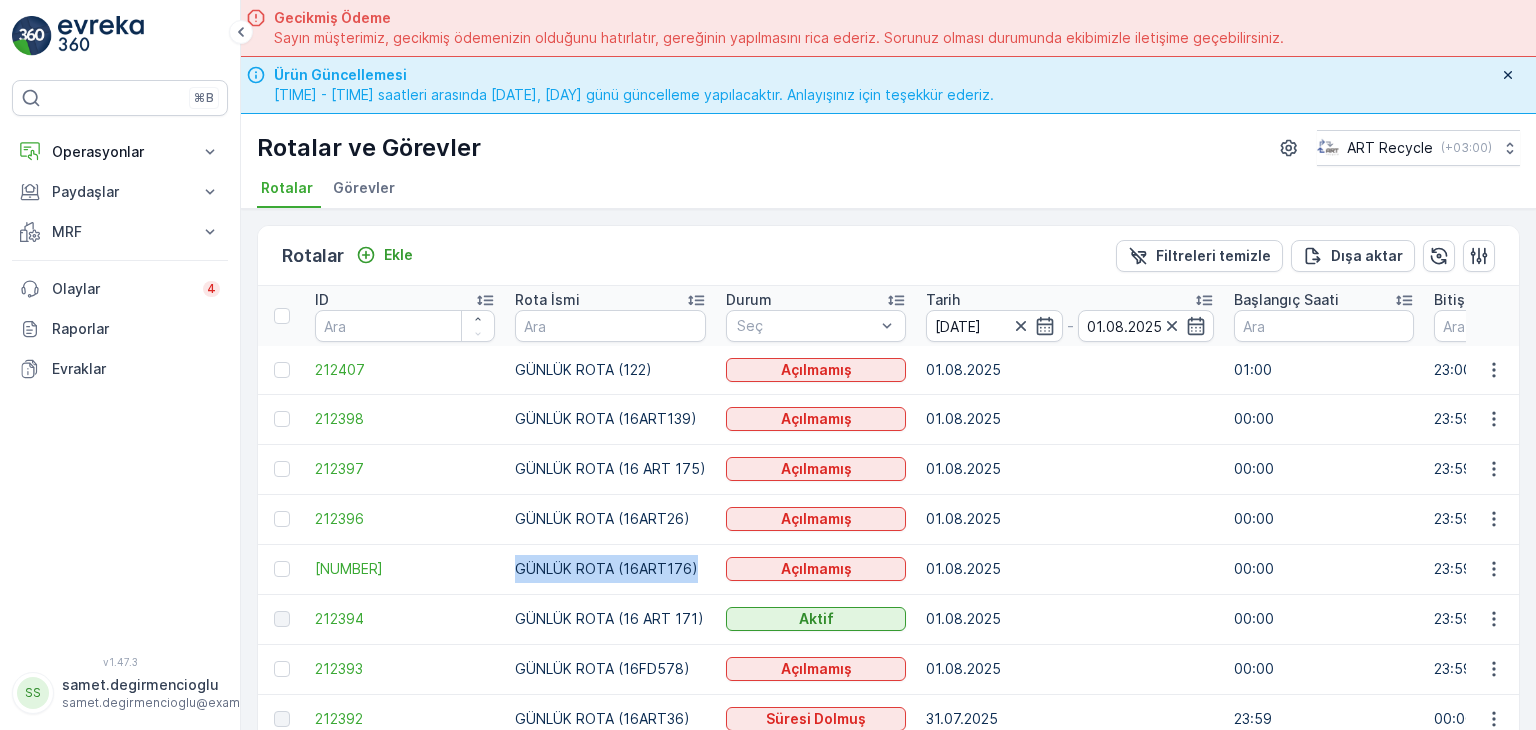 click on "GÜNLÜK ROTA (16ART176)" at bounding box center [610, 569] 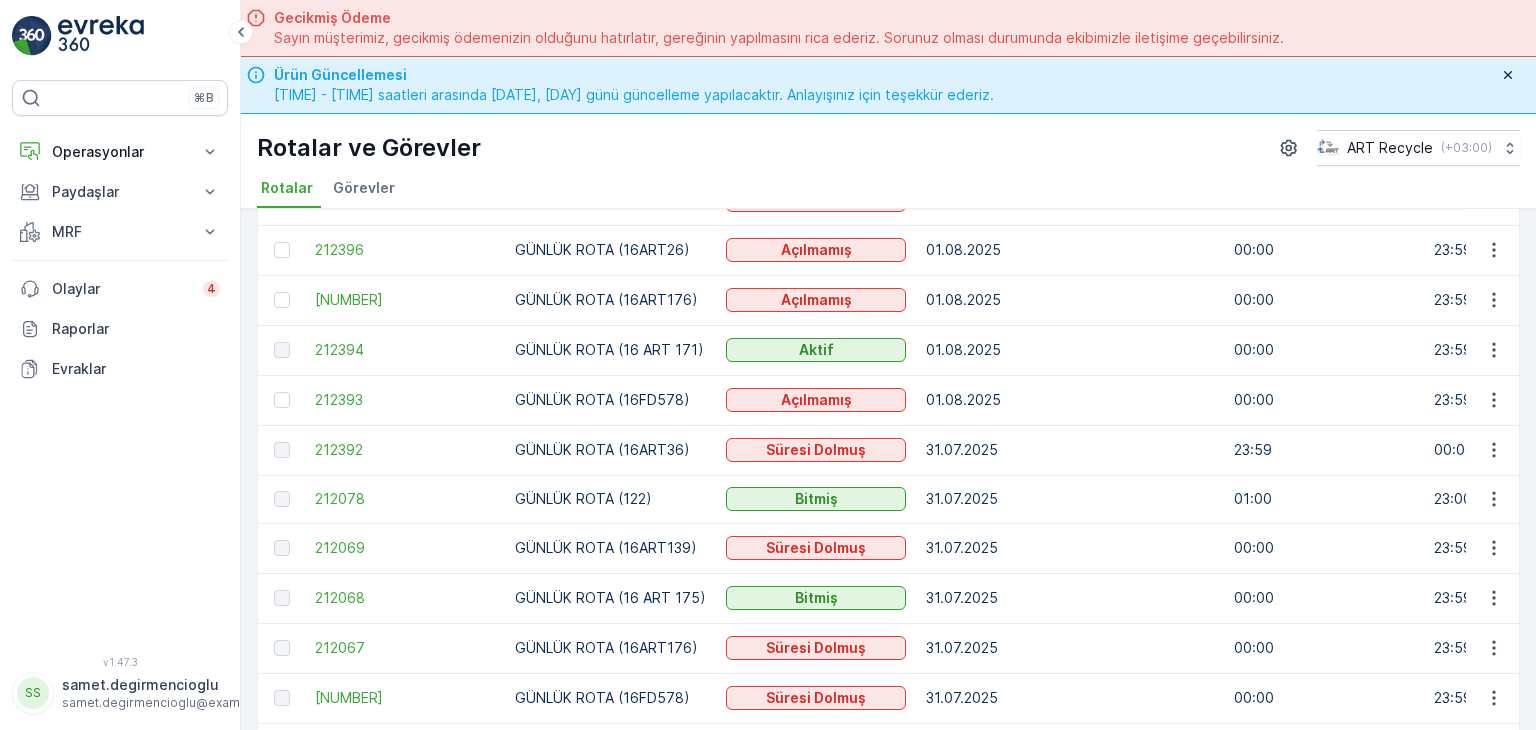 scroll, scrollTop: 300, scrollLeft: 0, axis: vertical 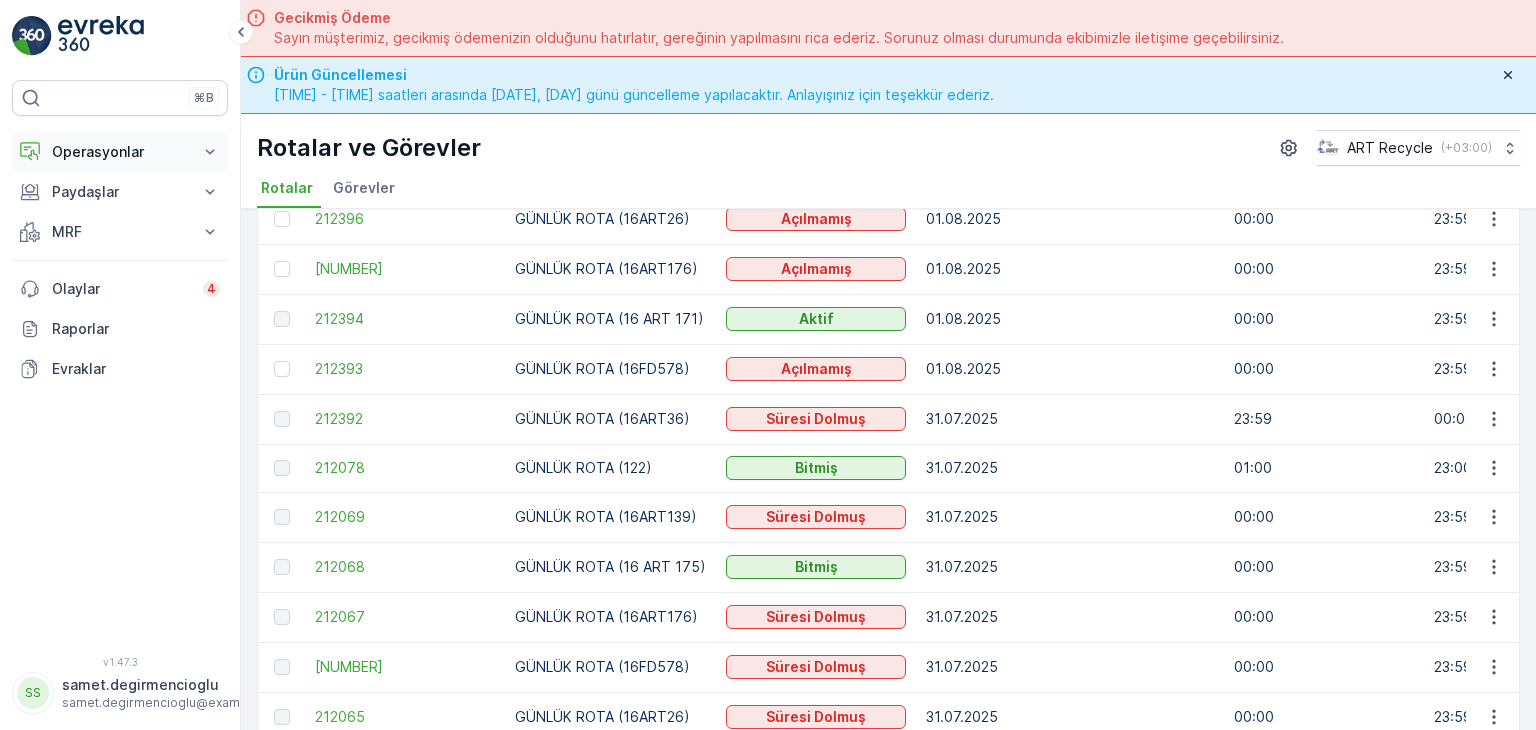 click on "Operasyonlar" at bounding box center (120, 152) 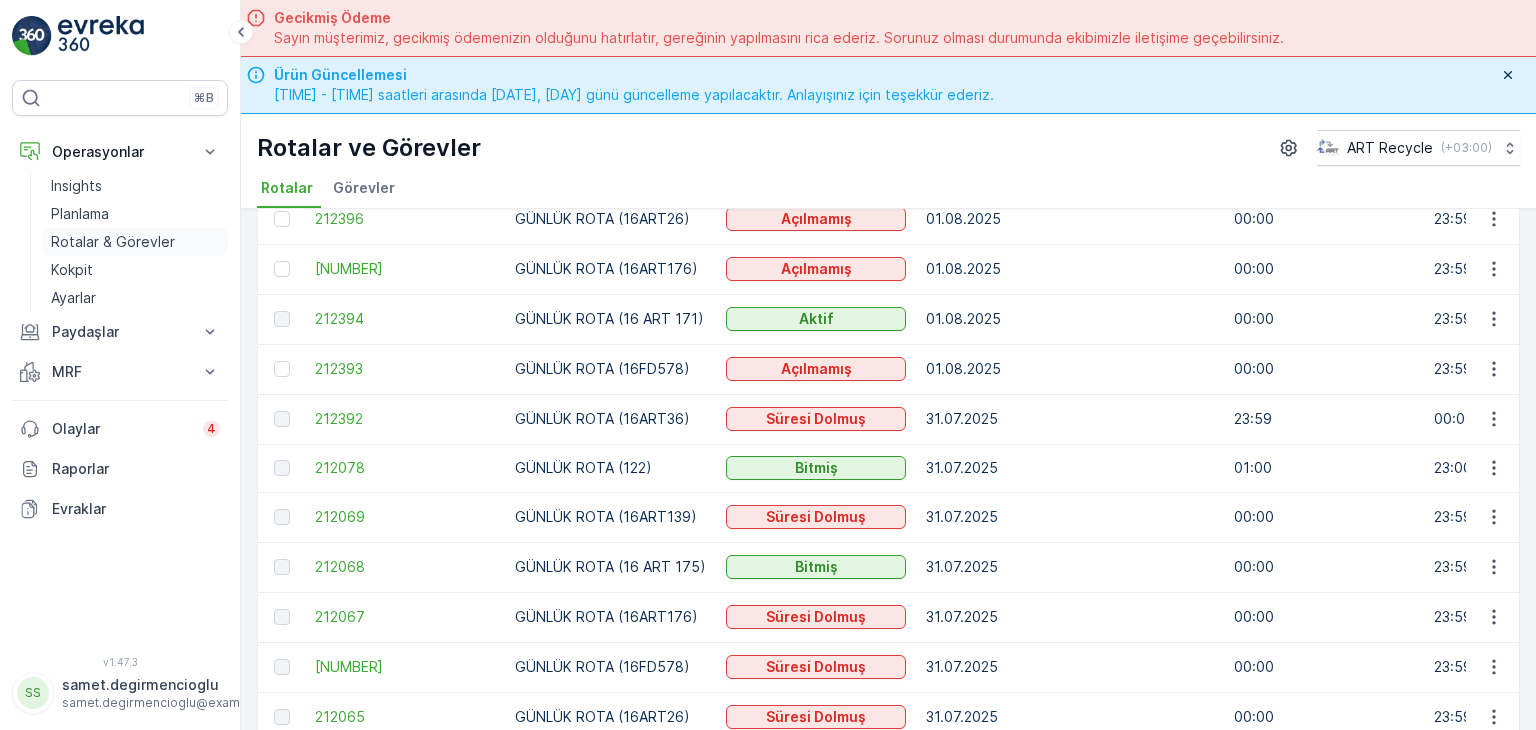 click on "Rotalar & Görevler" at bounding box center (113, 242) 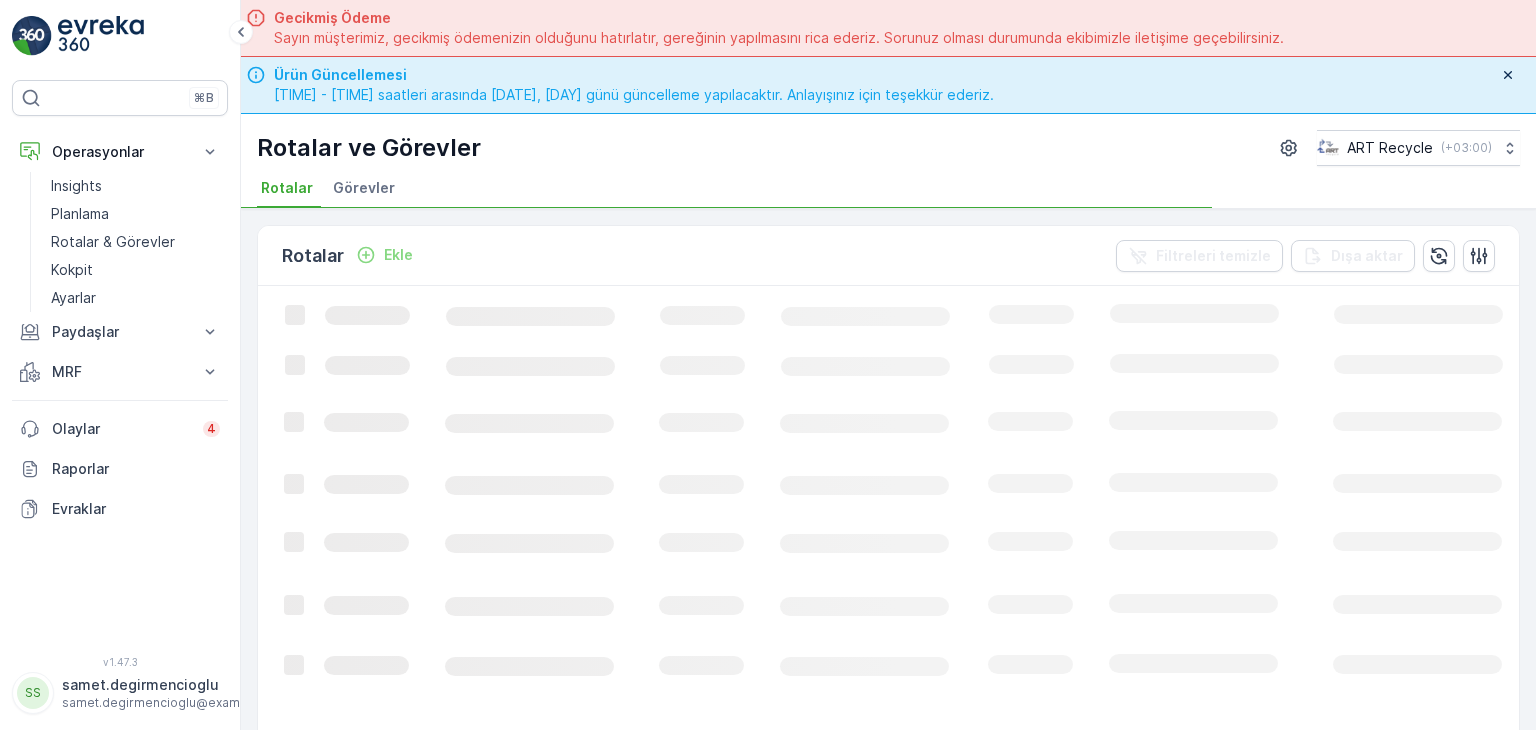 click on "Görevler" at bounding box center (364, 188) 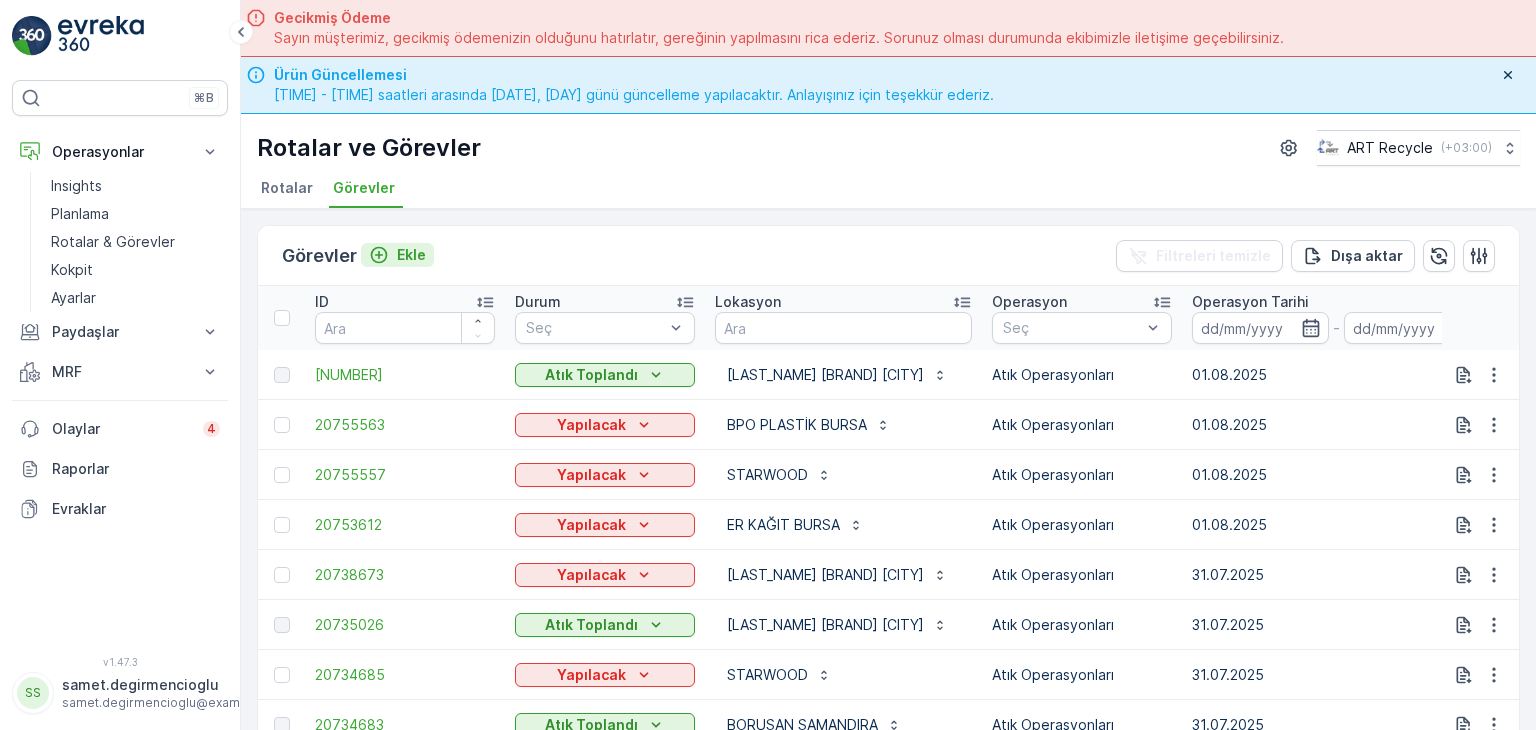 click on "Ekle" at bounding box center (411, 255) 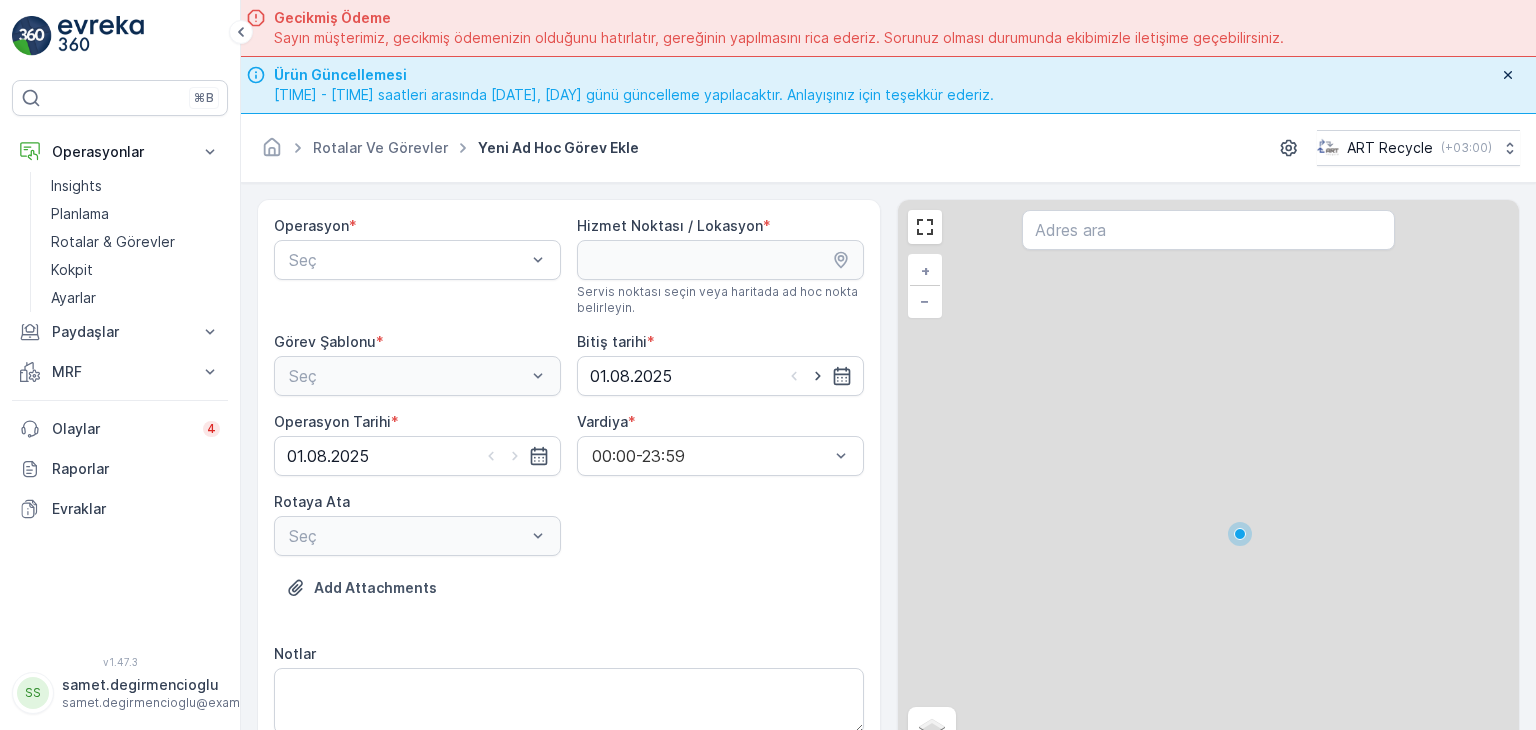 click at bounding box center (407, 260) 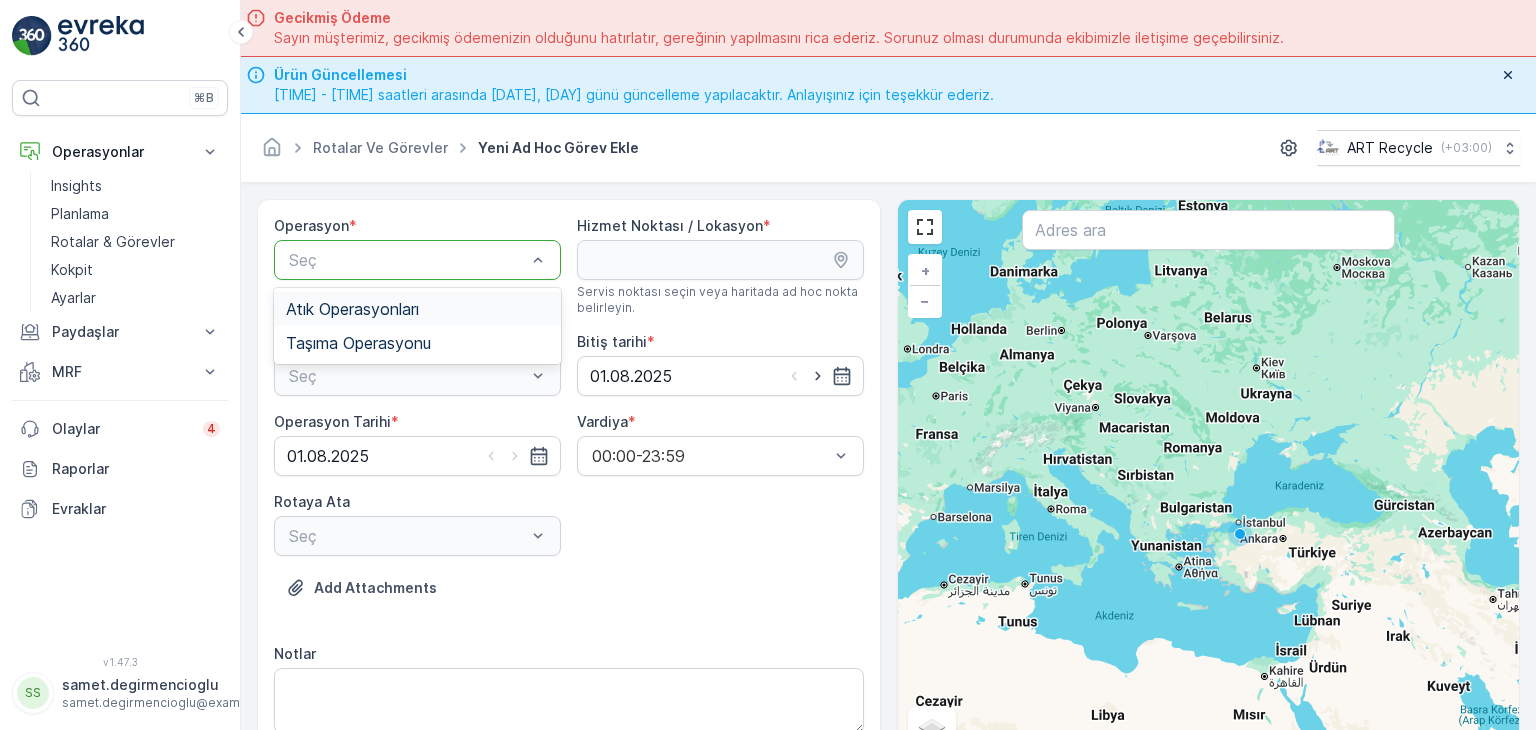 click on "Atık Operasyonları" at bounding box center [417, 309] 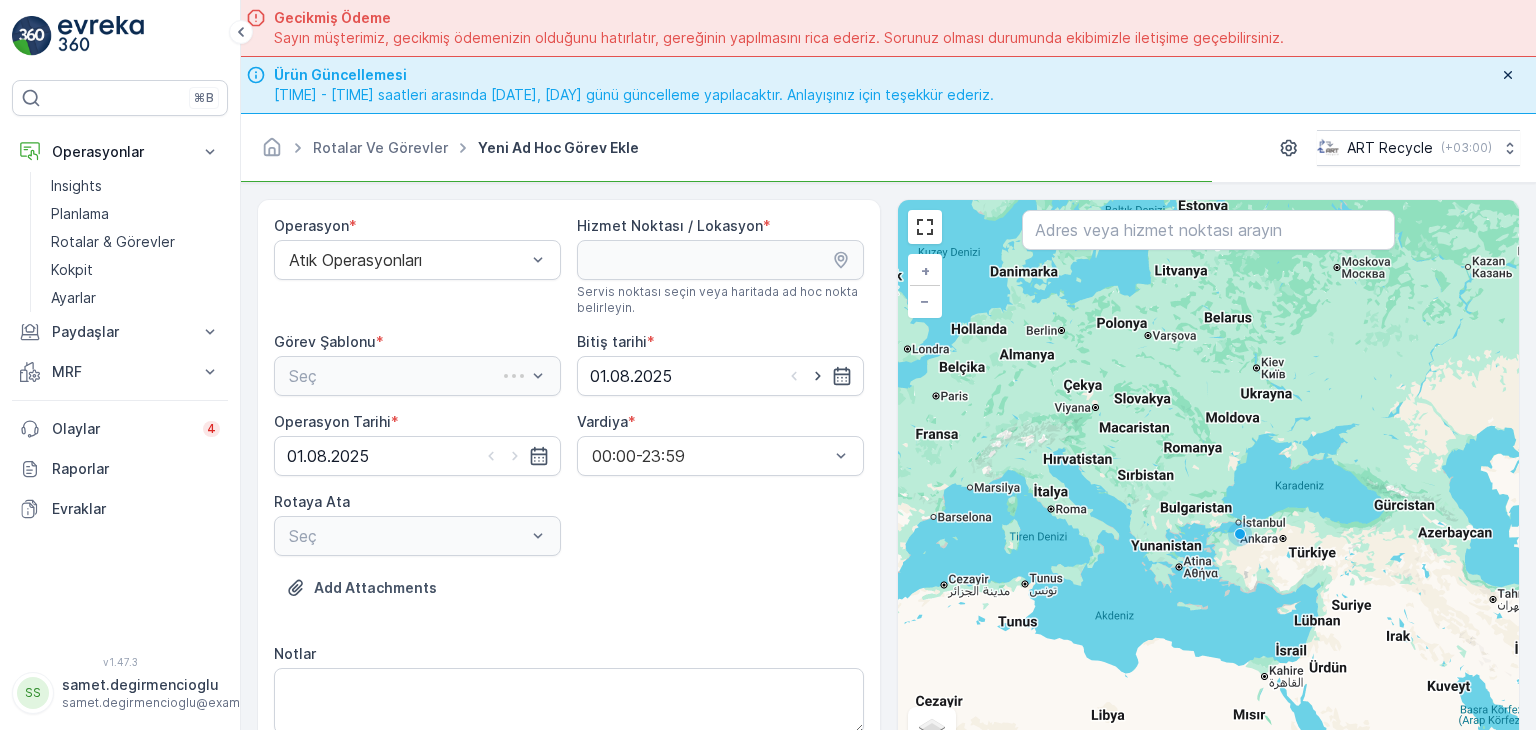 click on "Hizmet Noktası / Lokasyon * Servis noktası seçin veya haritada ad hoc nokta belirleyin." at bounding box center (720, 266) 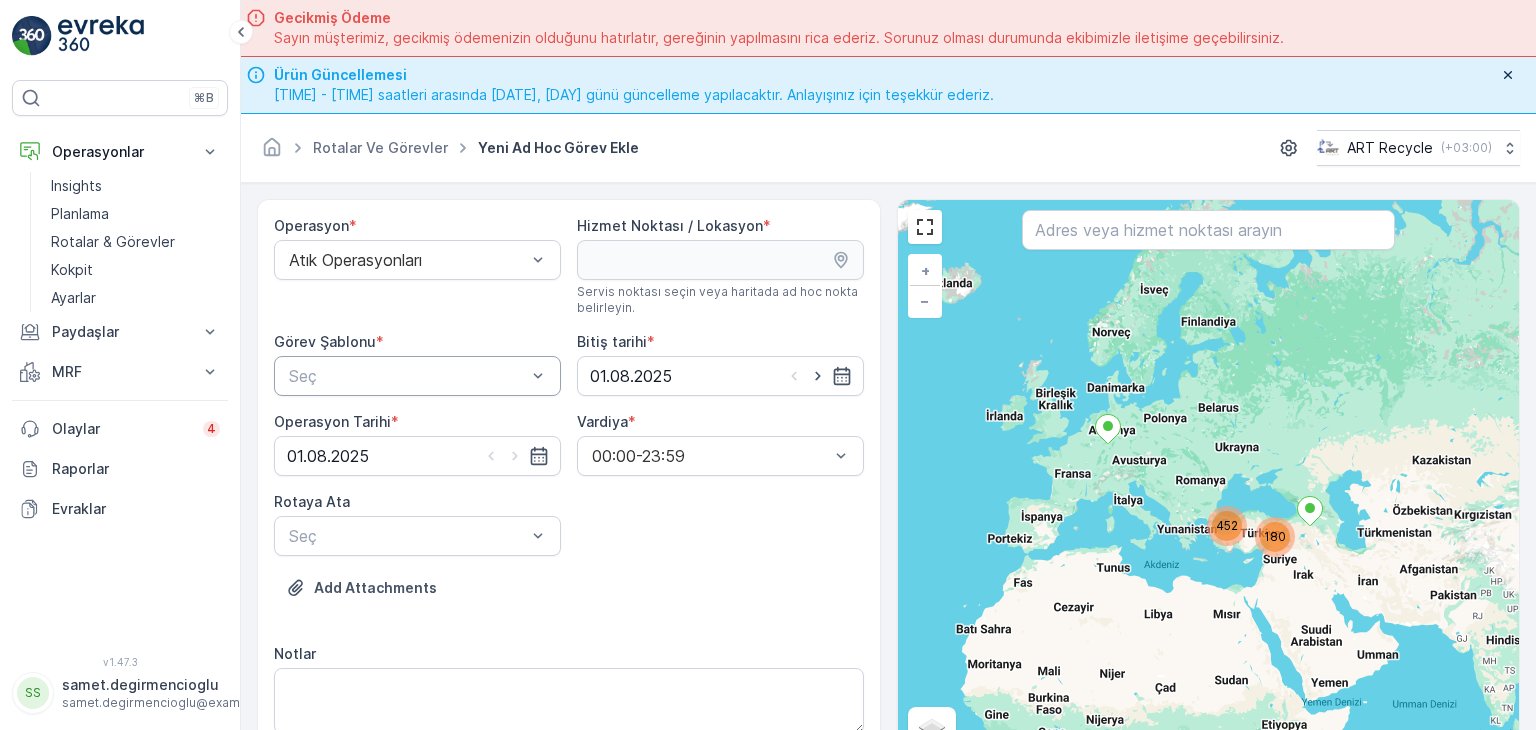 click at bounding box center (407, 376) 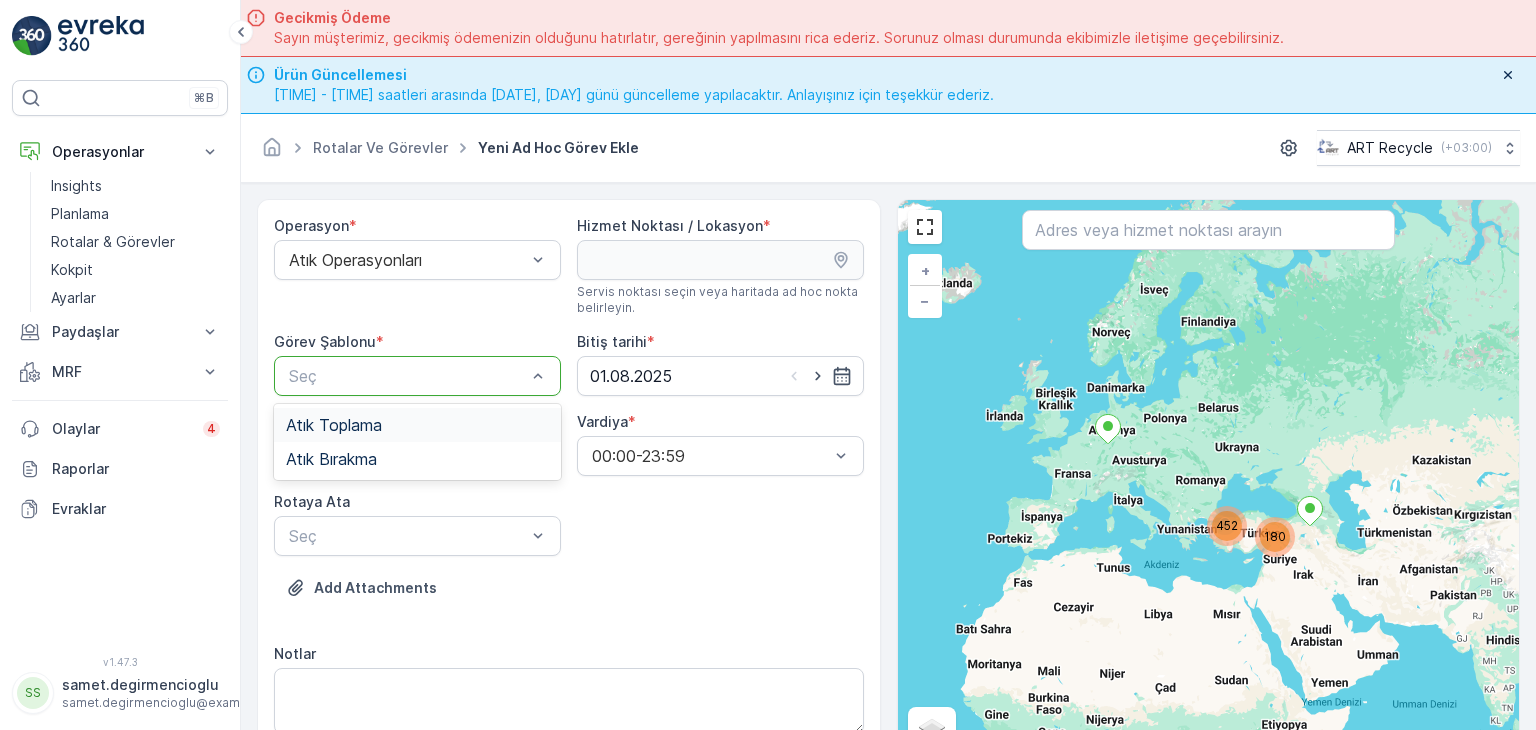 click on "Atık Toplama" at bounding box center [334, 425] 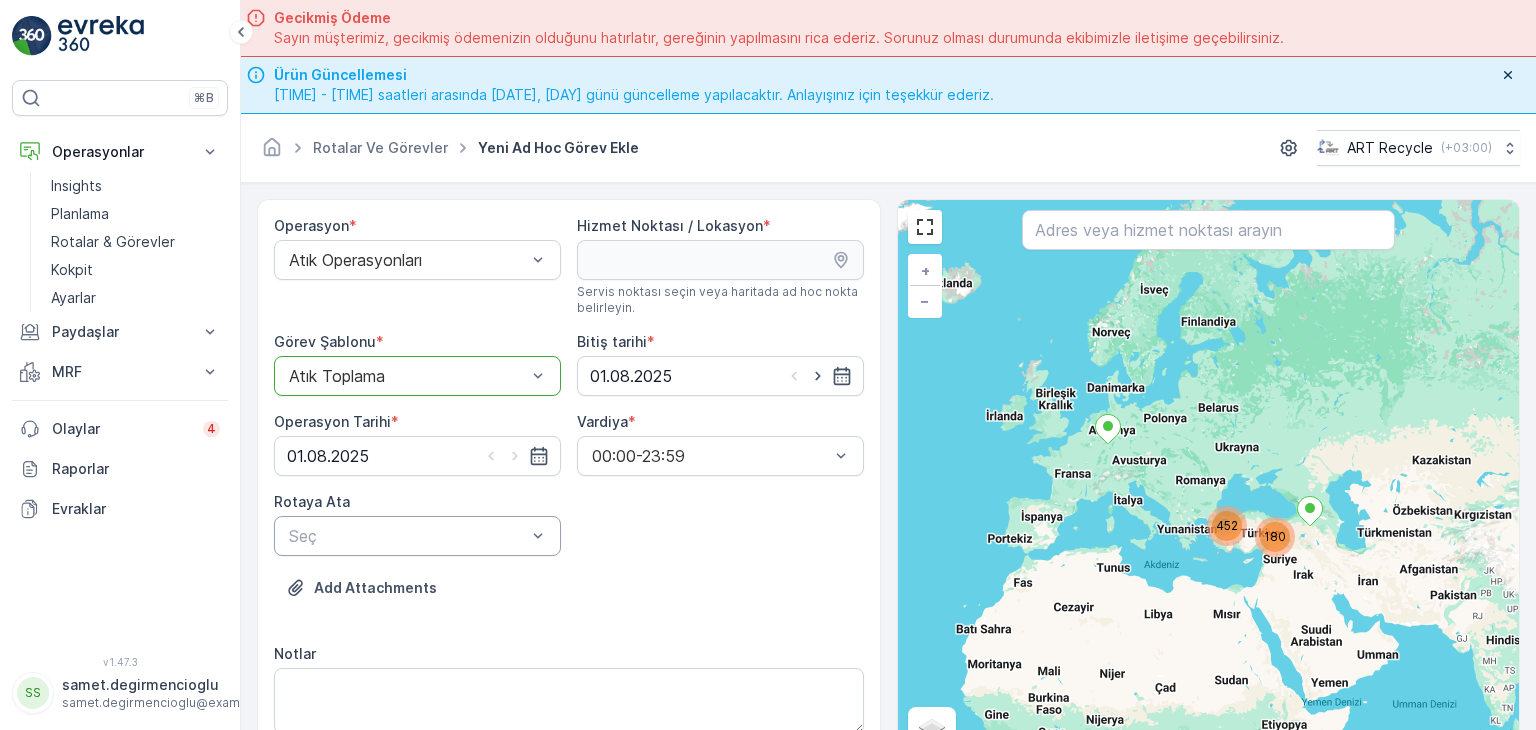 click at bounding box center (407, 536) 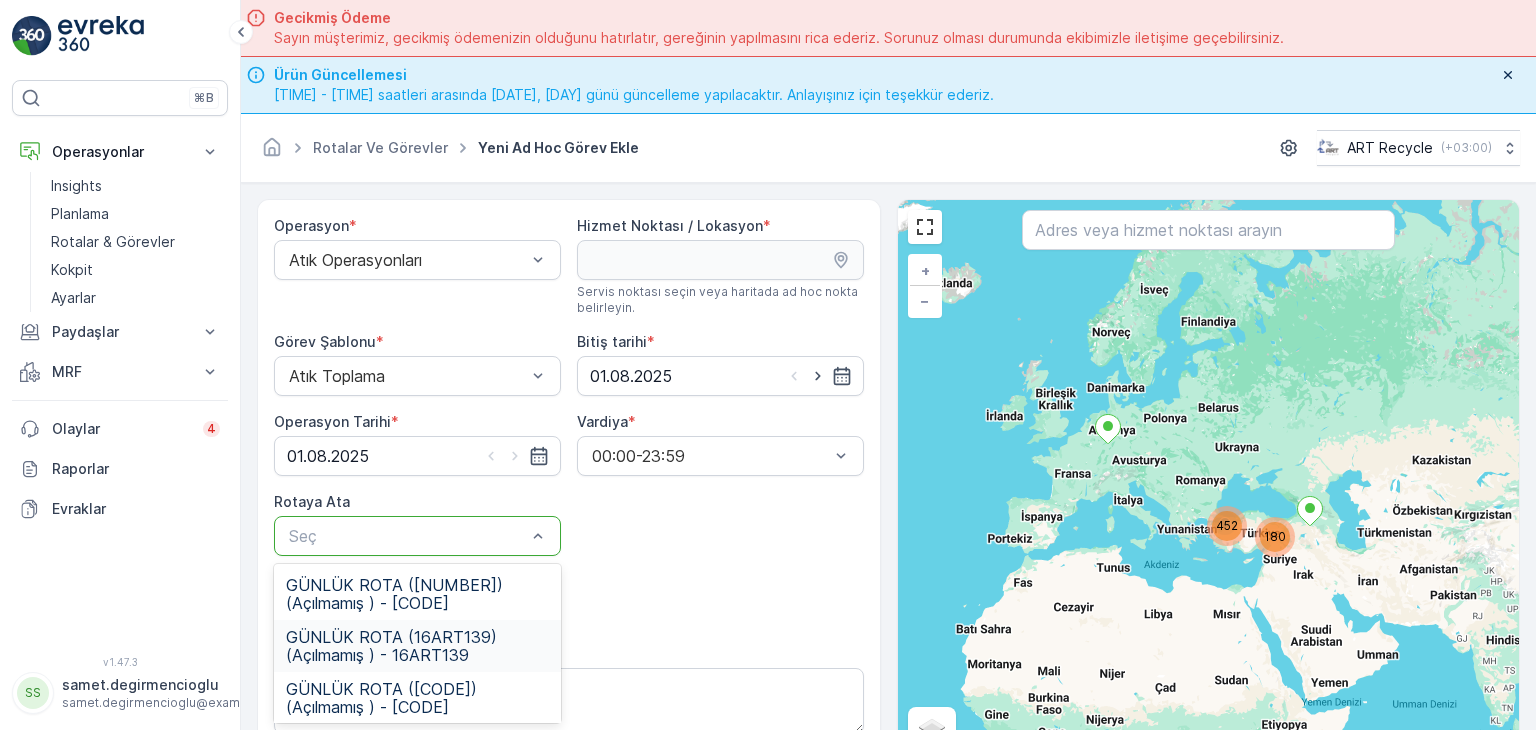 scroll, scrollTop: 100, scrollLeft: 0, axis: vertical 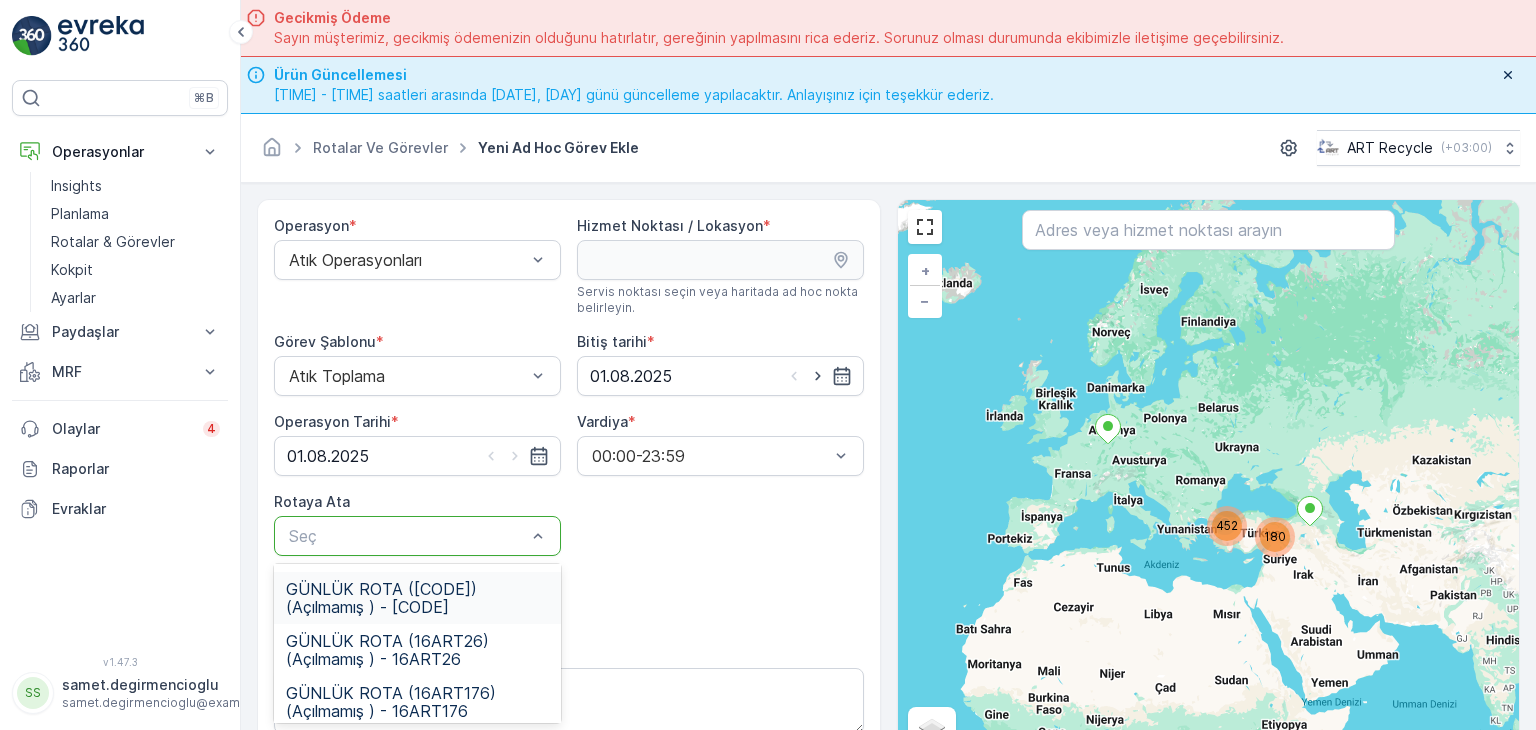 click on "GÜNLÜK ROTA ([CODE]) (Açılmamış ) - [CODE]" at bounding box center (417, 598) 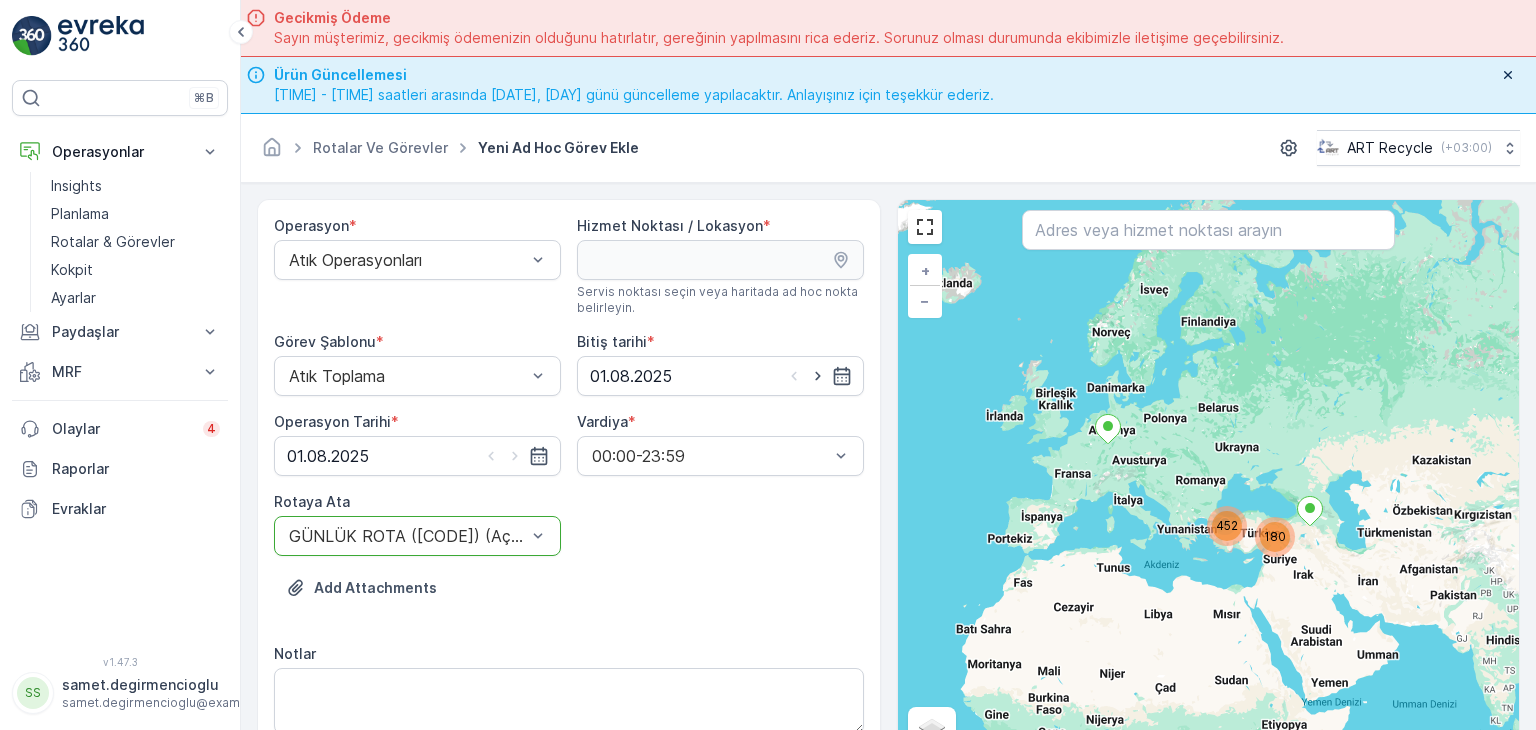 click on "Operasyon * Atık Operasyonları Hizmet Noktası / Lokasyon * Servis noktası seçin veya haritada ad hoc nokta belirleyin. pages.ops_management.service_points.add_task.add.service_point_name Ara pages.ops_management.service_points.add_task.add.service_point_helper_text pages.ops_management.service_points.add_task.add.location pages.ops_management.service_points.add_task.add.location_helper_text Görev Şablonu * Atık Toplama Bitiş tarihi * 01.08.2025 Operasyon Tarihi * 01.08.2025 Vardiya * 00:00-23:59 Rotaya Ata option GÜNLÜK ROTA (16 ART 175) (Açılmamış ) - 16ART175, selected. GÜNLÜK ROTA (16 ART 175) (Açılmamış ) - 16ART175 Add Attachments Notlar 0  /  500 Görev Şablonu Yapılandırması Adım 1: Atık Toplama +  Öğe ekle Adım 2: Atık Alım Formu Yapılandırma gerekmez. Adım 3: Atık Alım Formu Yapılandırma gerekmez." at bounding box center [569, 674] 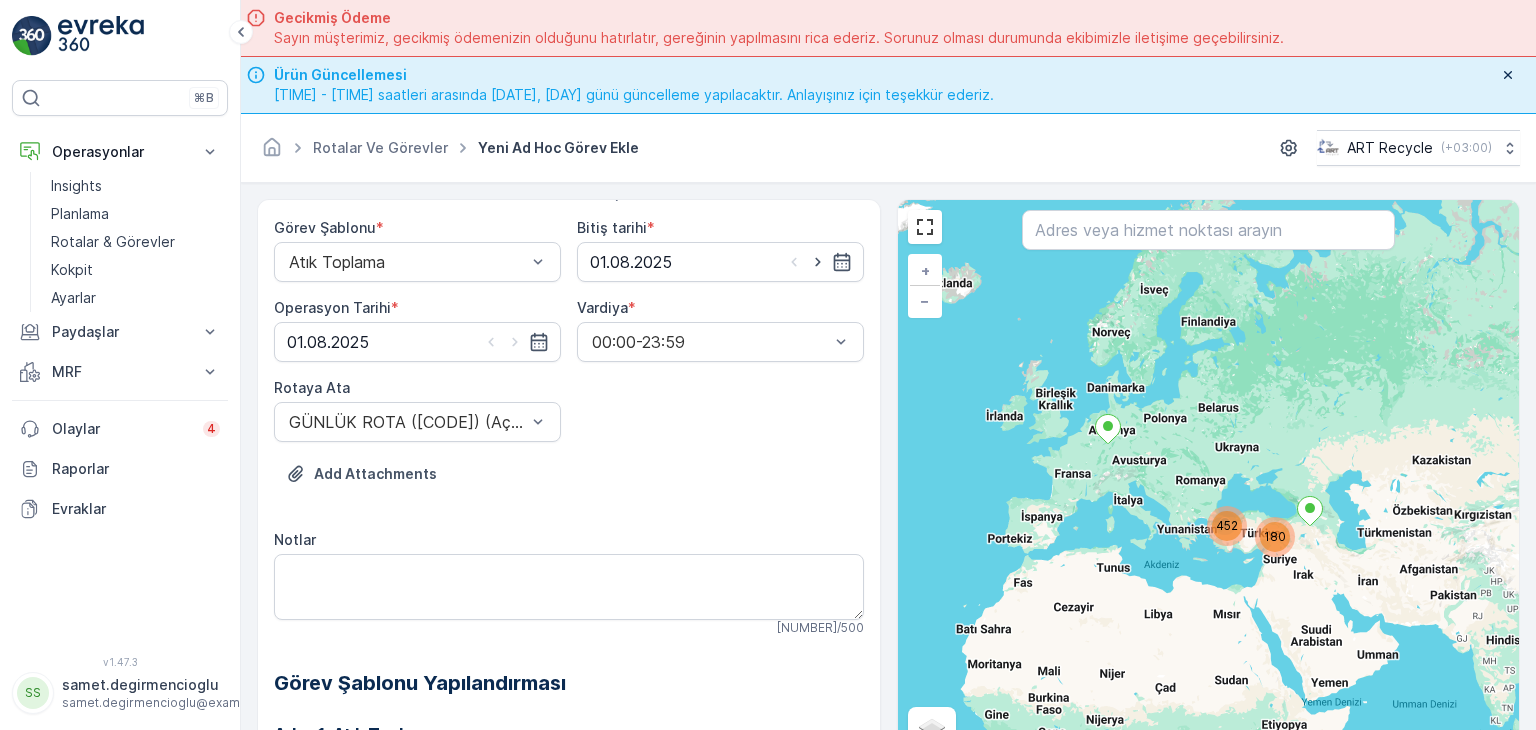 scroll, scrollTop: 368, scrollLeft: 0, axis: vertical 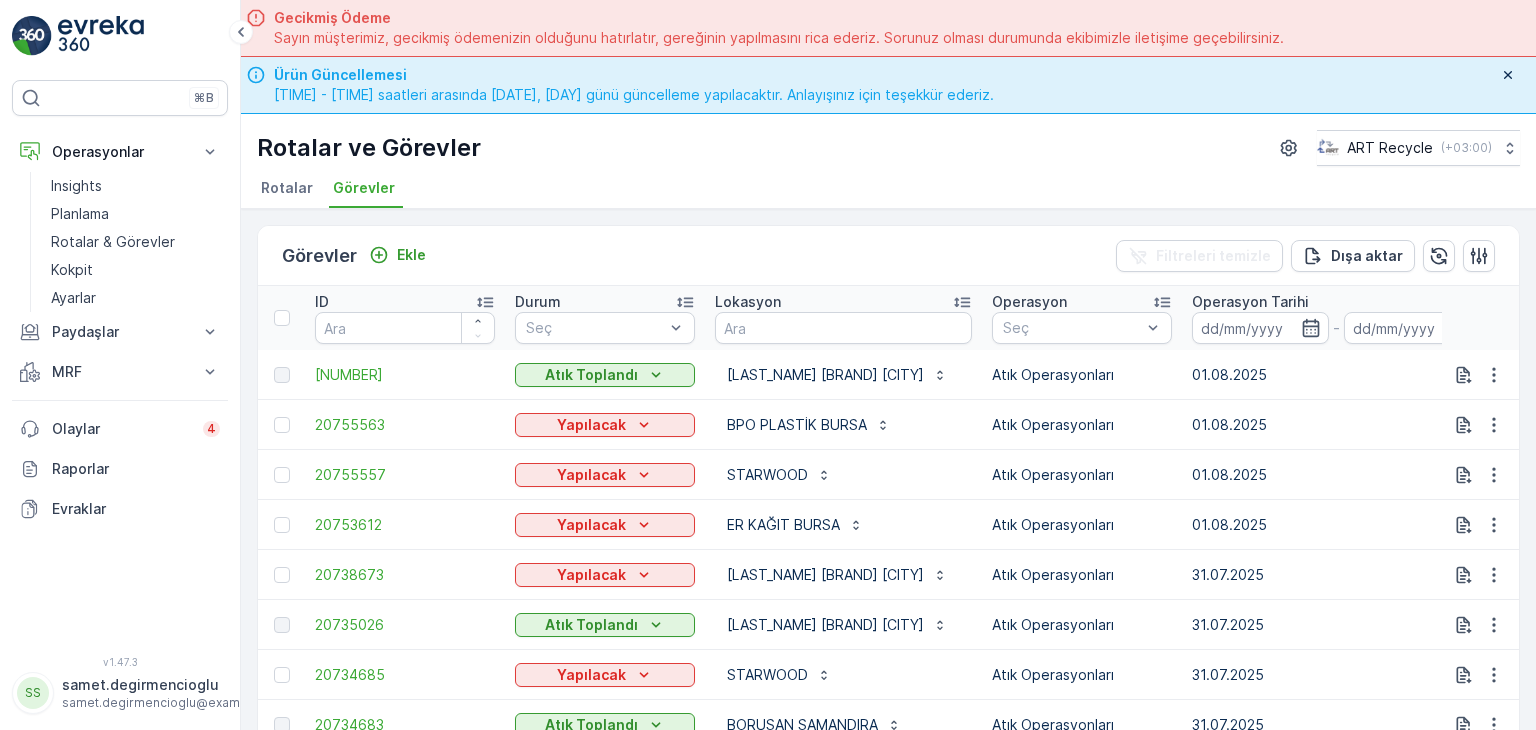 click on "Rotalar" at bounding box center [287, 188] 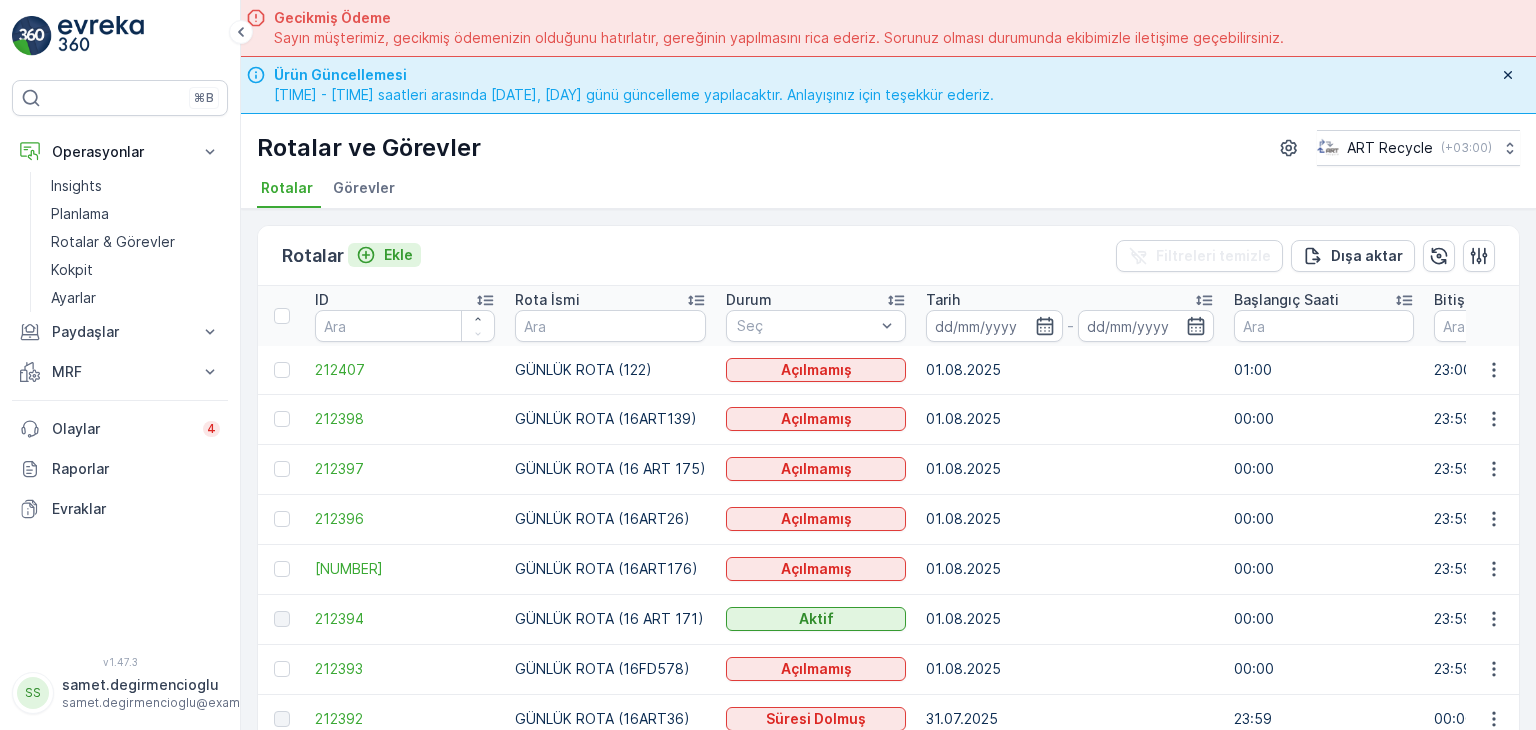 click on "Ekle" at bounding box center (398, 255) 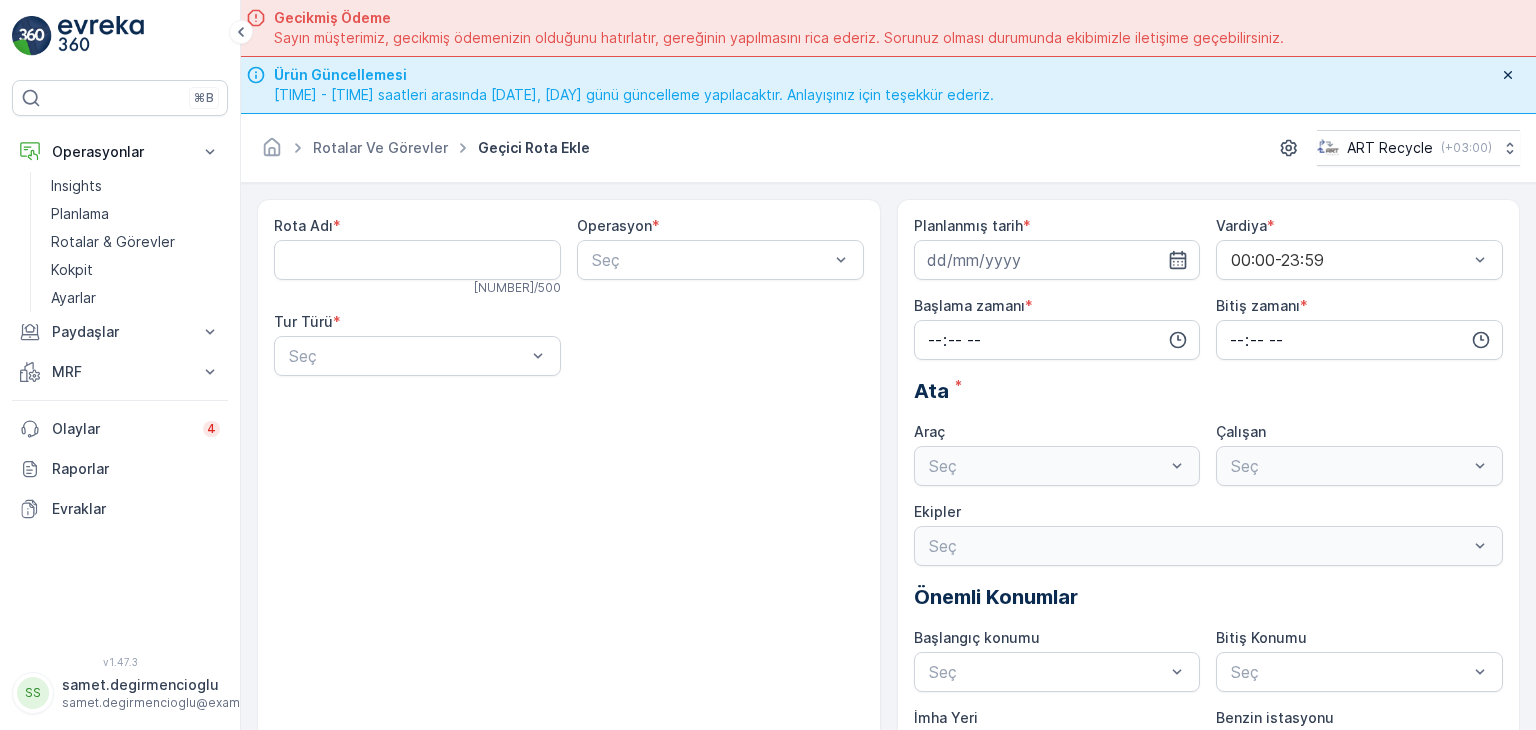 click on "Seç" at bounding box center (1057, 466) 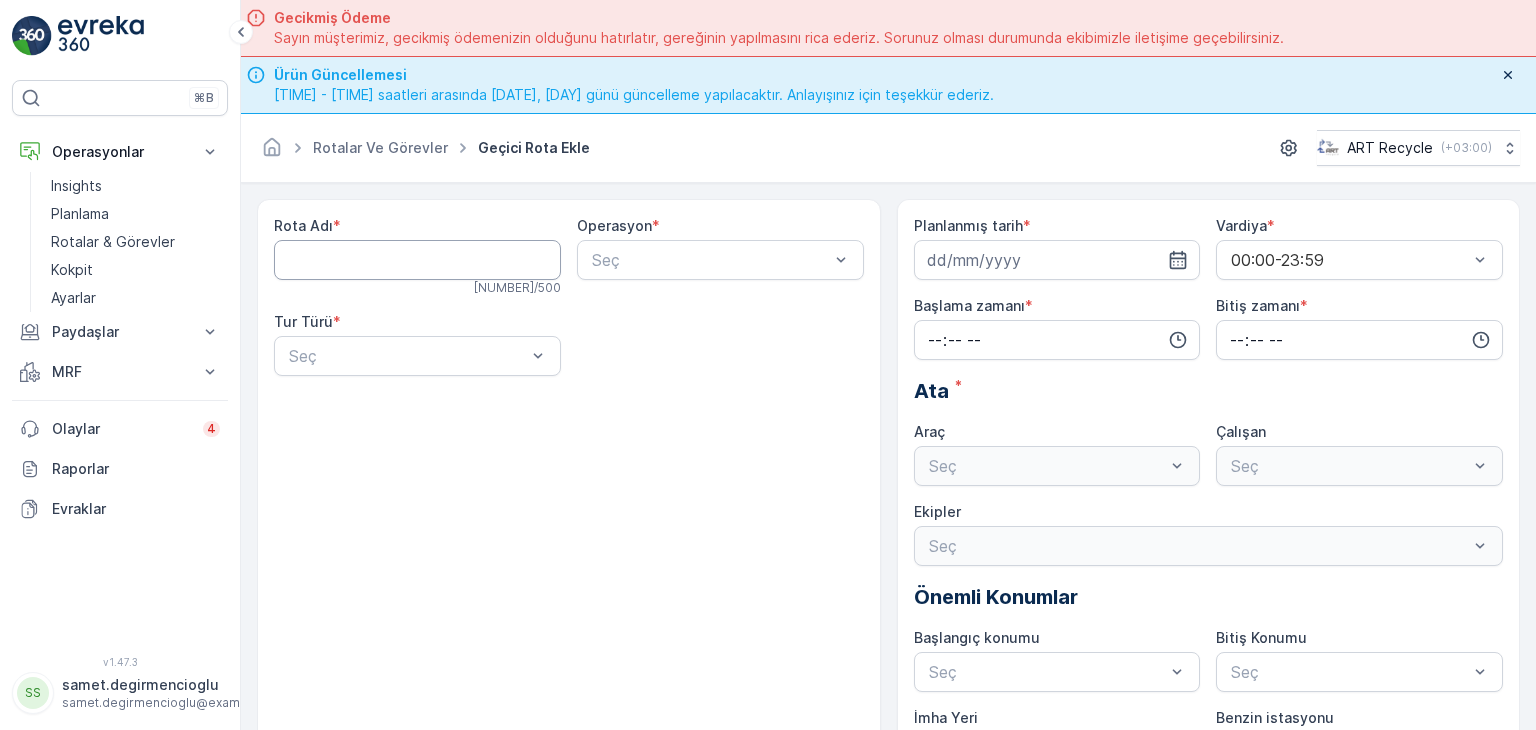 click on "Rota Adı" at bounding box center [417, 260] 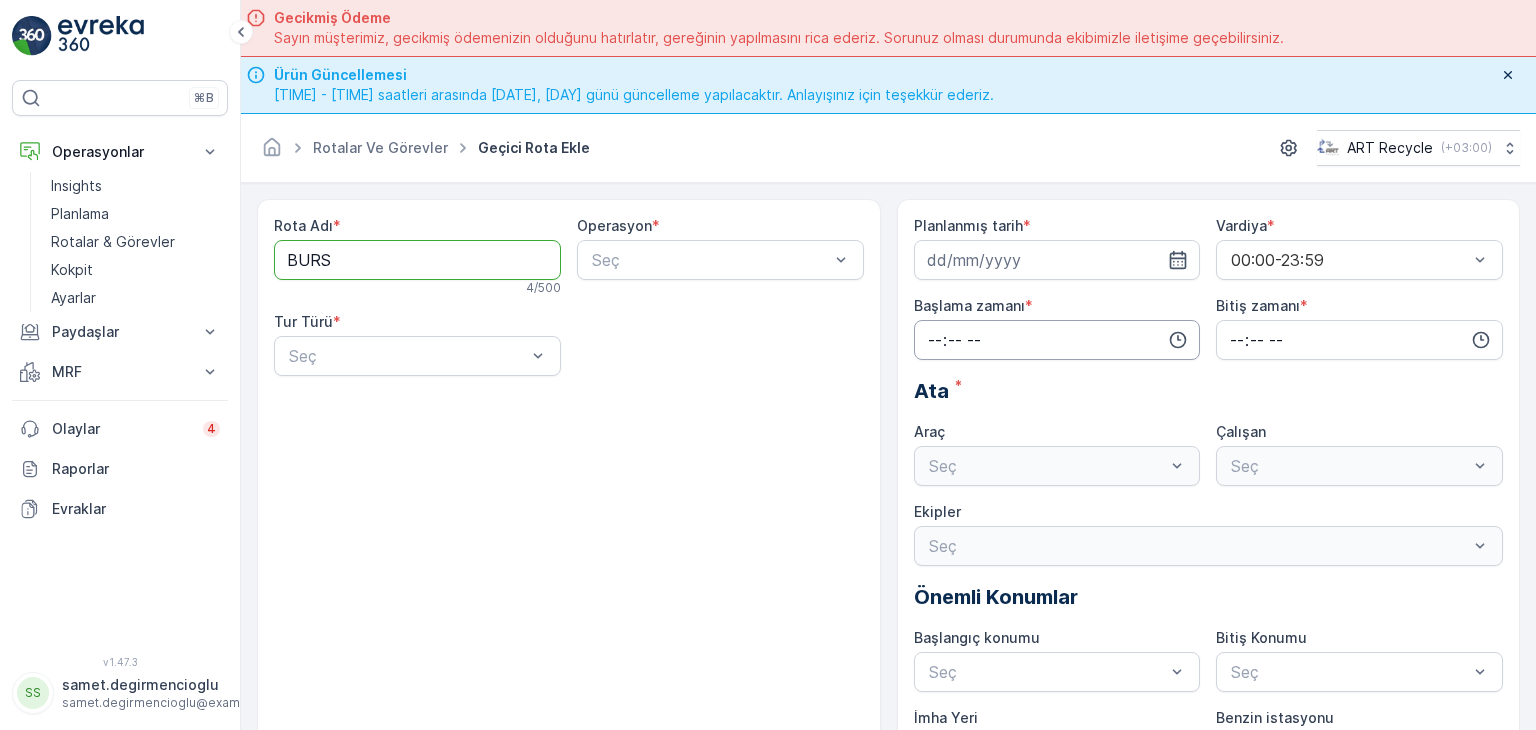 type on "[CITY]" 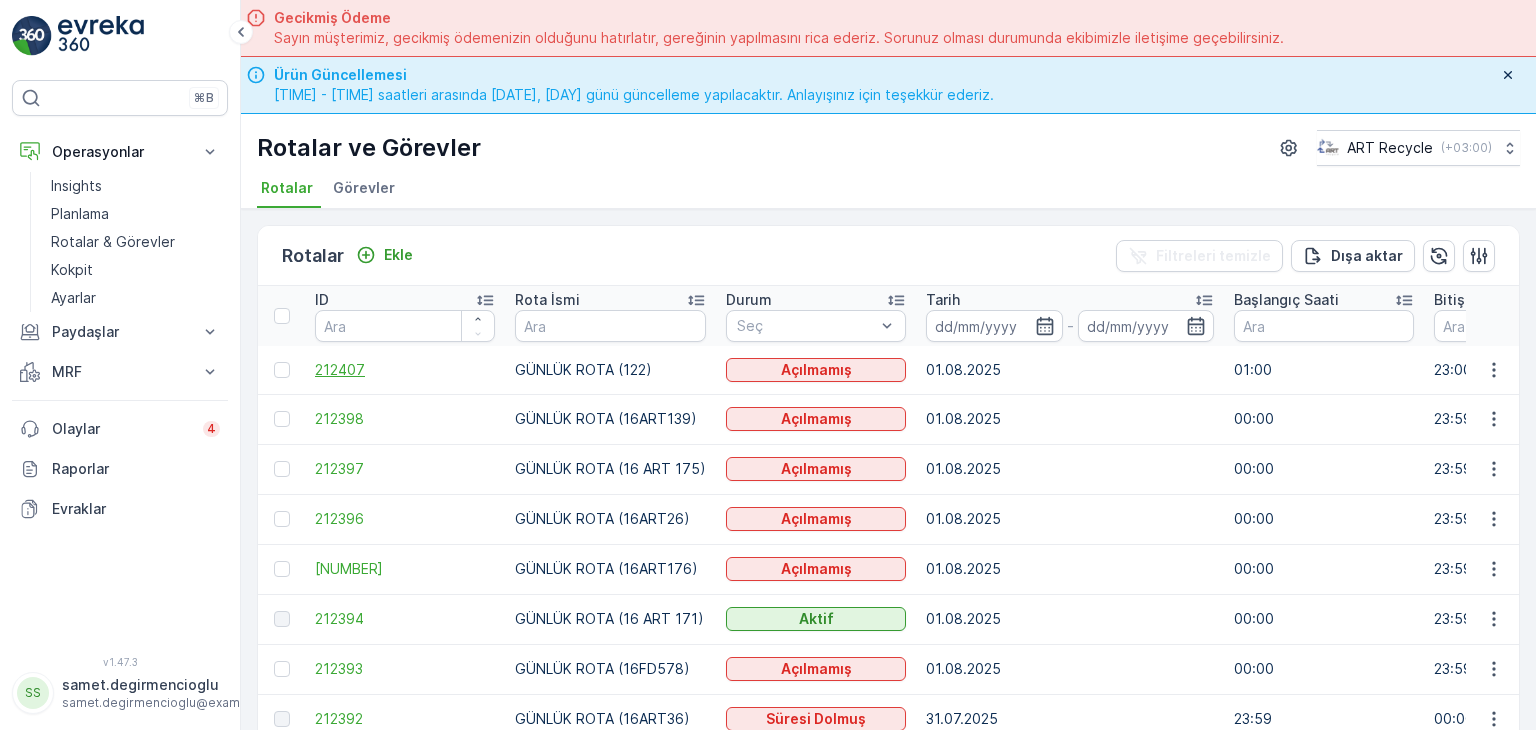 click on "212407" at bounding box center [405, 370] 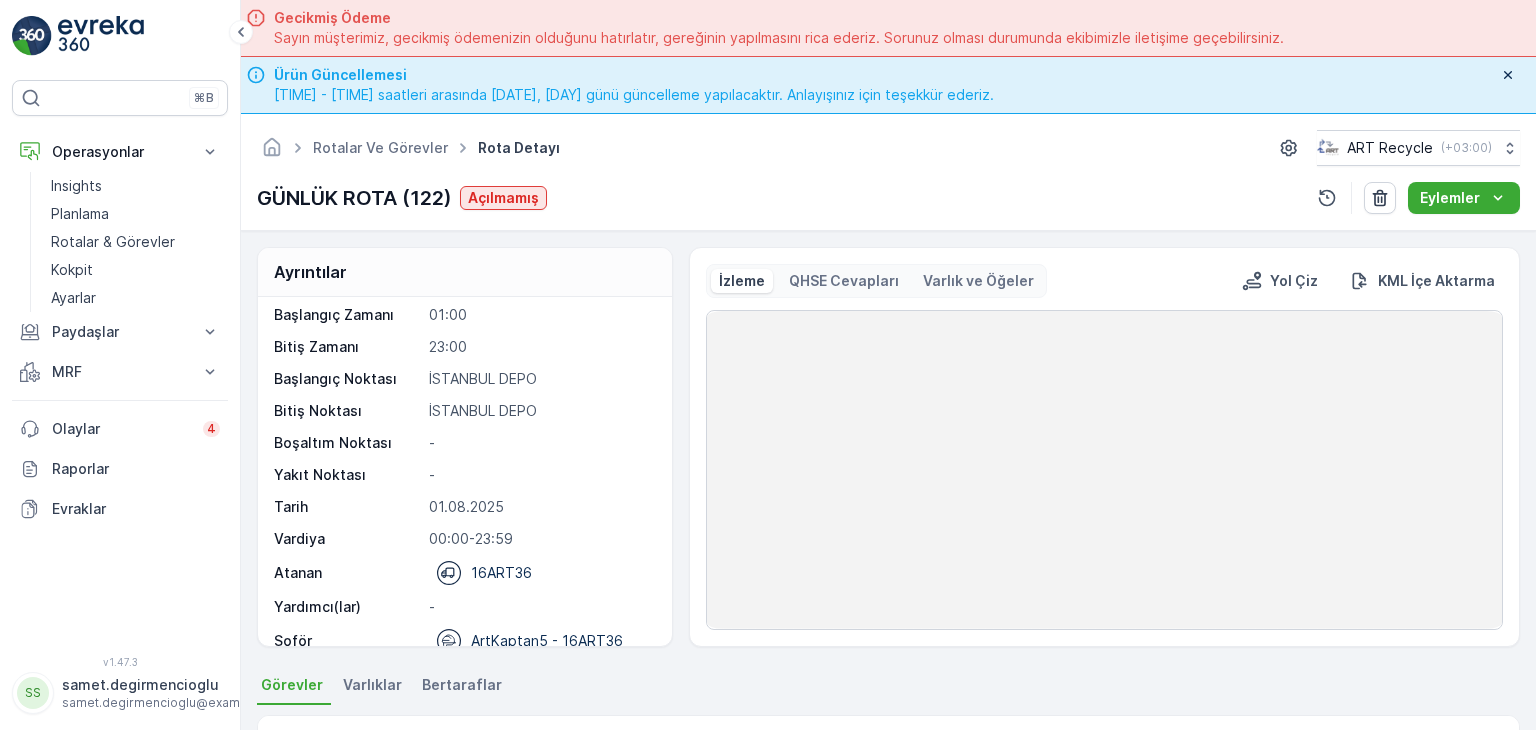 scroll, scrollTop: 62, scrollLeft: 0, axis: vertical 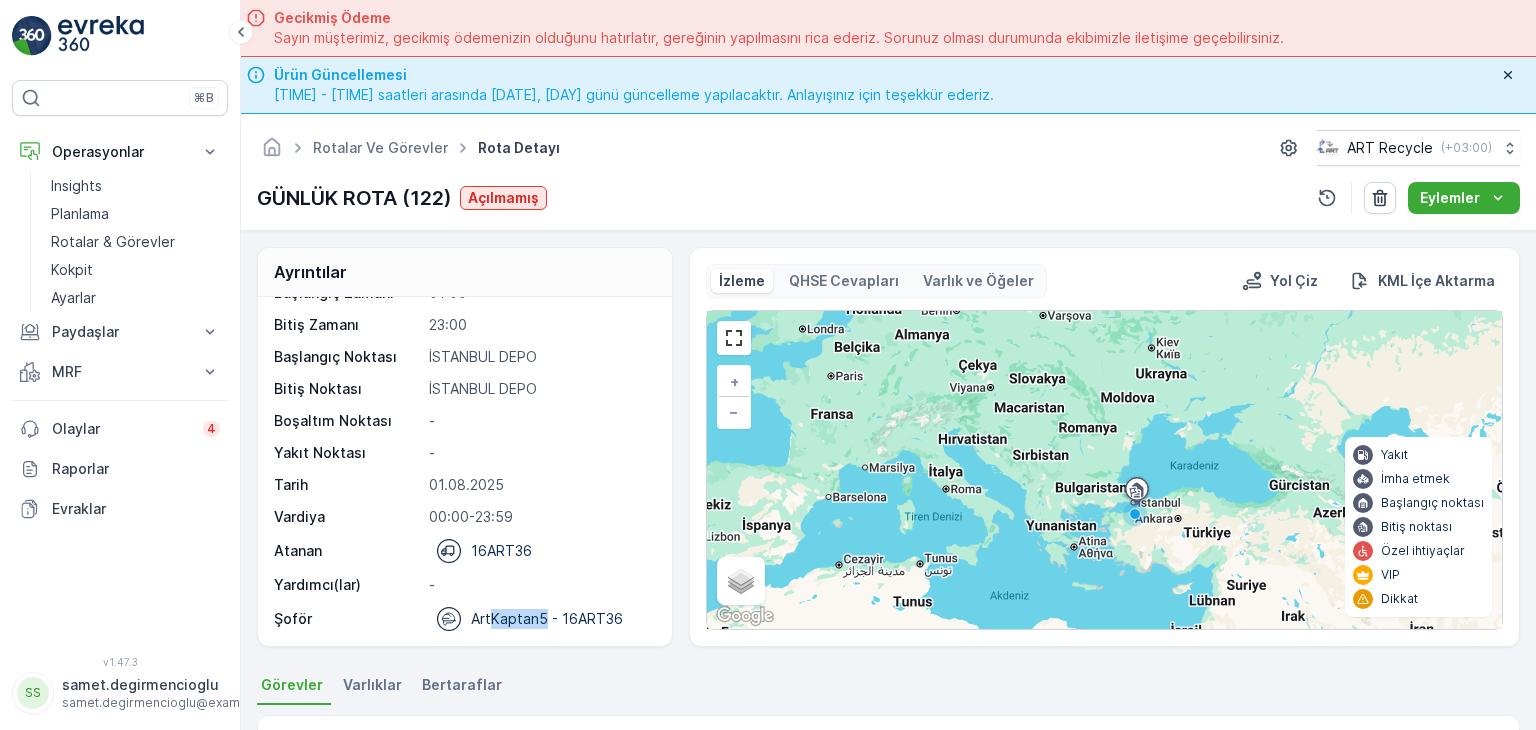 drag, startPoint x: 493, startPoint y: 613, endPoint x: 548, endPoint y: 621, distance: 55.578773 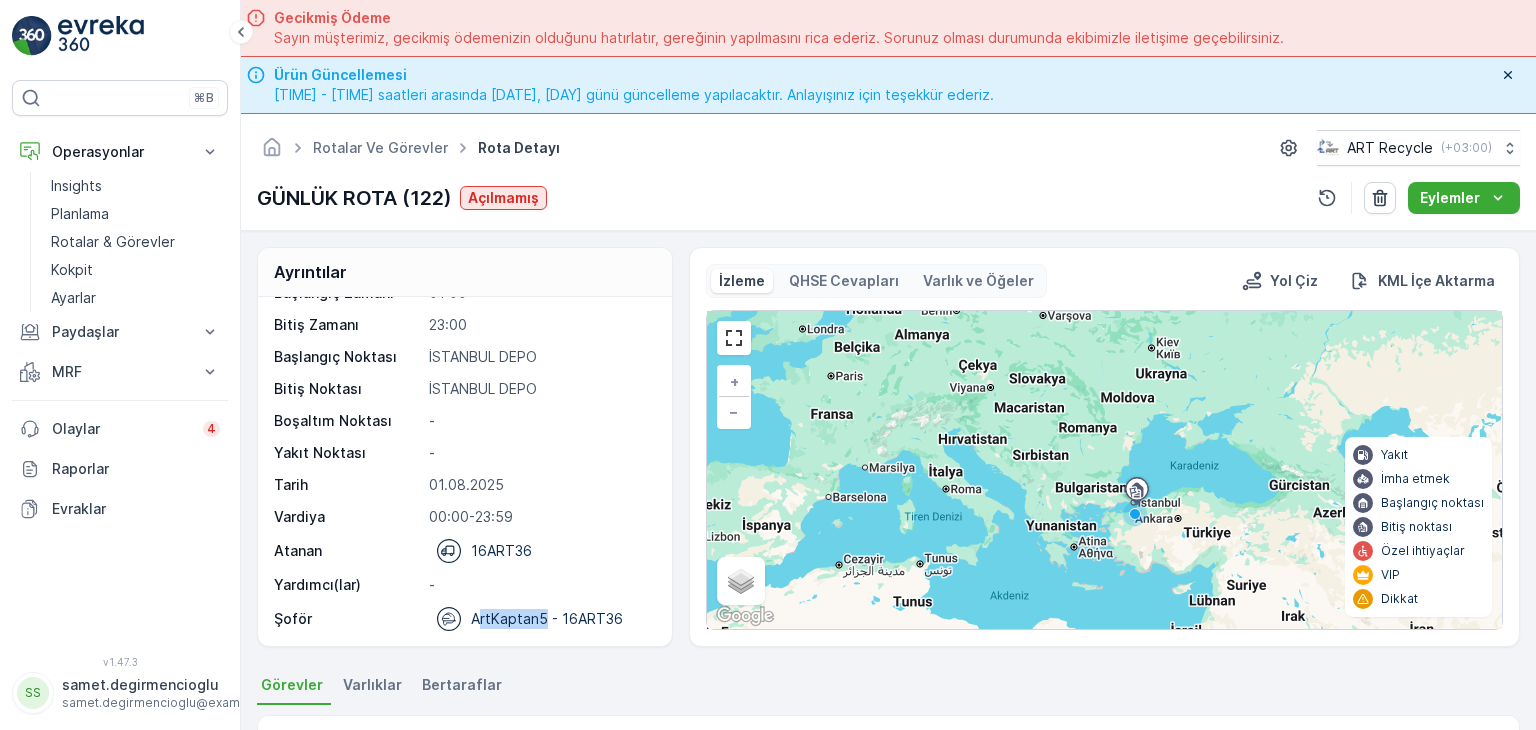 drag, startPoint x: 548, startPoint y: 621, endPoint x: 478, endPoint y: 621, distance: 70 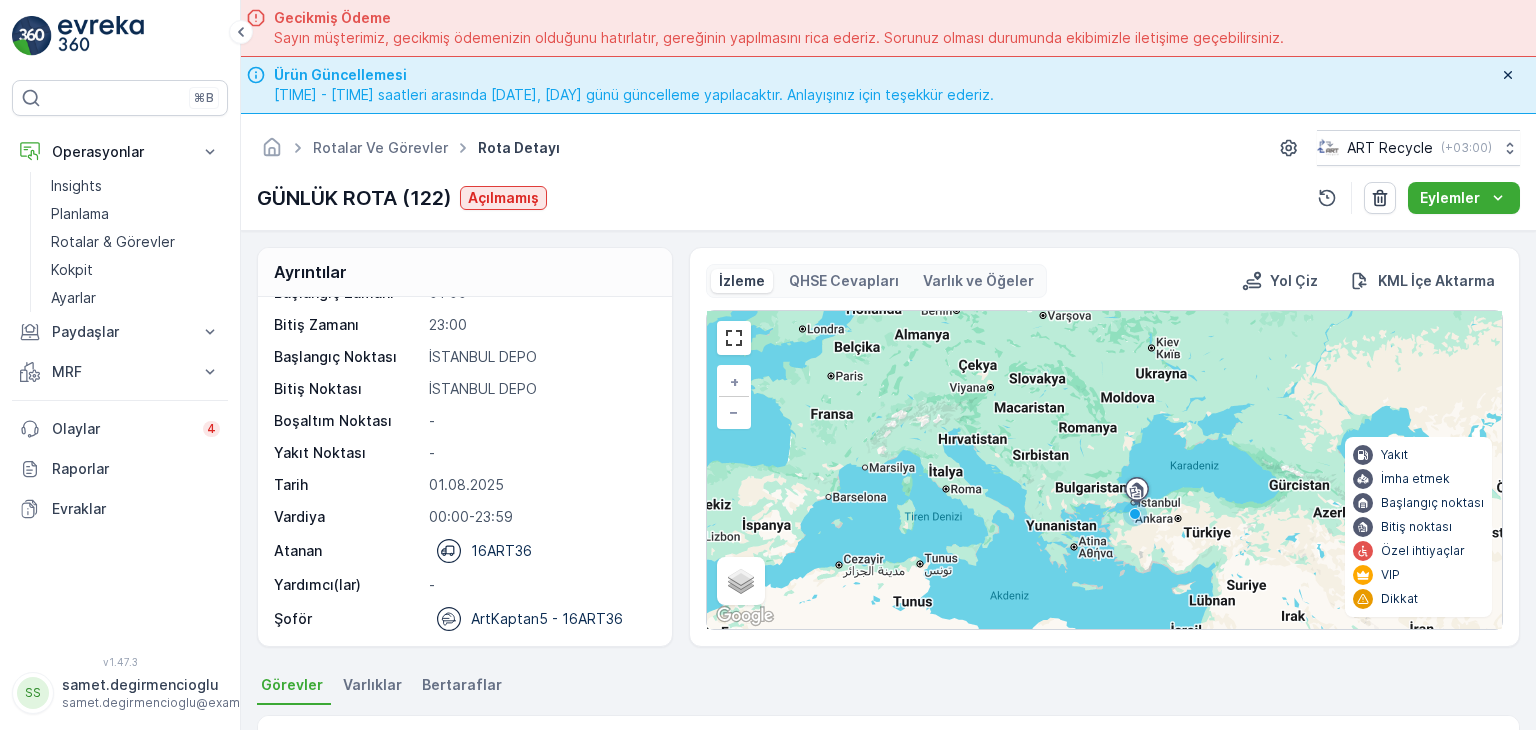 click 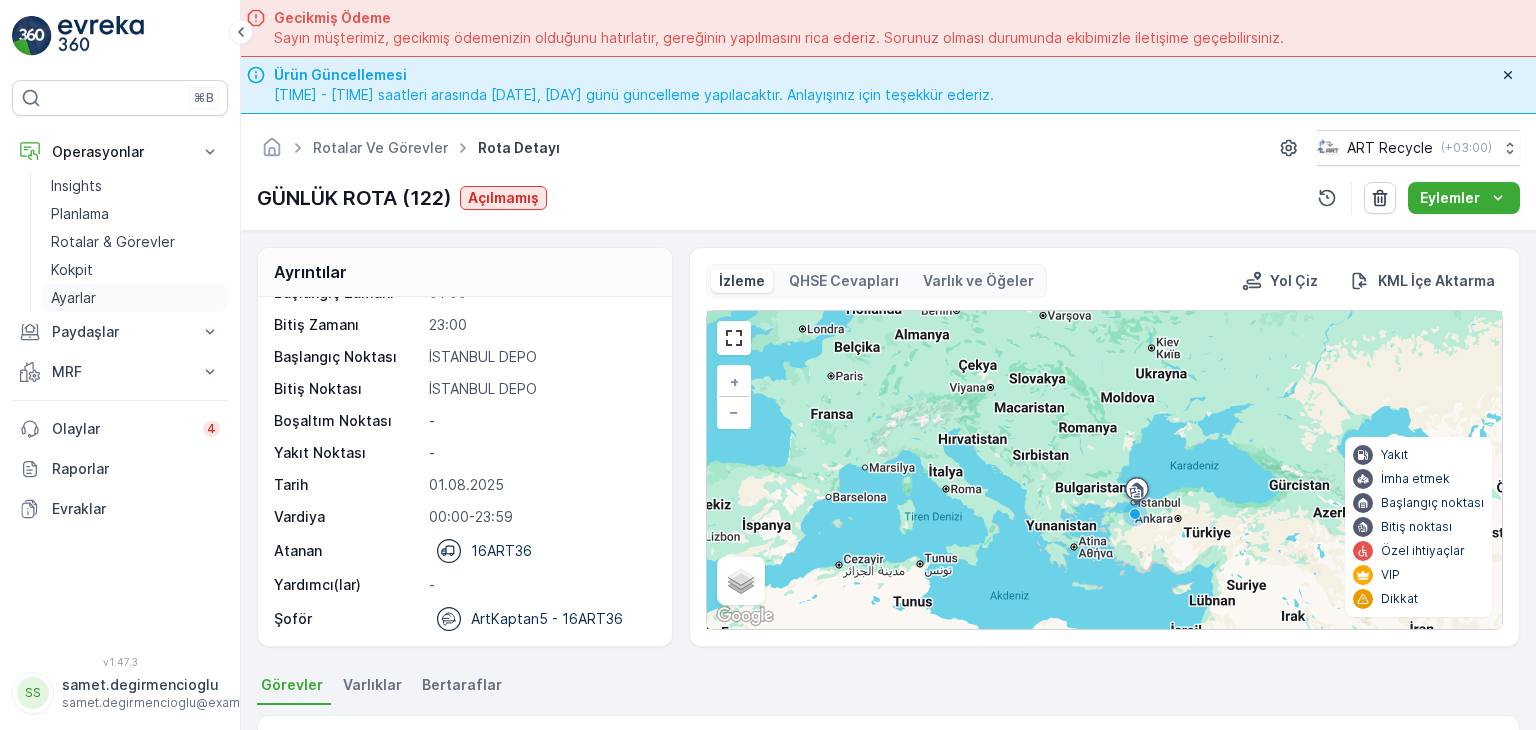 click on "Ayarlar" at bounding box center (73, 298) 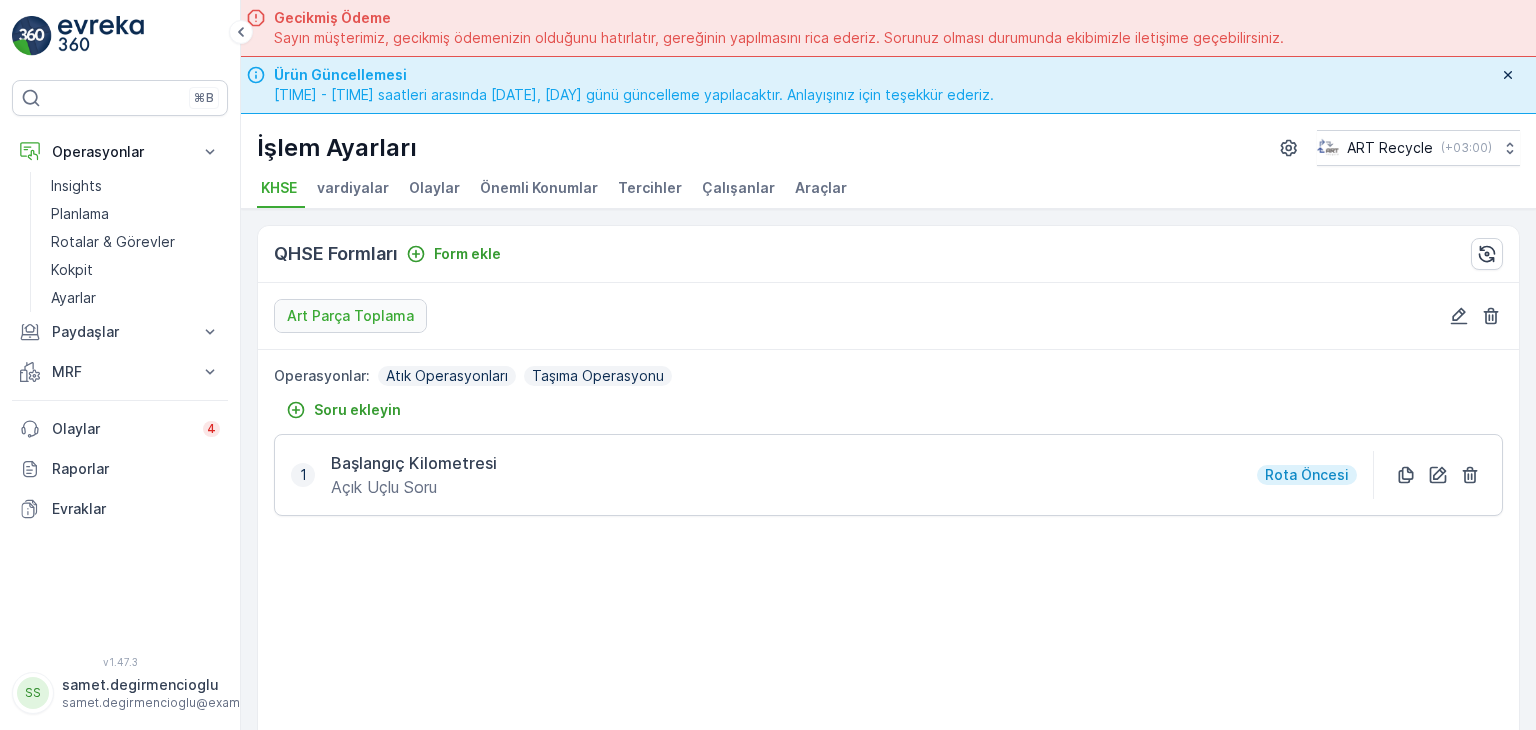 click on "Çalışanlar" at bounding box center (738, 188) 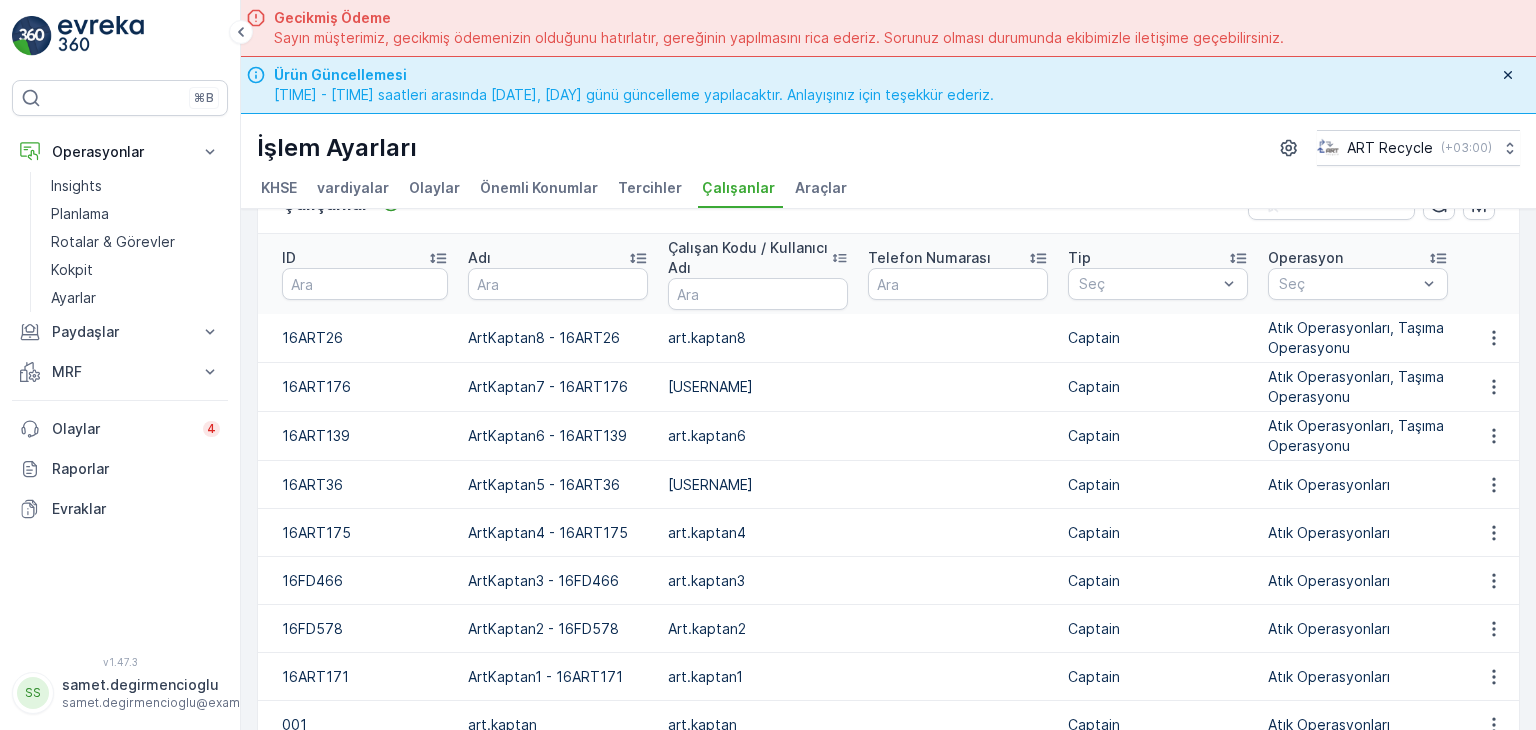 scroll, scrollTop: 80, scrollLeft: 0, axis: vertical 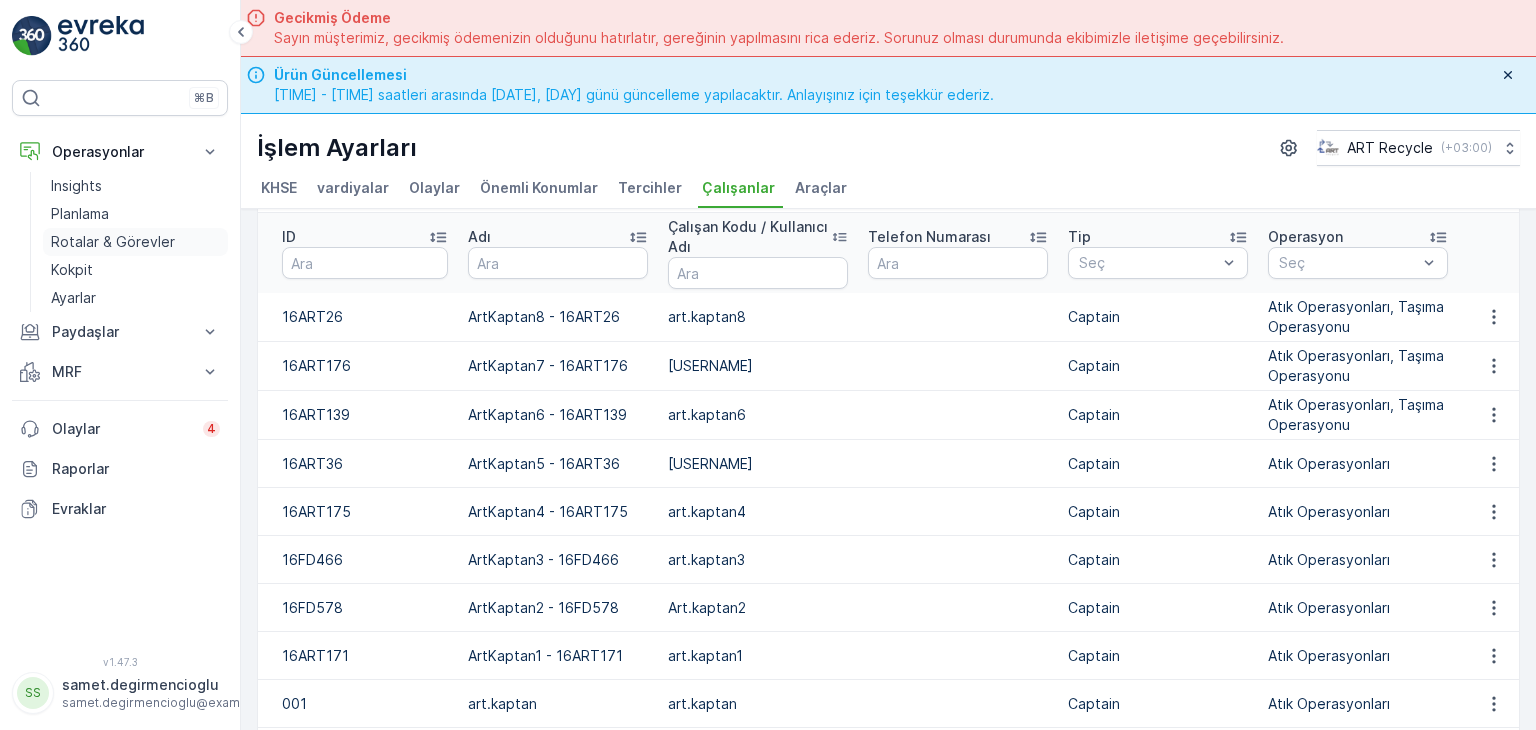 click on "Rotalar & Görevler" at bounding box center [113, 242] 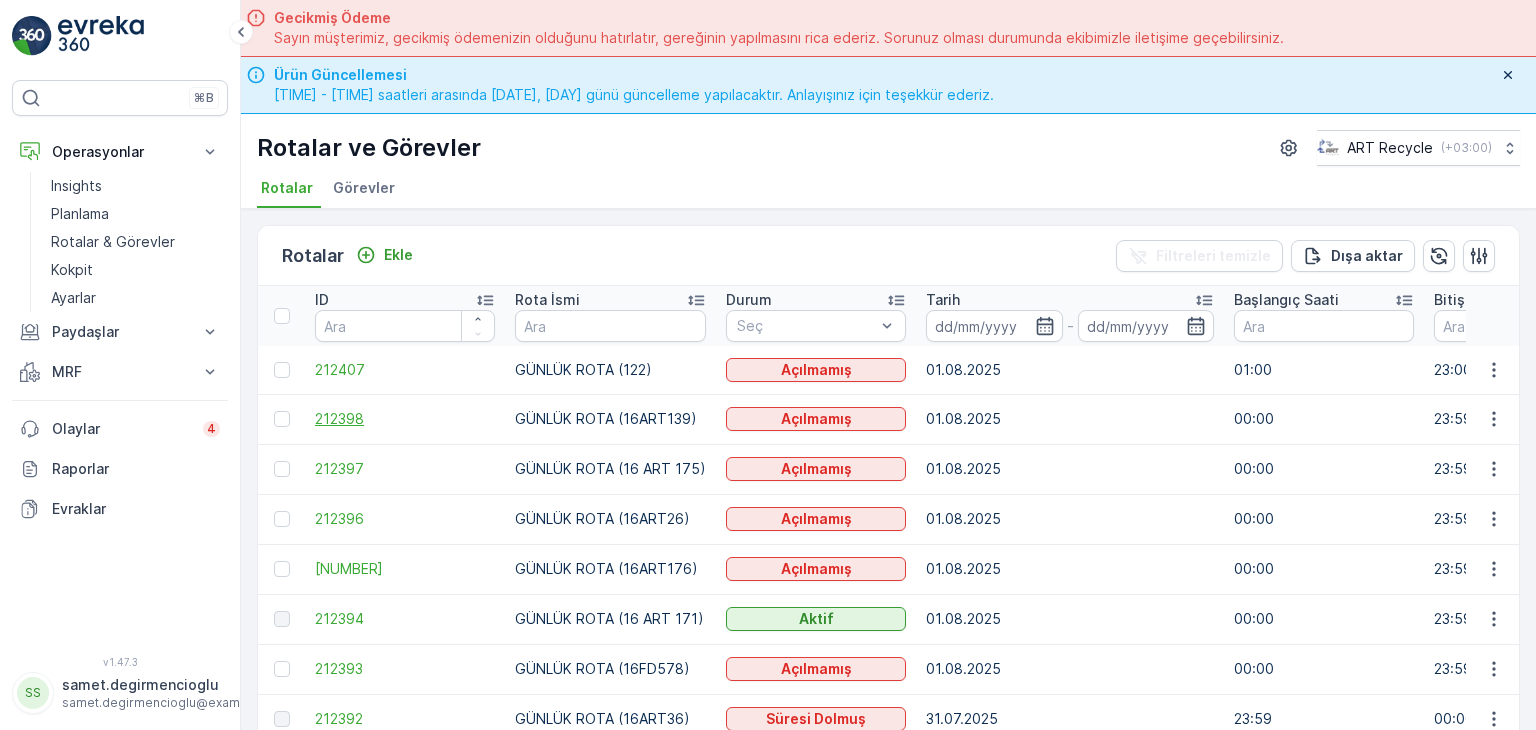 click on "212398" at bounding box center (405, 419) 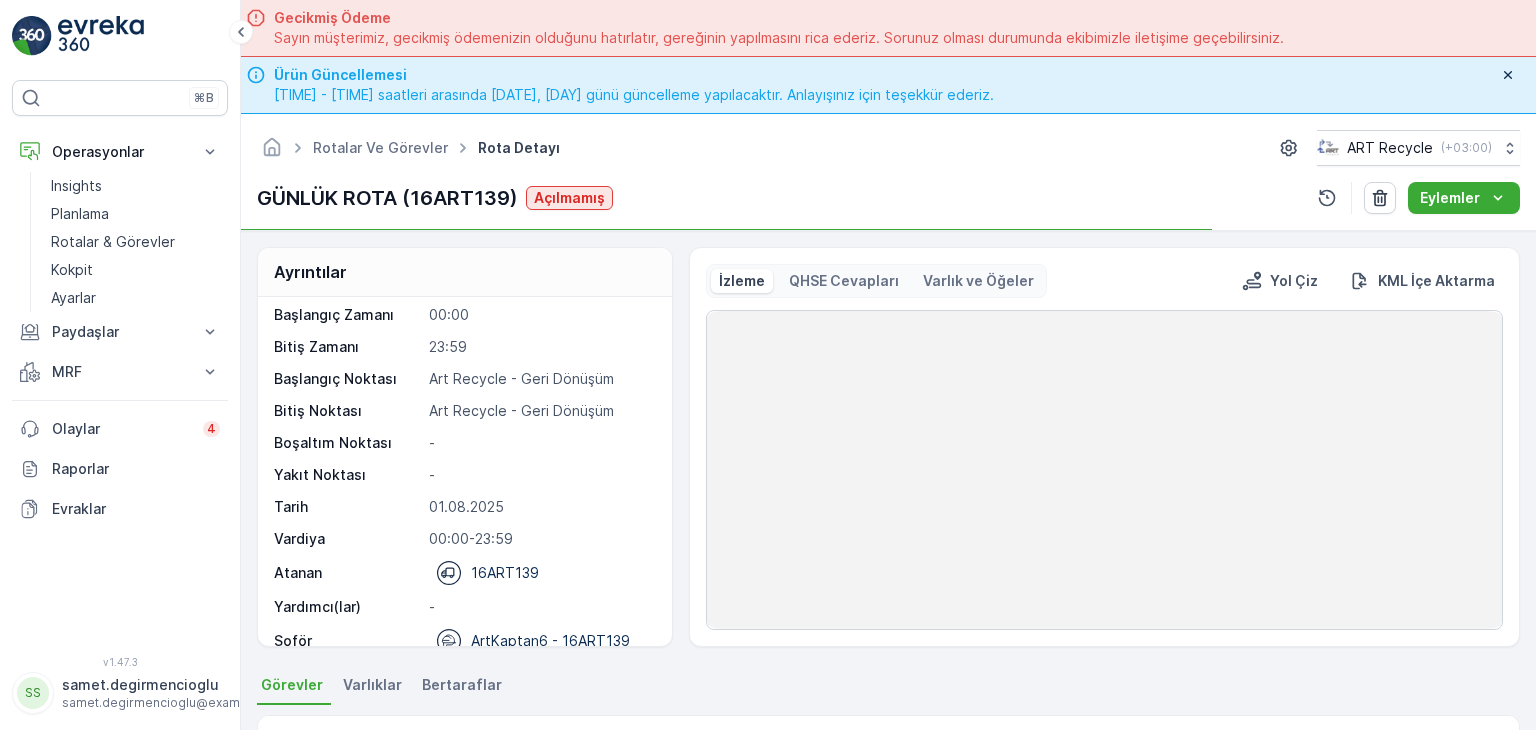 scroll, scrollTop: 62, scrollLeft: 0, axis: vertical 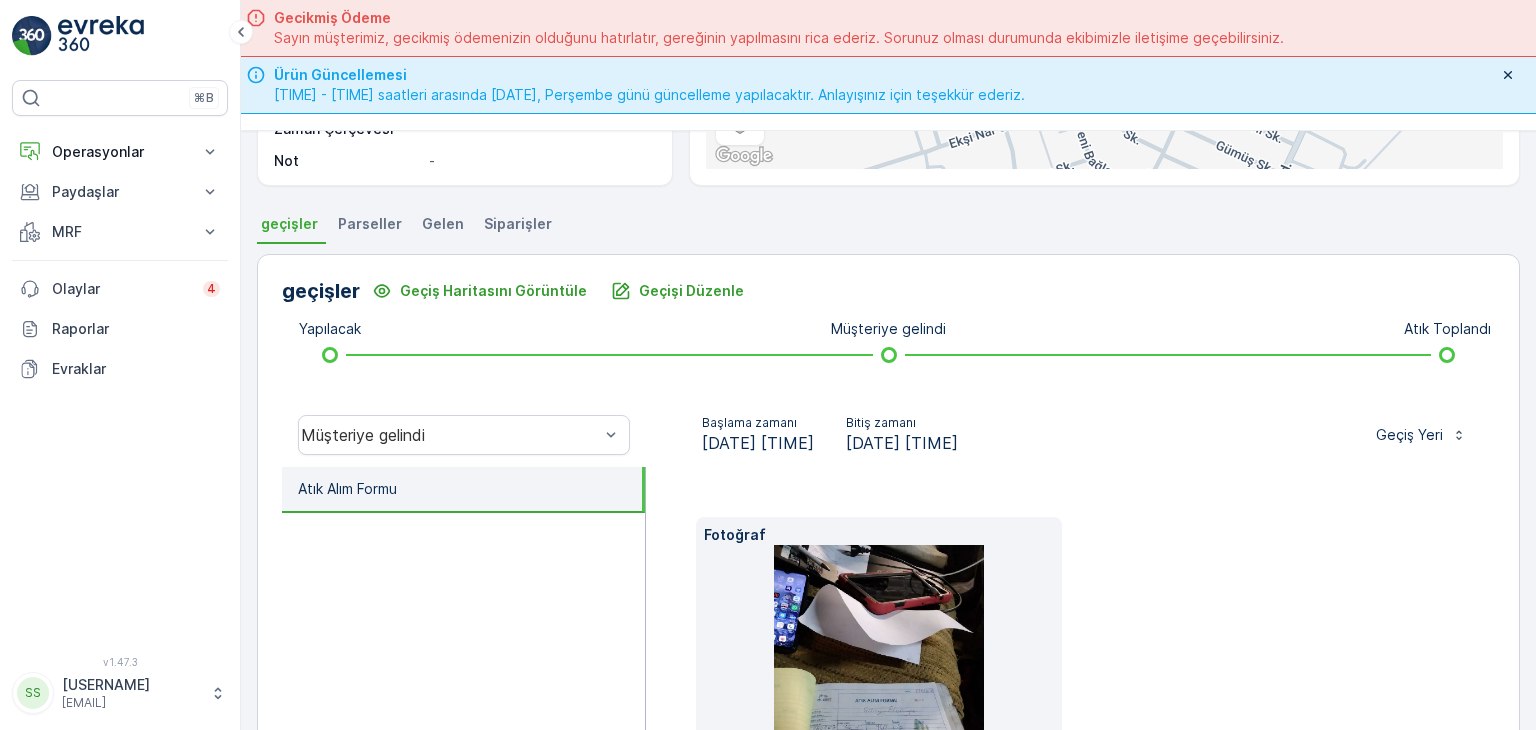 drag, startPoint x: 685, startPoint y: 440, endPoint x: 1007, endPoint y: 446, distance: 322.0559 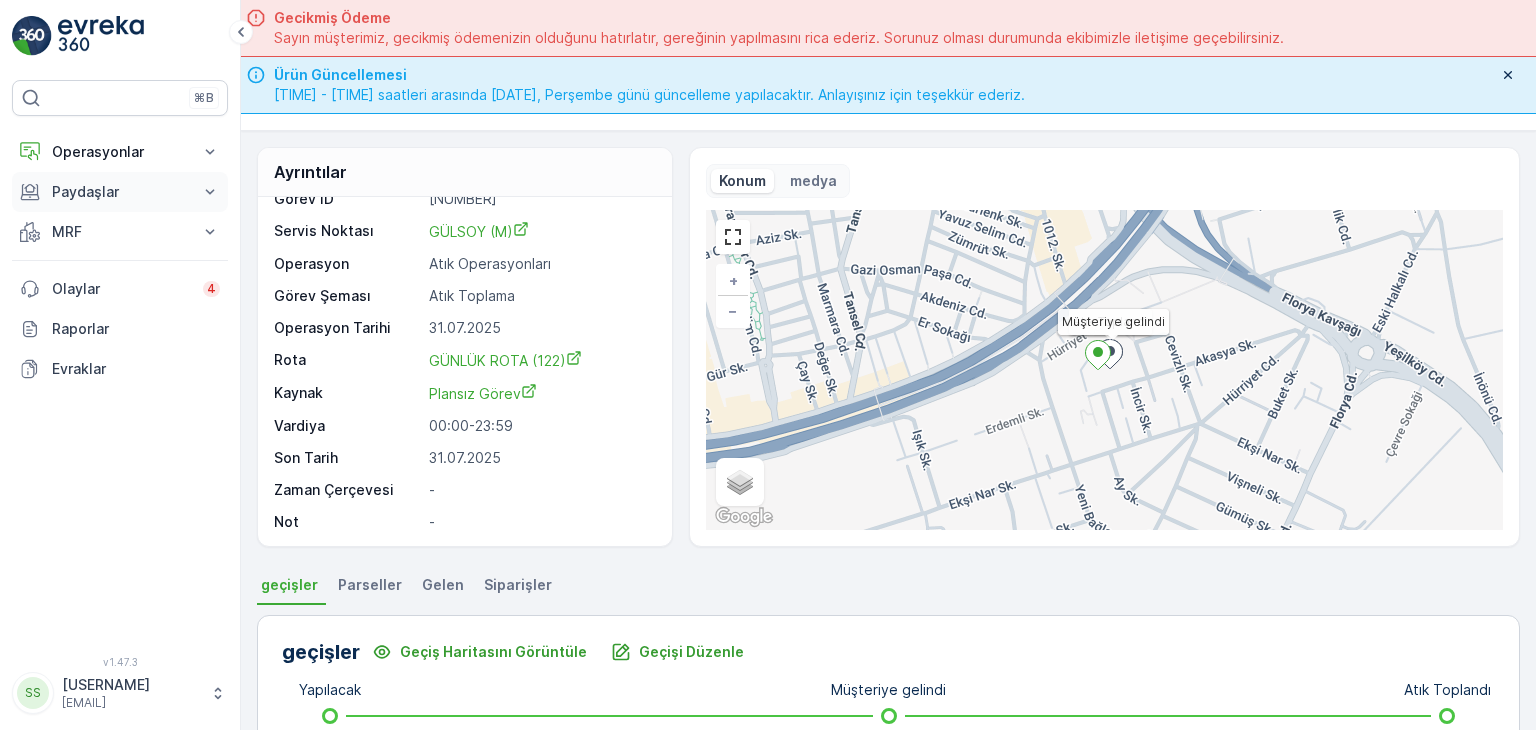 click on "Paydaşlar" at bounding box center (120, 192) 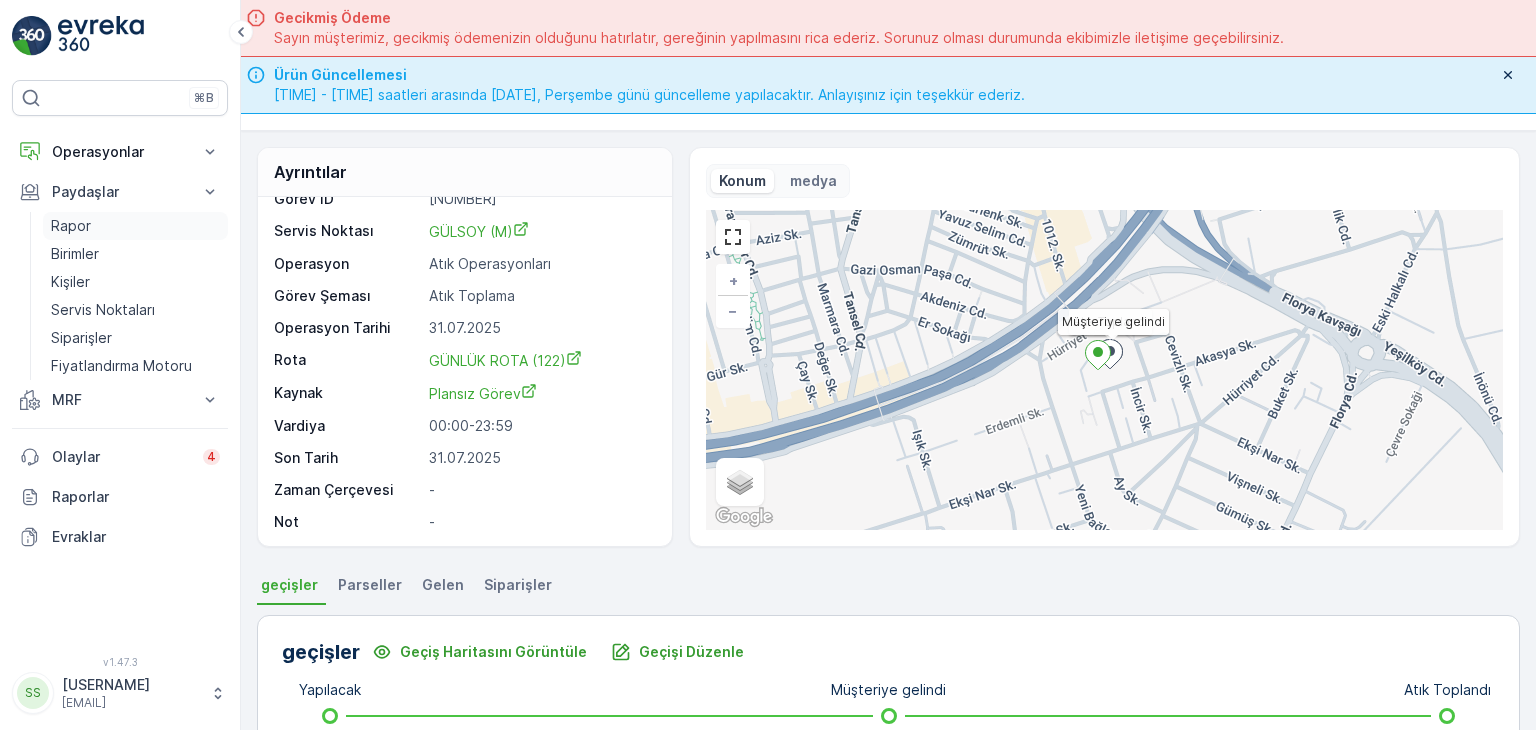 click on "Rapor" at bounding box center [135, 226] 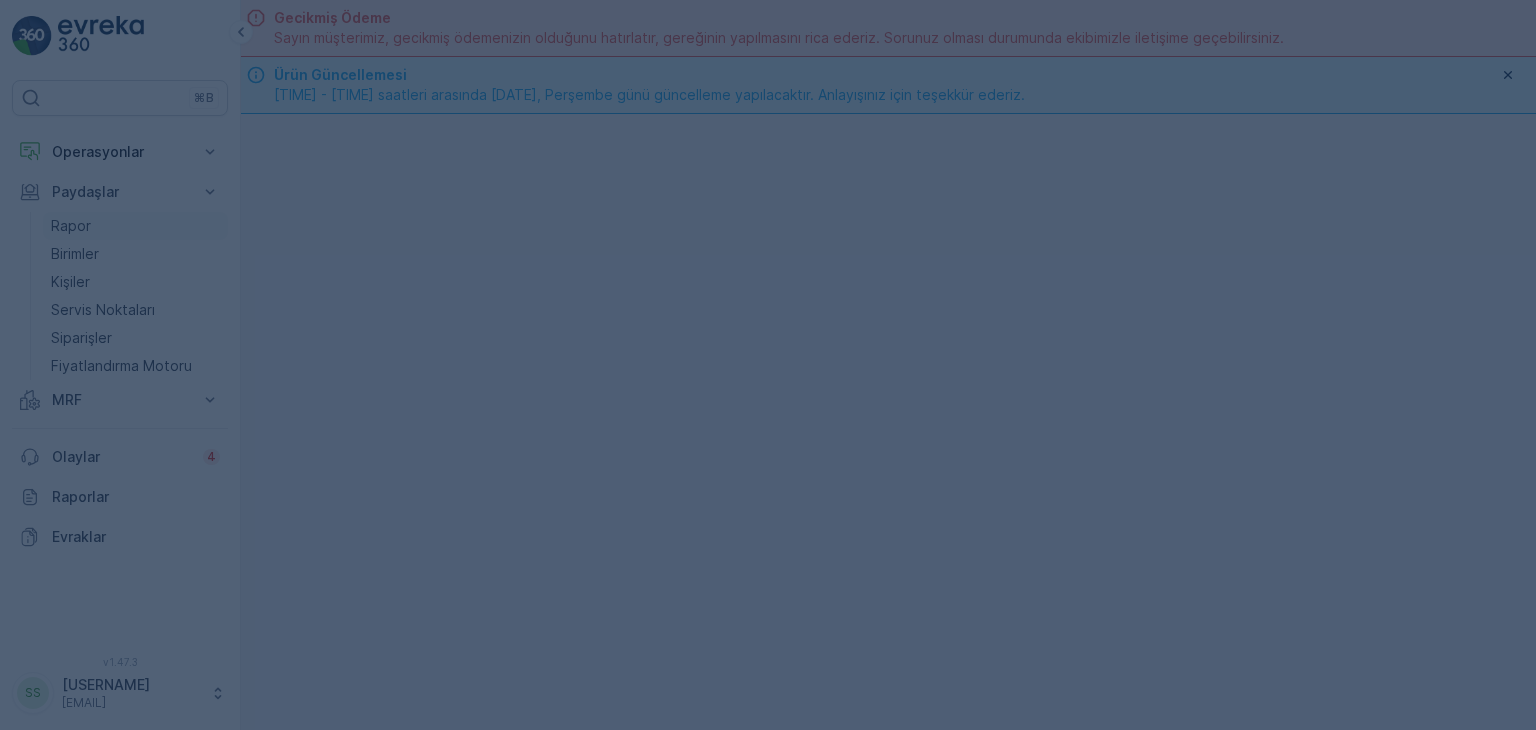 scroll, scrollTop: 0, scrollLeft: 0, axis: both 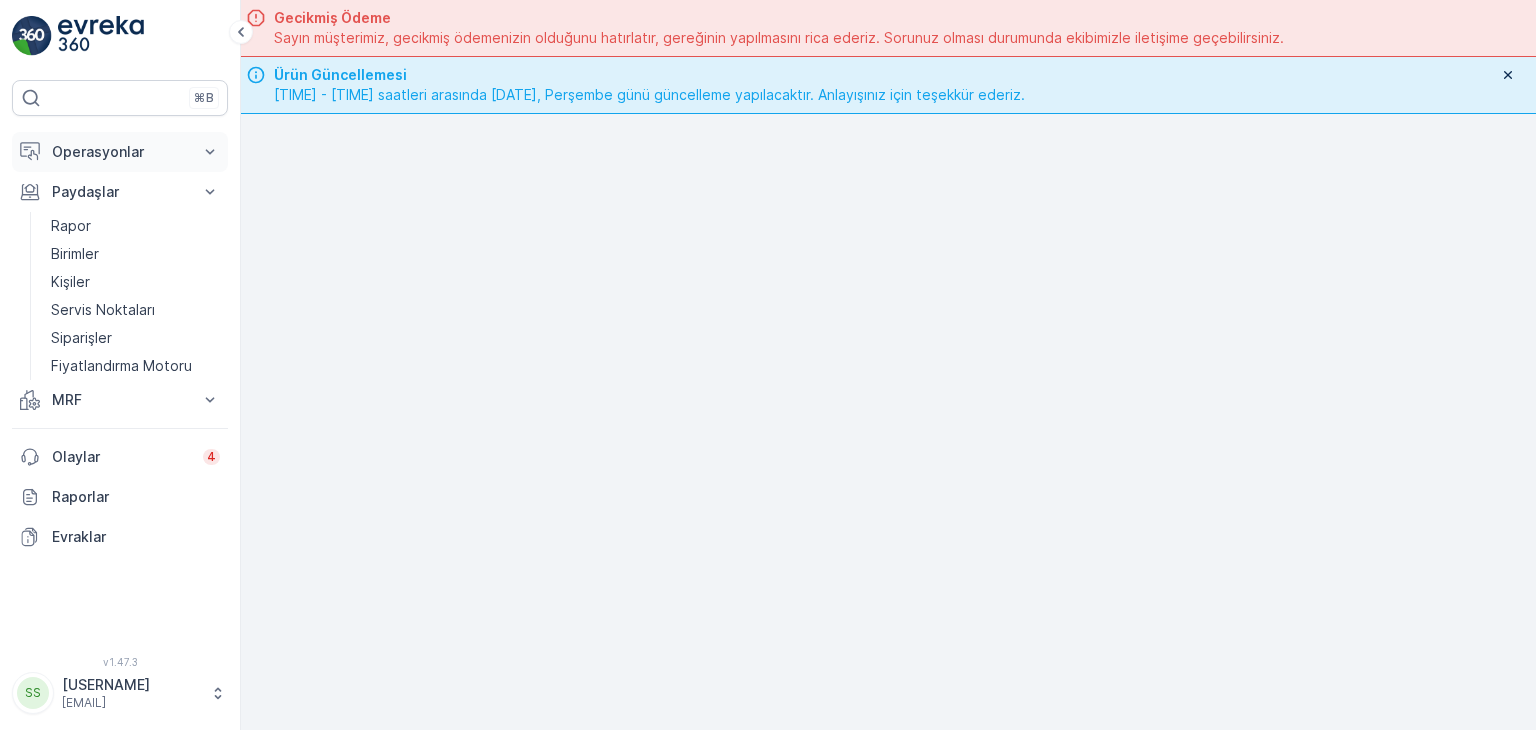 click on "Operasyonlar" at bounding box center (120, 152) 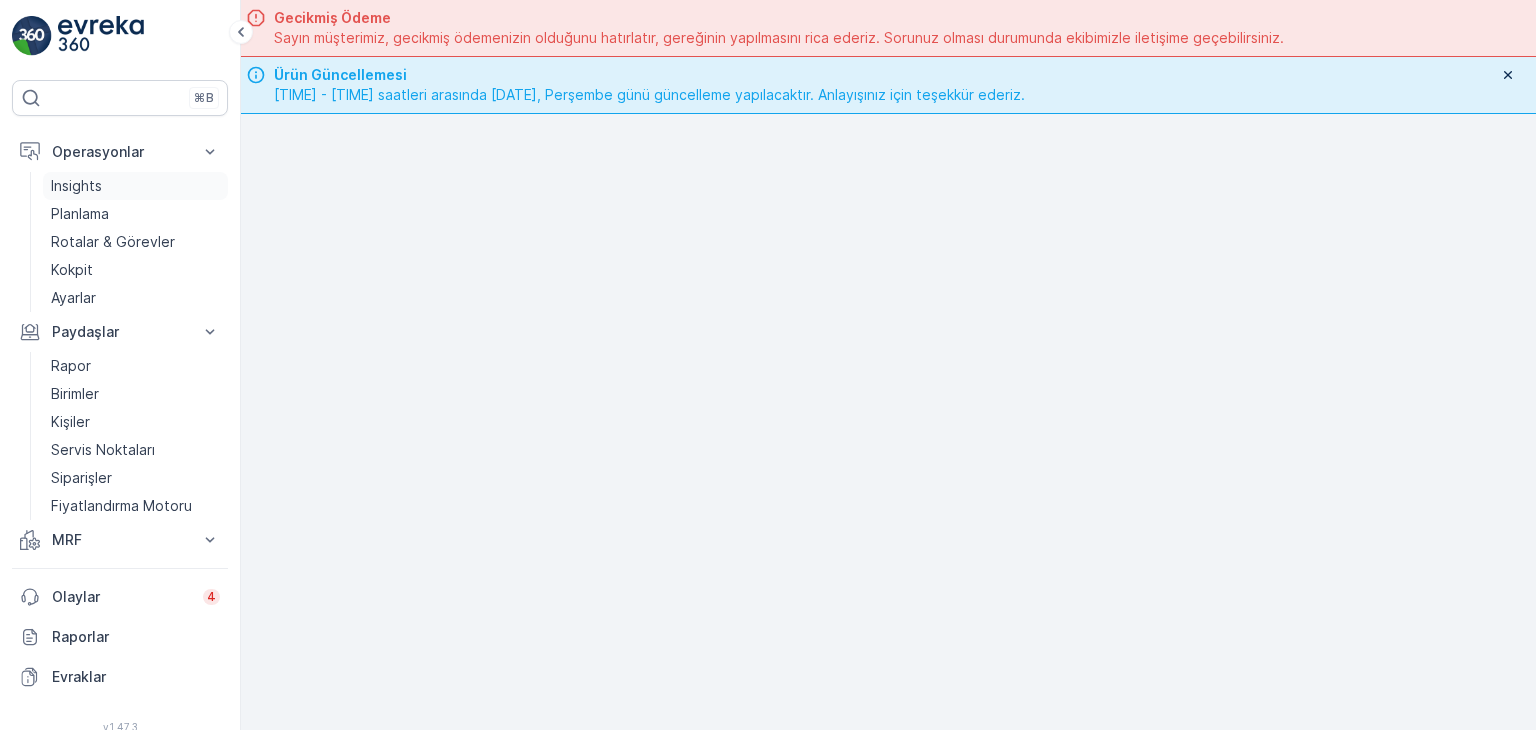 click on "Insights" at bounding box center (76, 186) 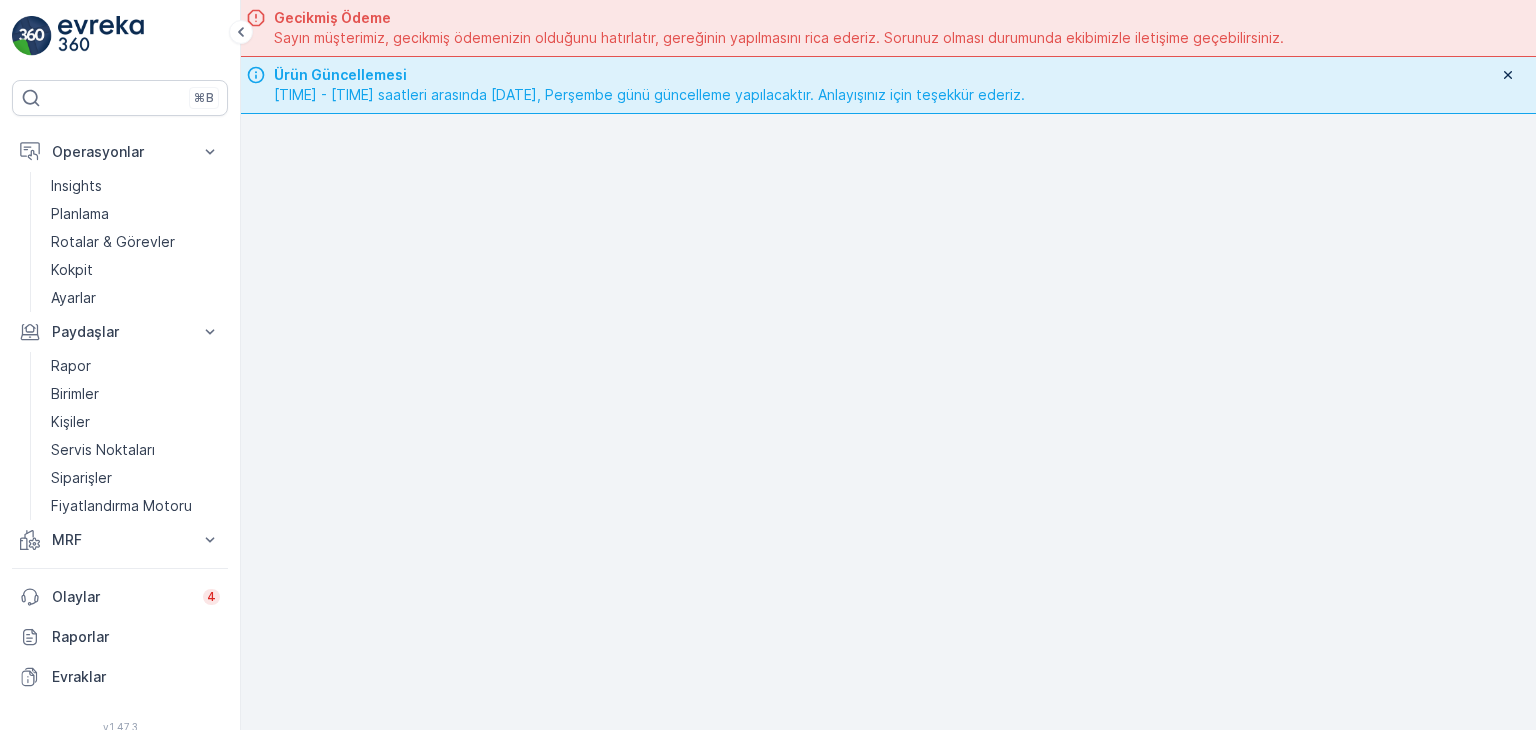 scroll, scrollTop: 17, scrollLeft: 0, axis: vertical 